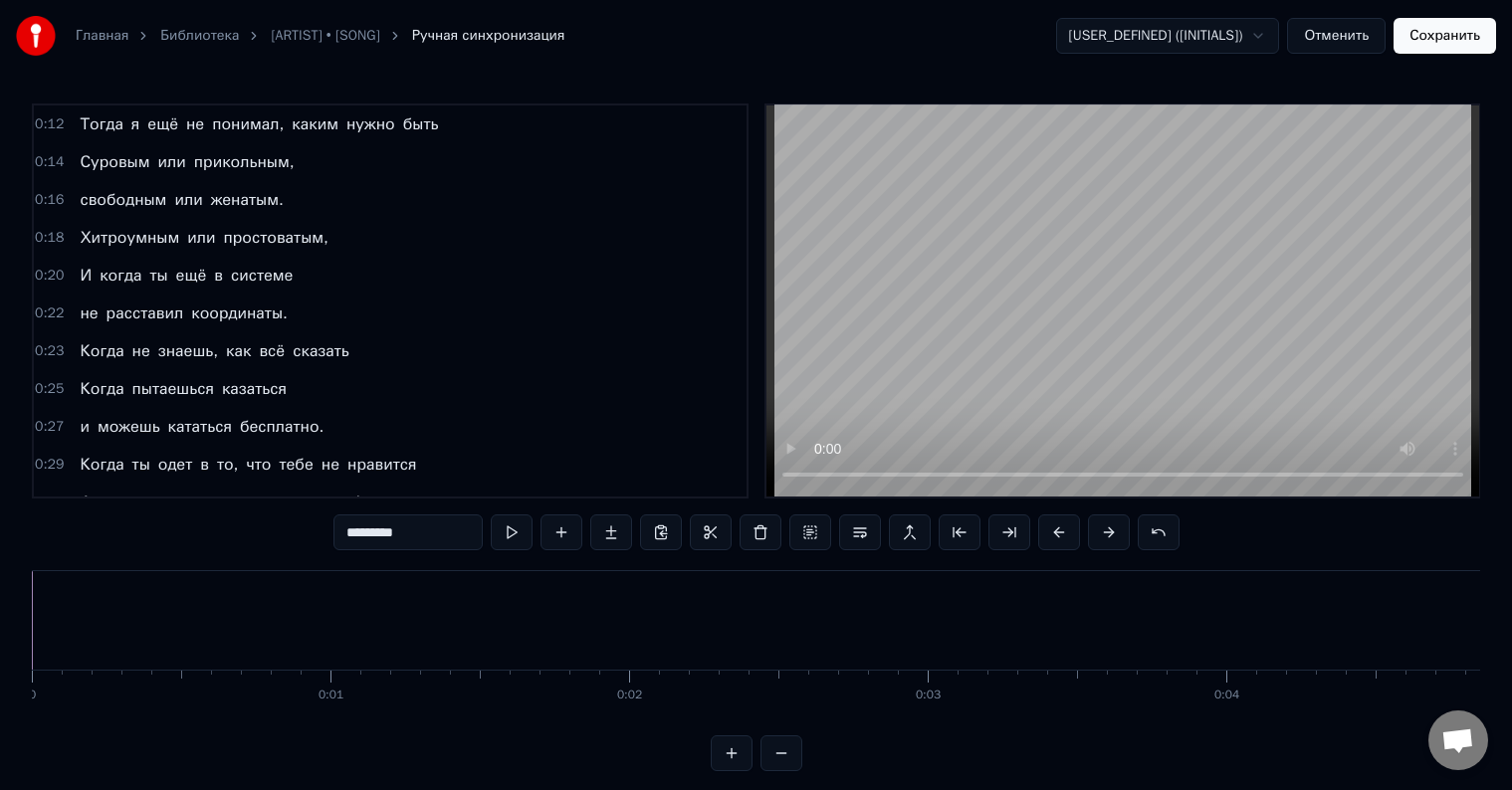 scroll, scrollTop: 0, scrollLeft: 0, axis: both 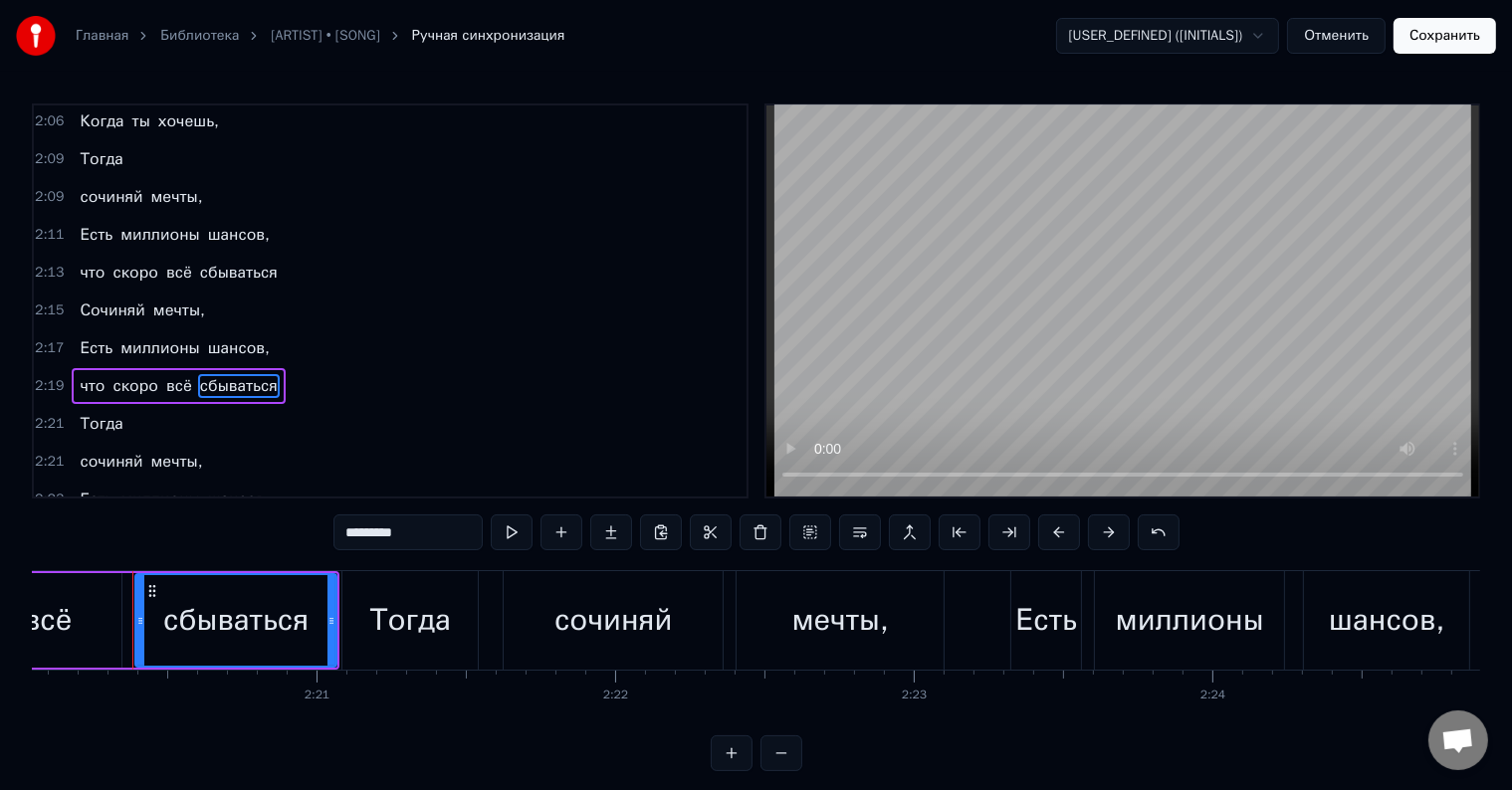 click on "сочиняй" at bounding box center [110, 462] 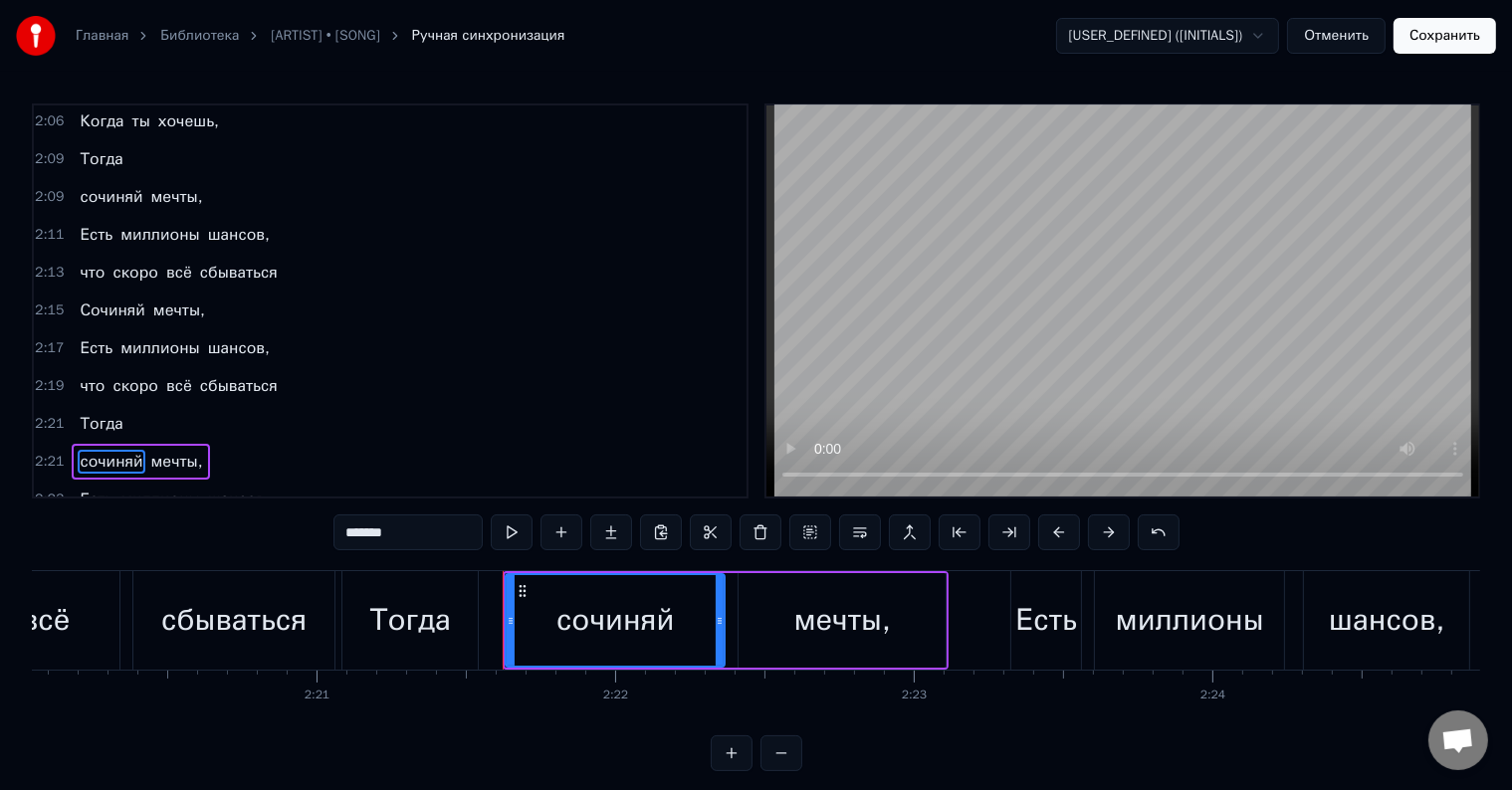 scroll, scrollTop: 2459, scrollLeft: 0, axis: vertical 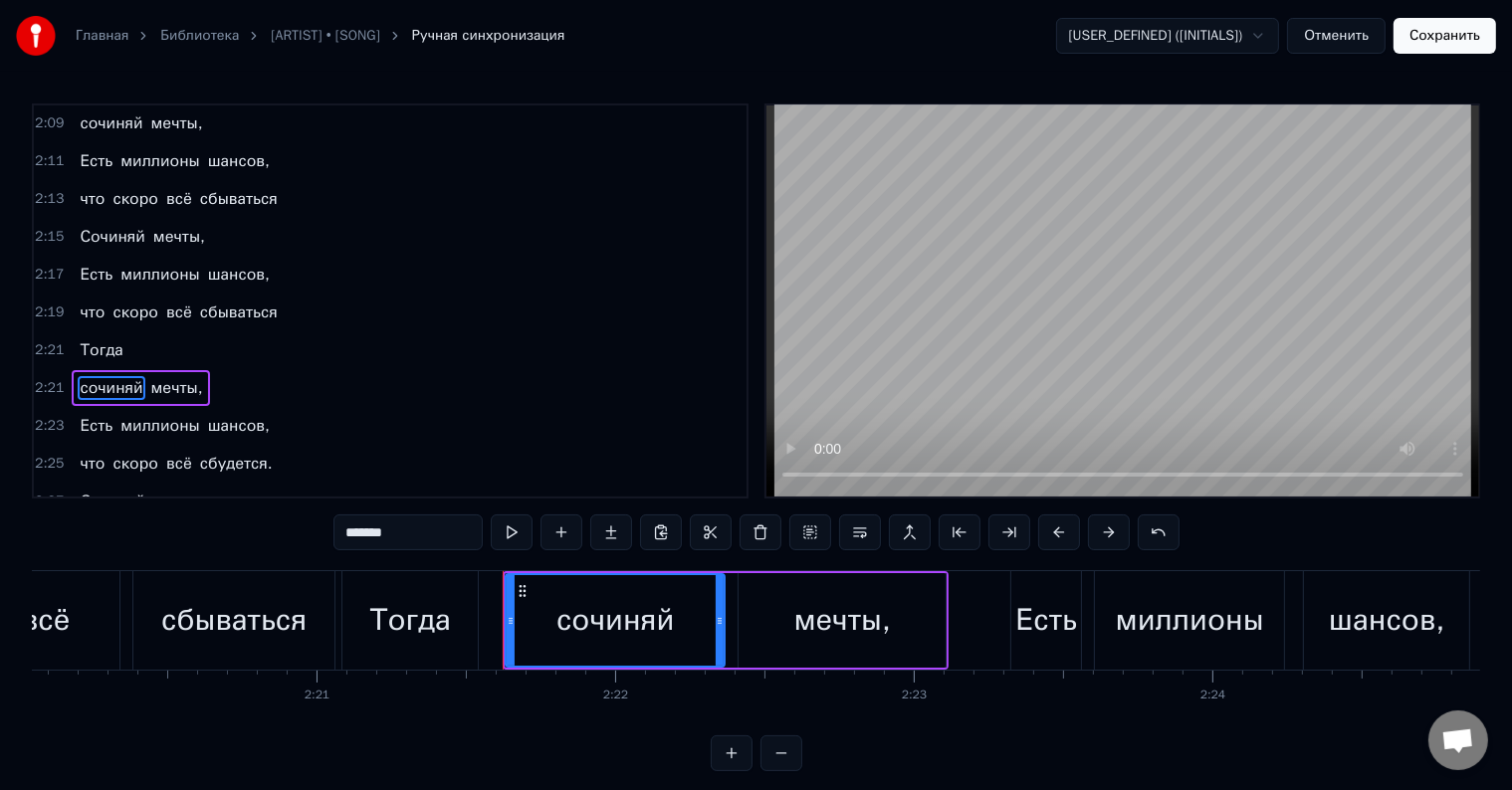 click on "сбудется." at bounding box center (236, 464) 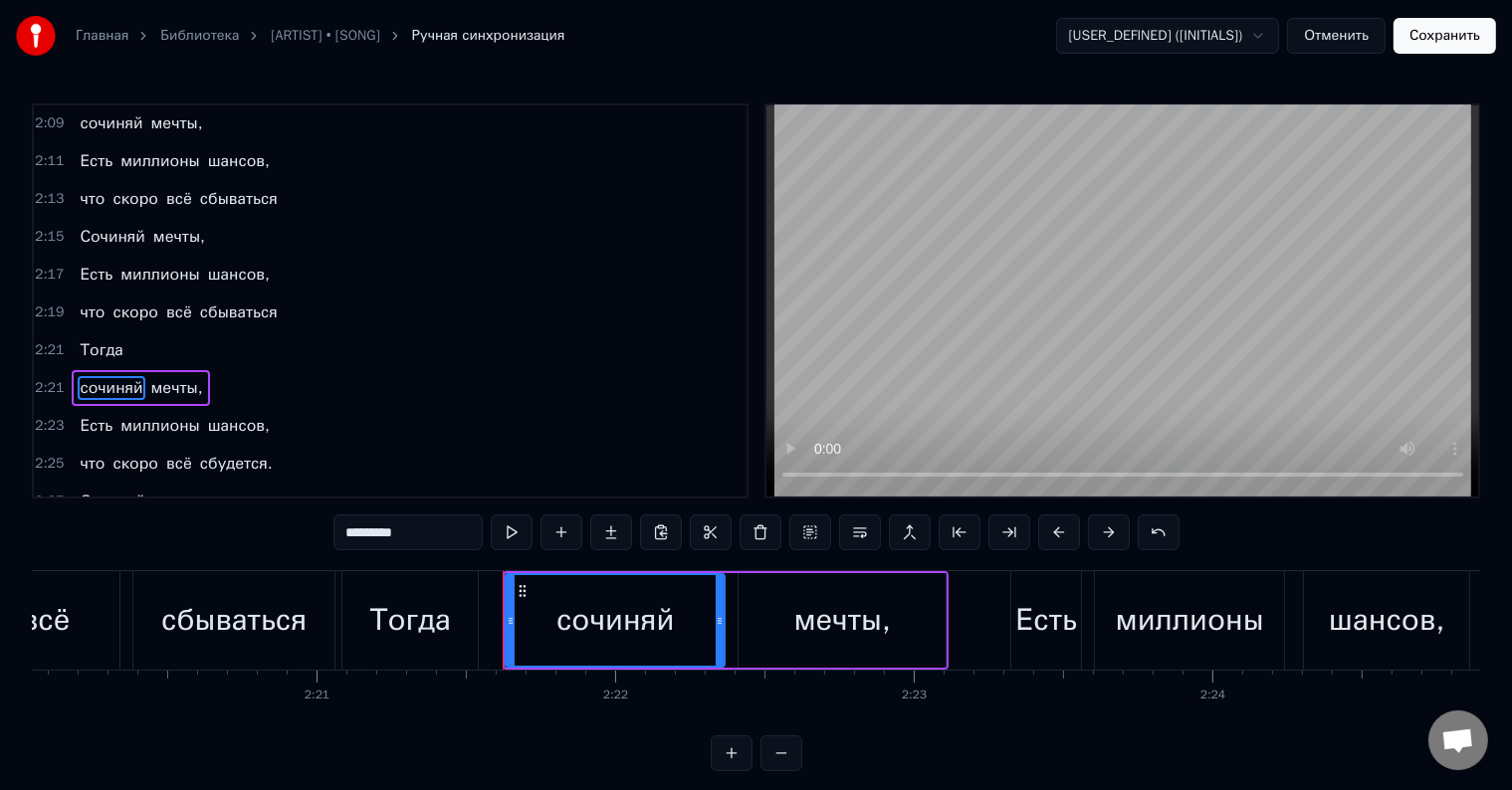 scroll, scrollTop: 2460, scrollLeft: 0, axis: vertical 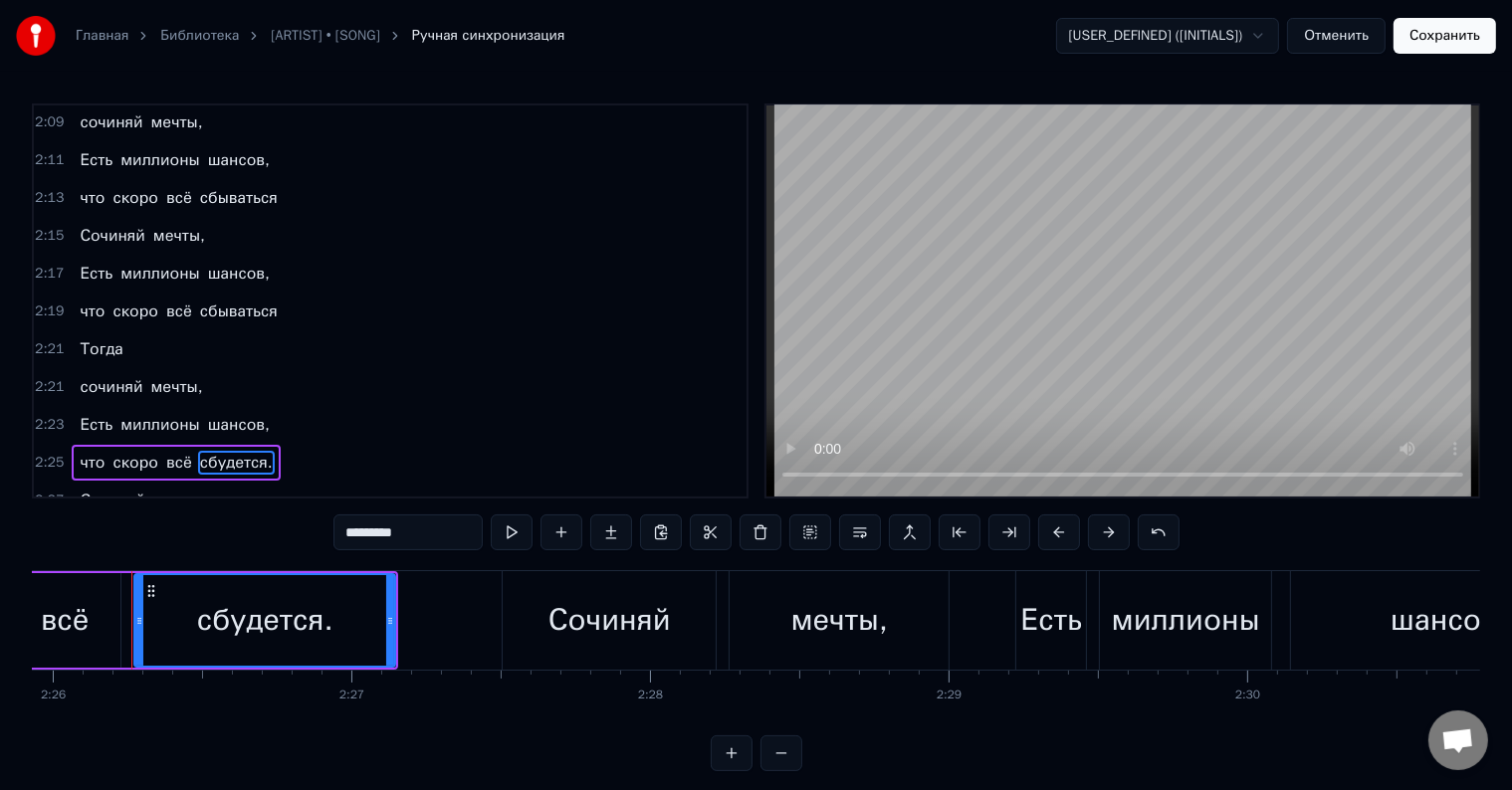click on "*********" at bounding box center [408, 532] 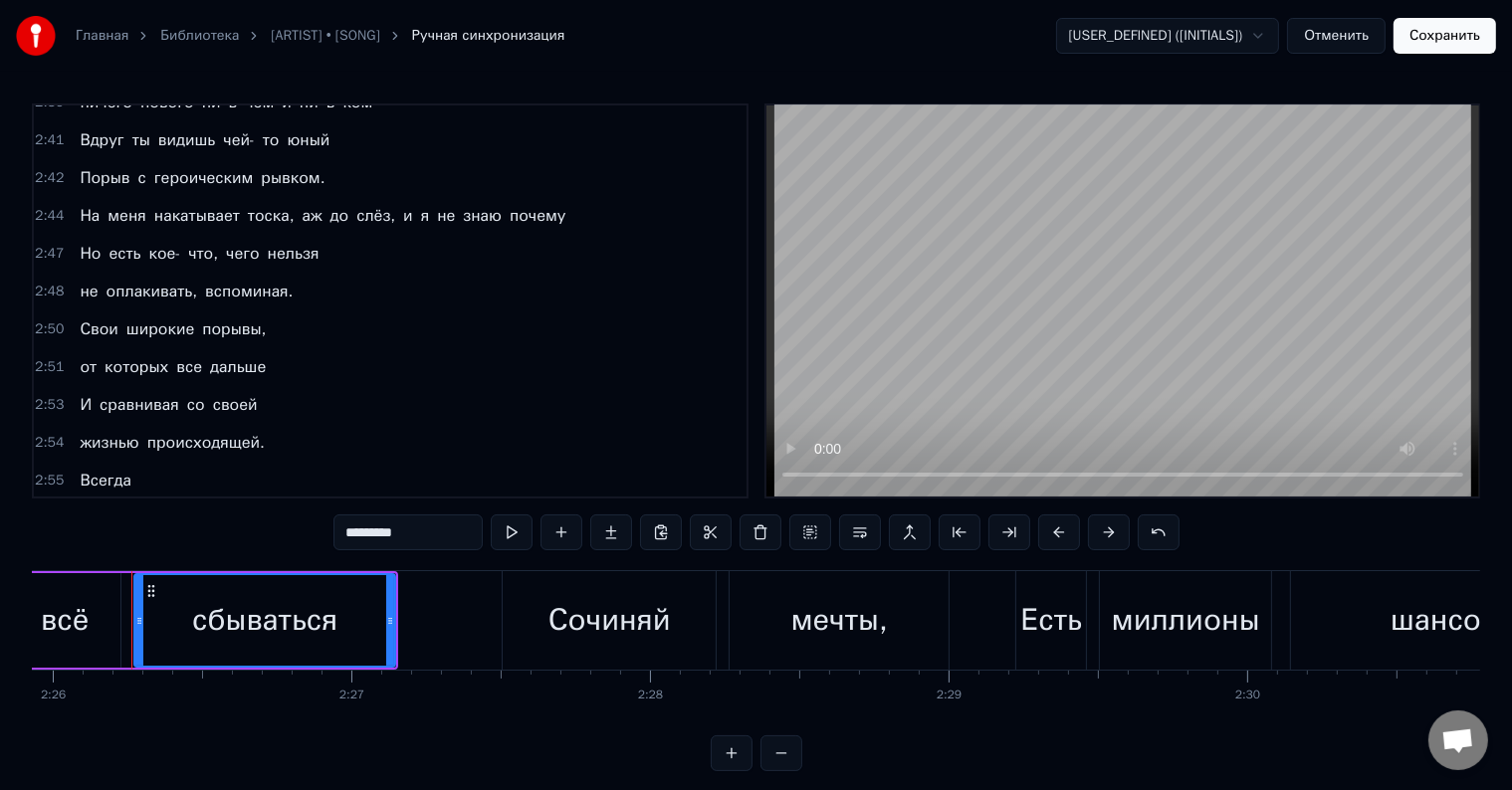 scroll, scrollTop: 3156, scrollLeft: 0, axis: vertical 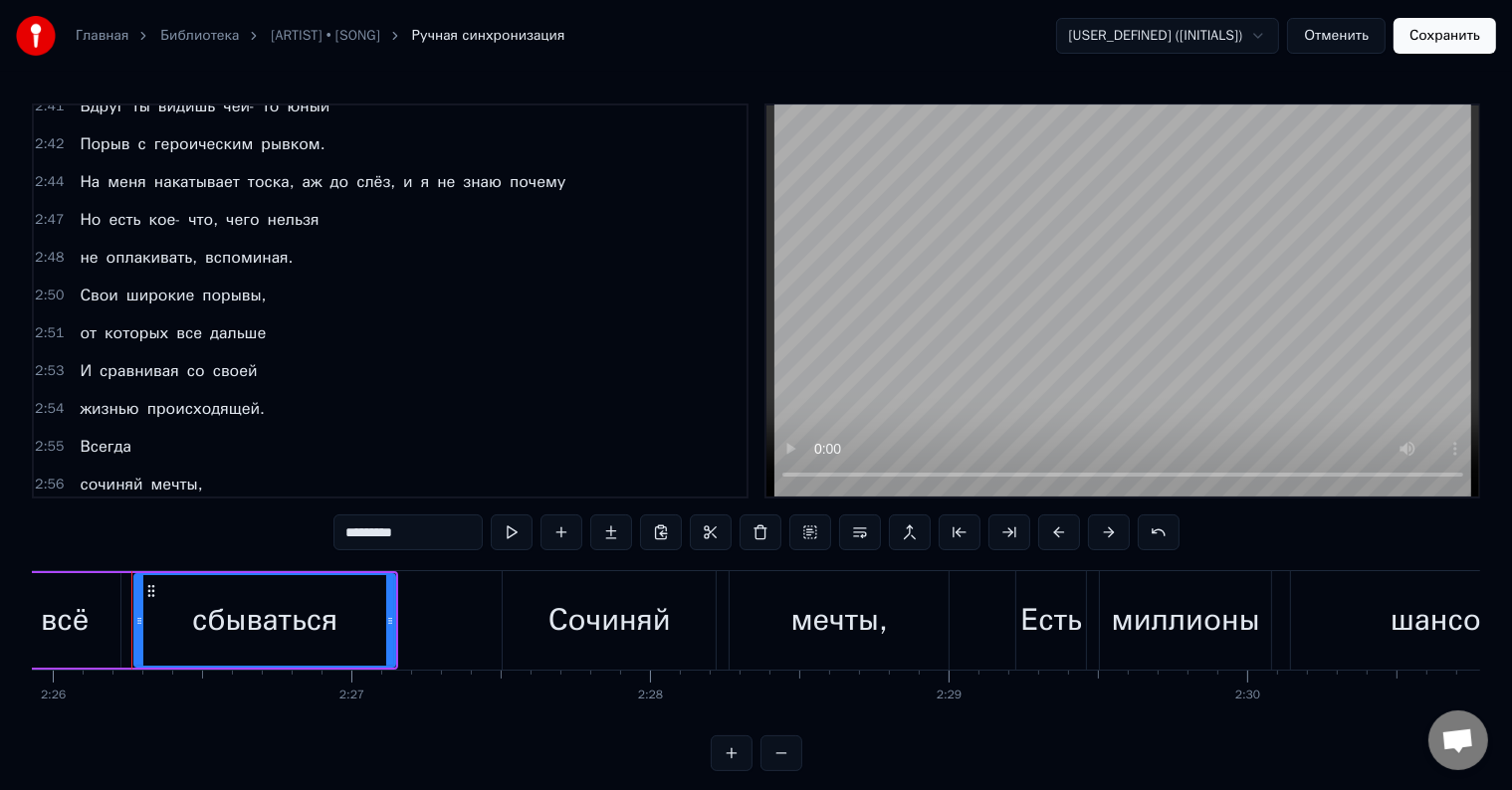 click on "сбудется." at bounding box center [236, 560] 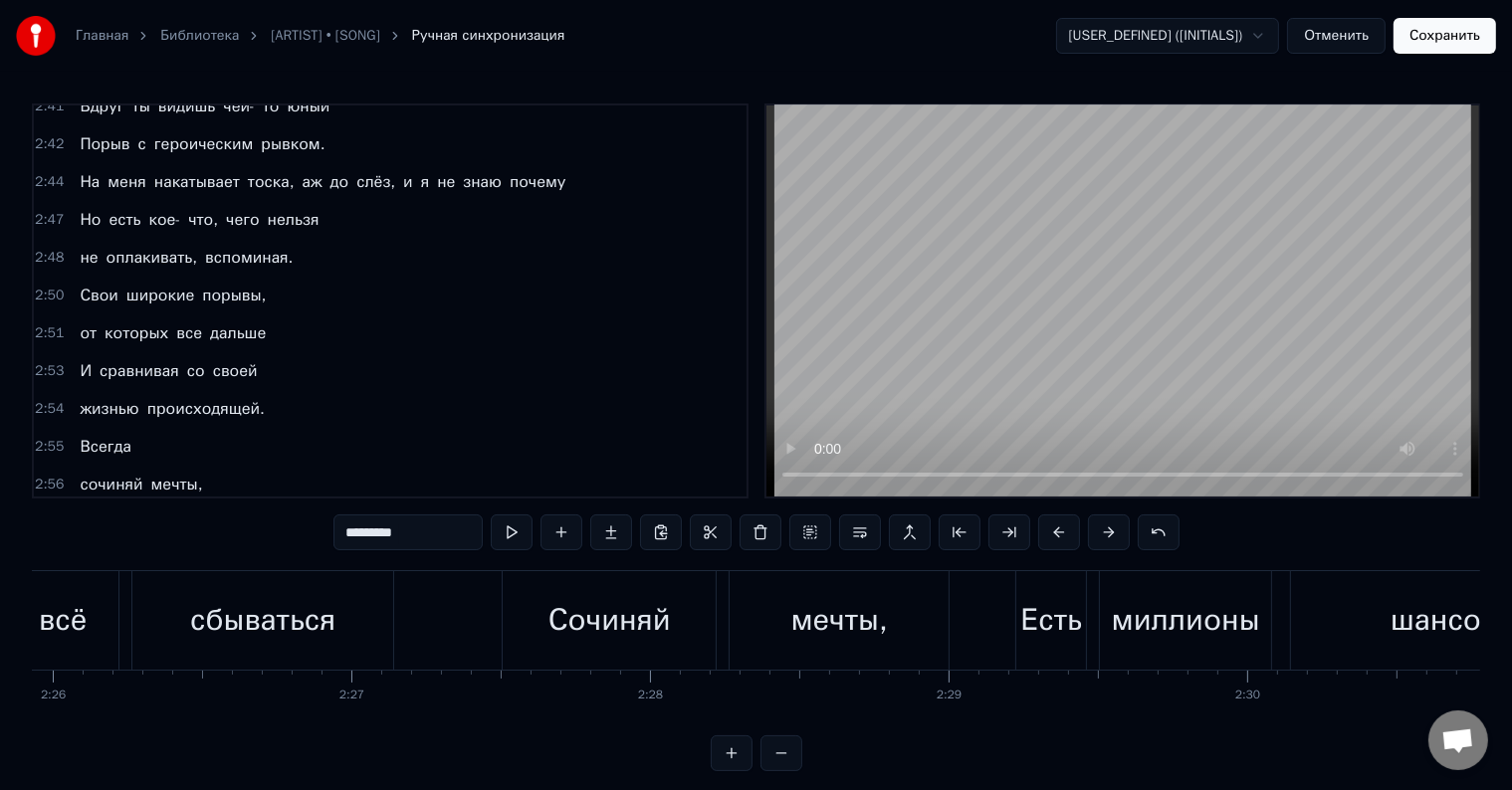 scroll, scrollTop: 3279, scrollLeft: 0, axis: vertical 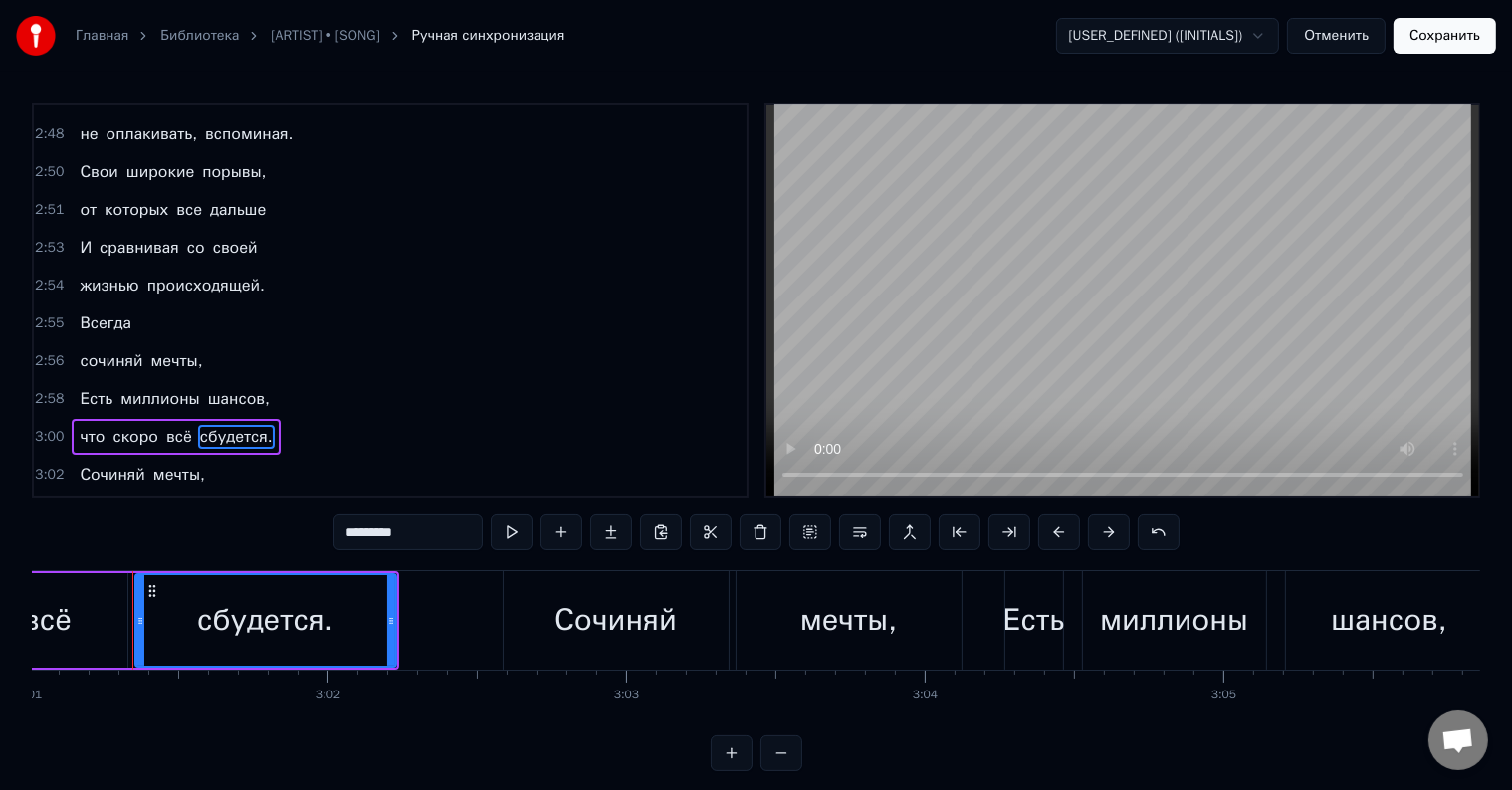 click on "*********" at bounding box center [408, 532] 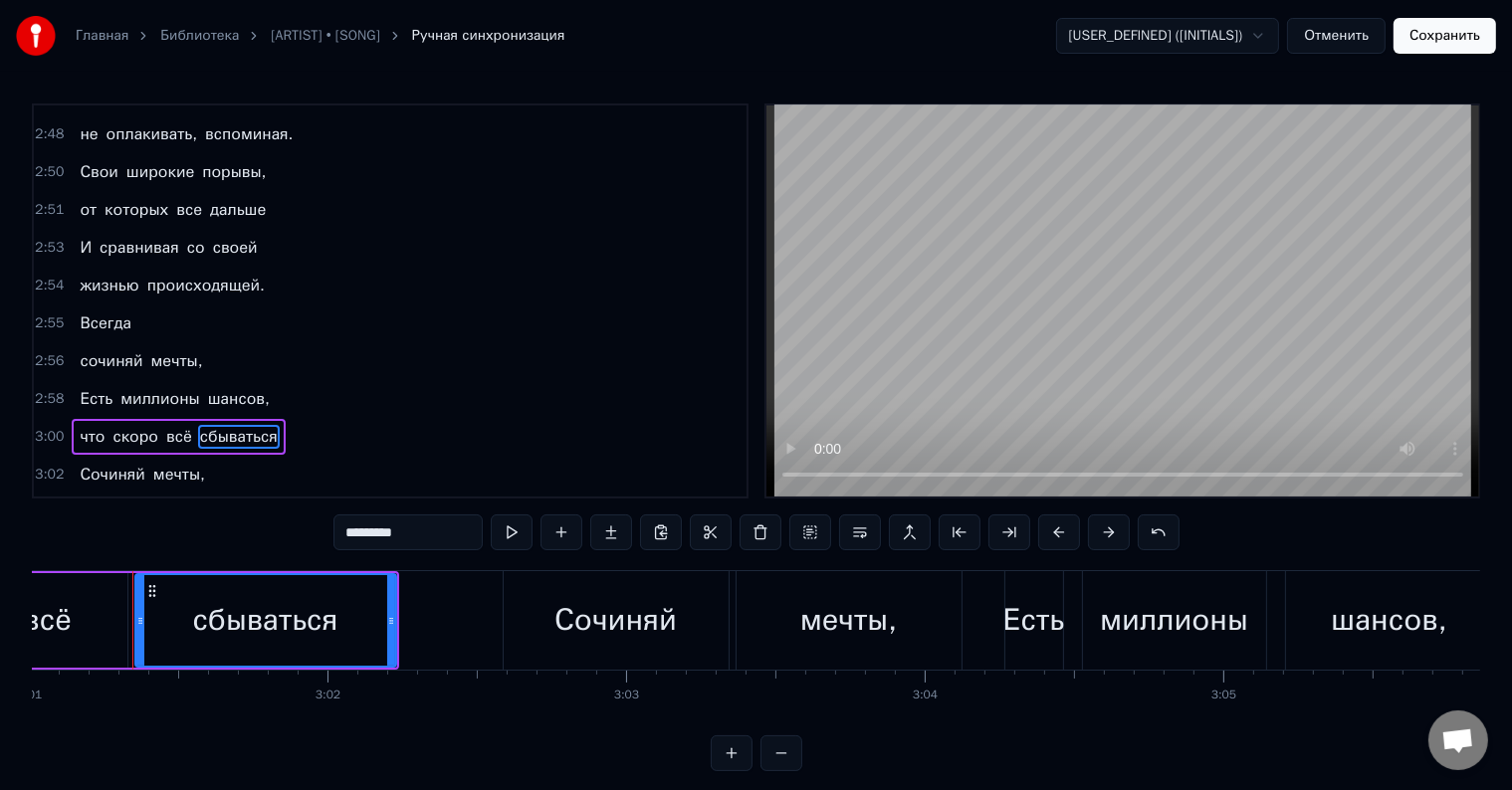 scroll, scrollTop: 3379, scrollLeft: 0, axis: vertical 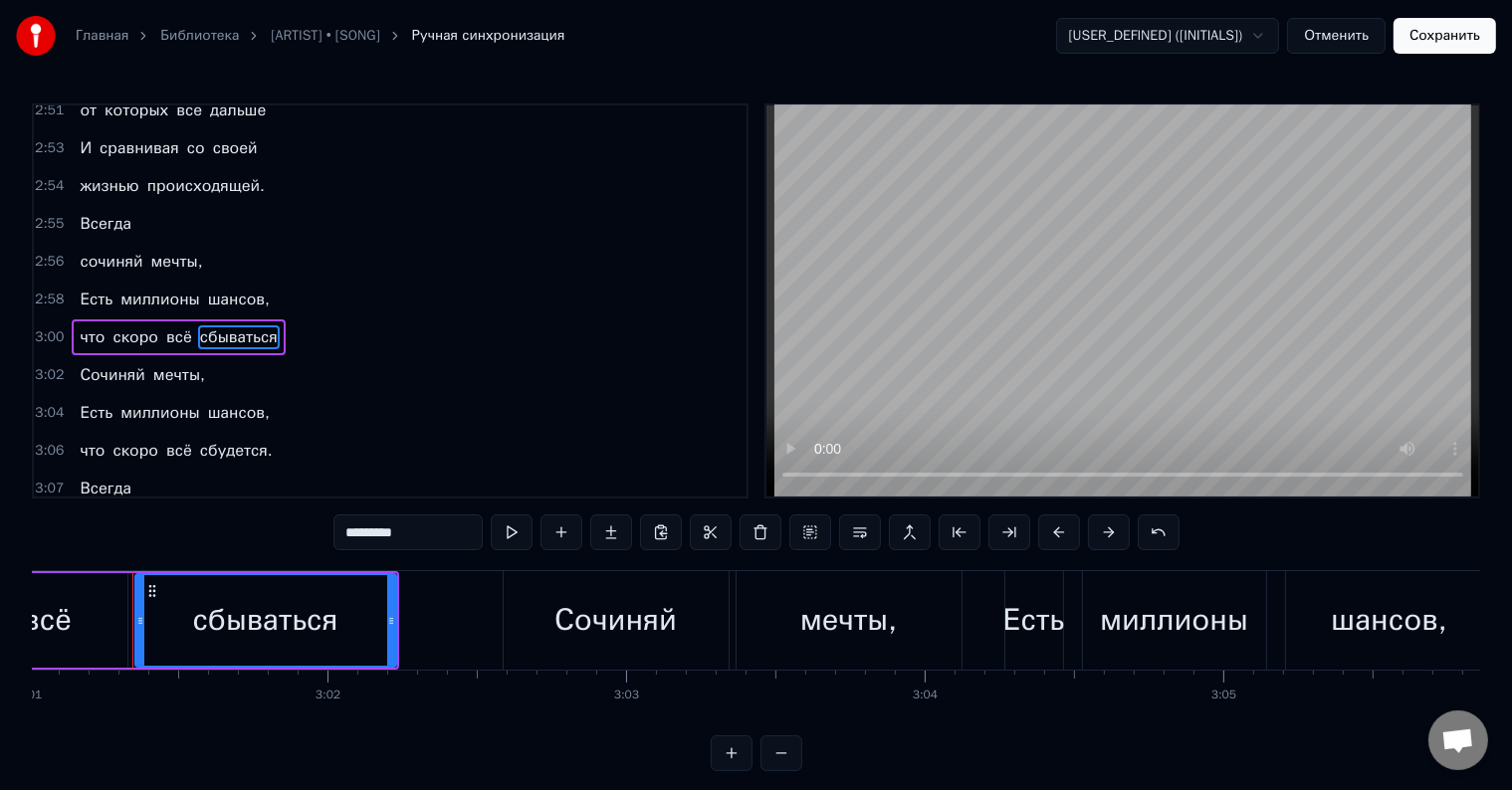 click on "сбудется." at bounding box center (236, 451) 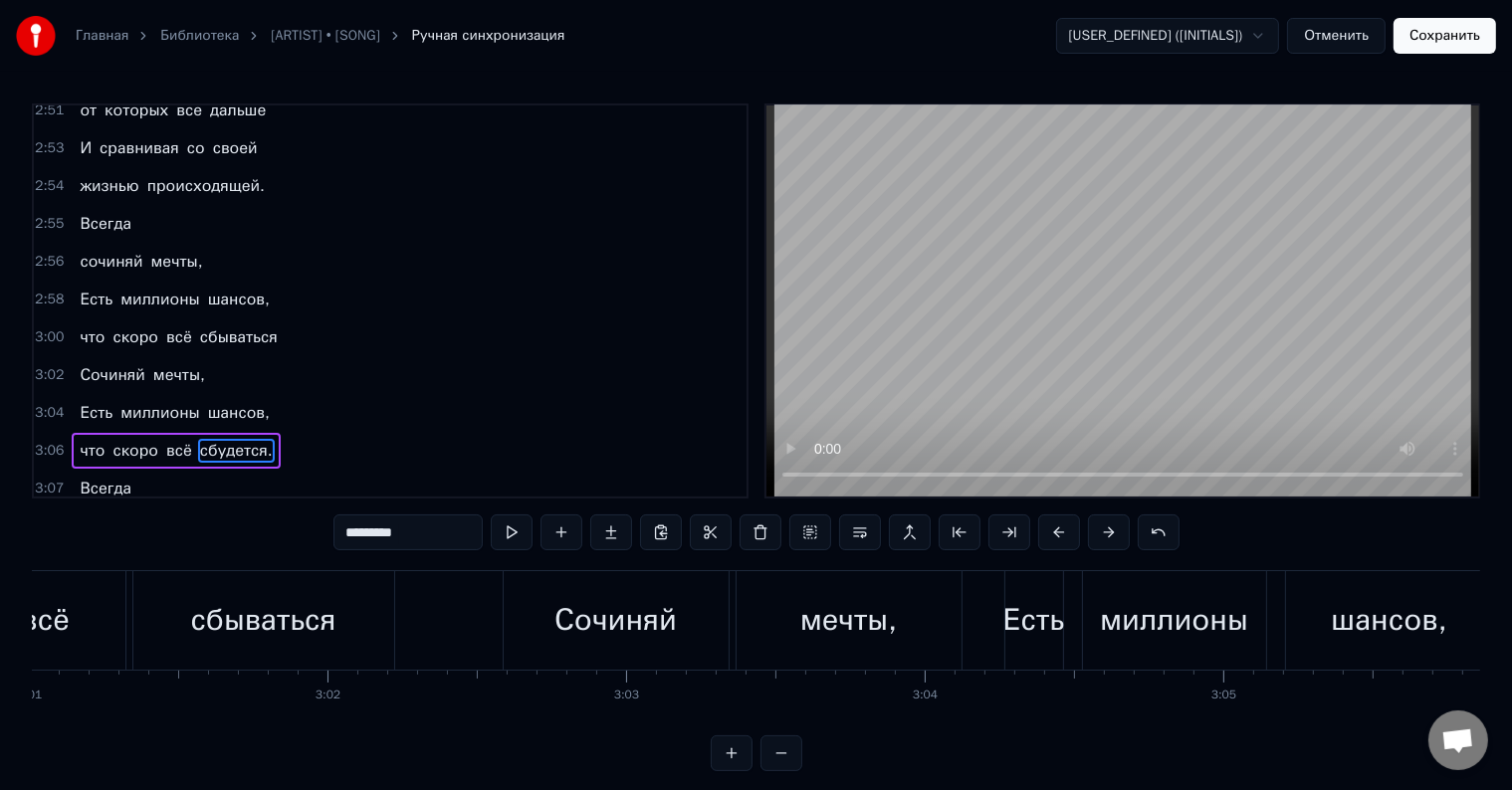 scroll, scrollTop: 3411, scrollLeft: 0, axis: vertical 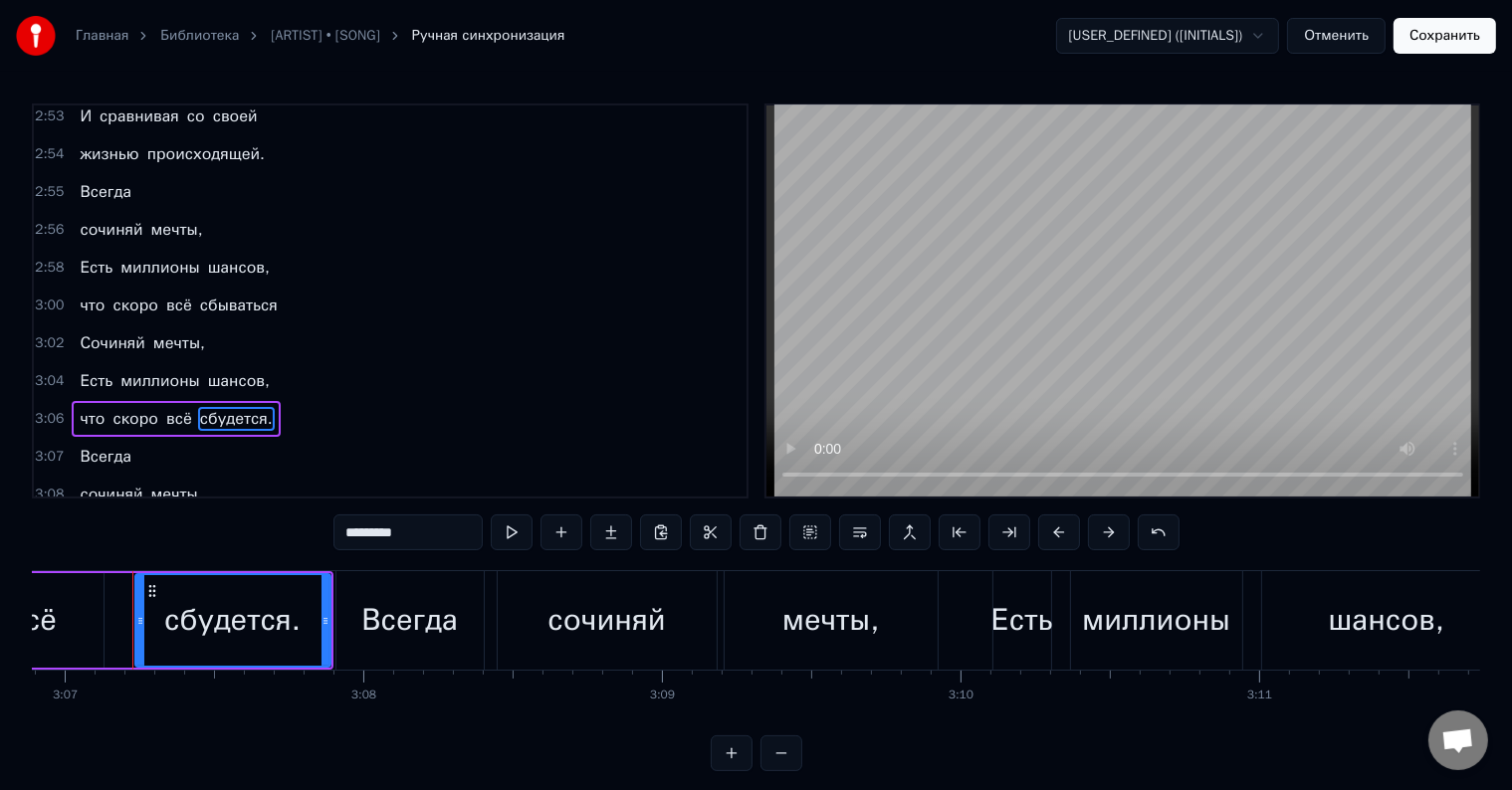 click on "*********" at bounding box center (408, 532) 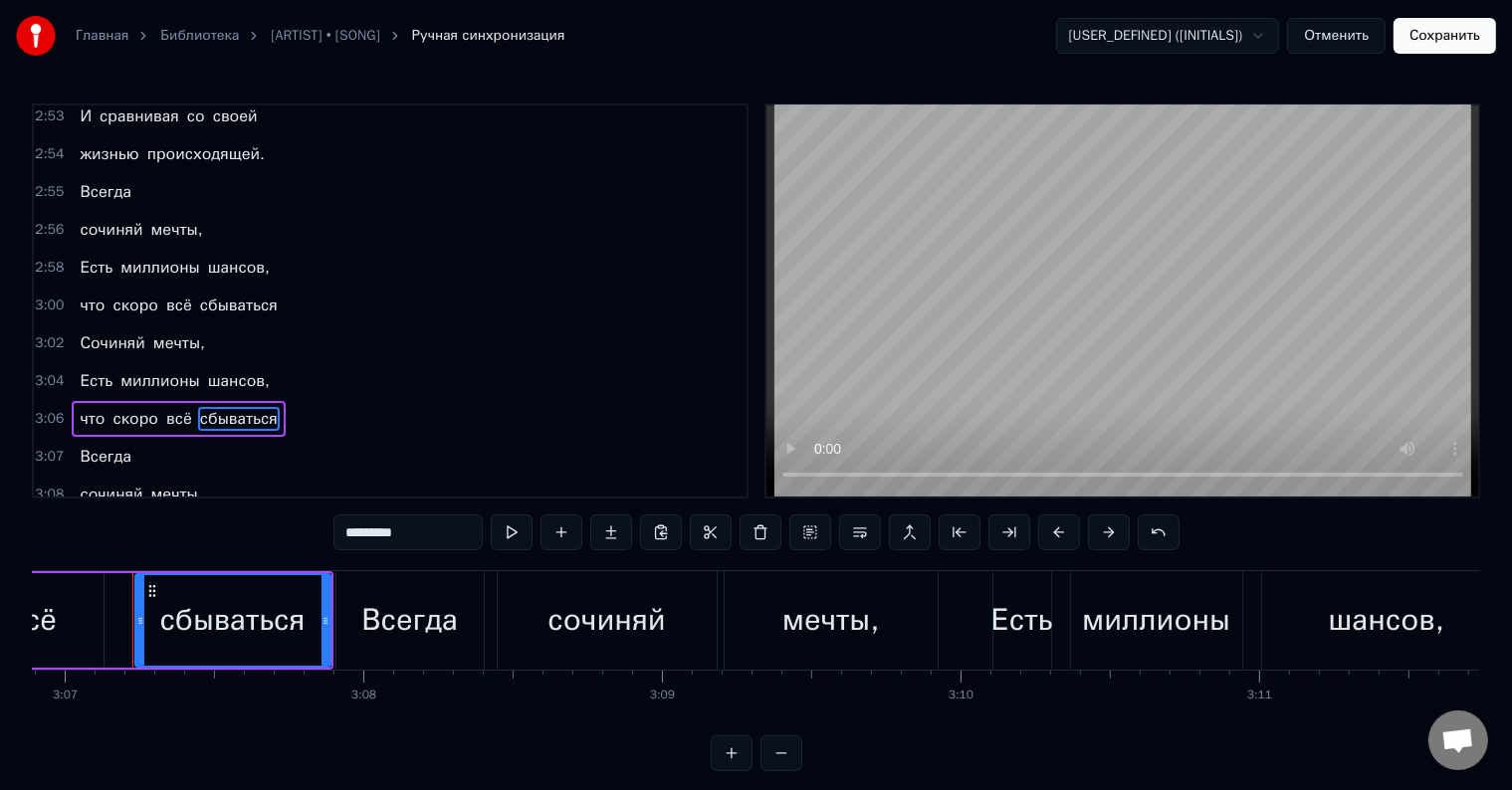 click on "сбудется." at bounding box center [236, 570] 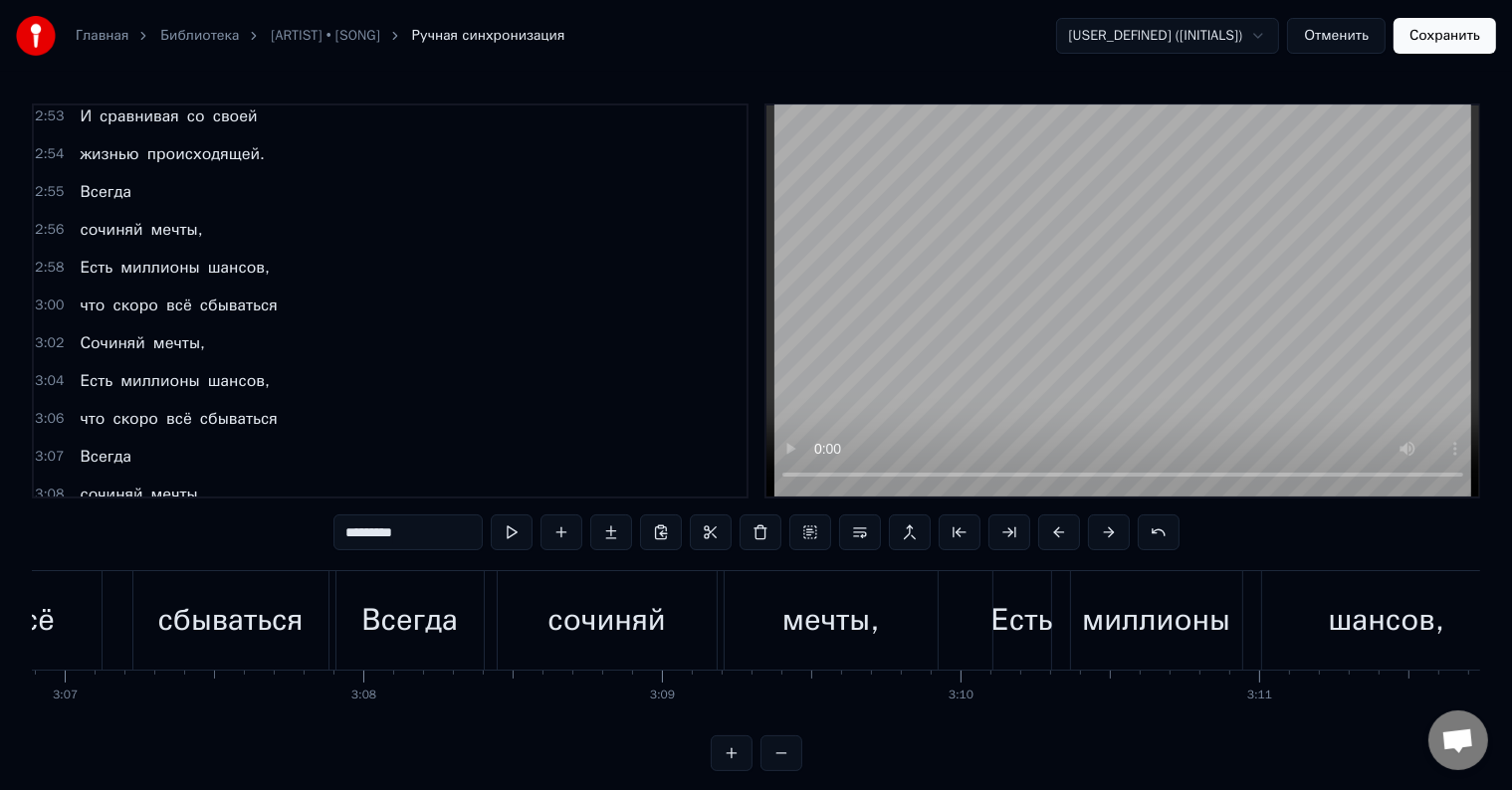 scroll, scrollTop: 3462, scrollLeft: 0, axis: vertical 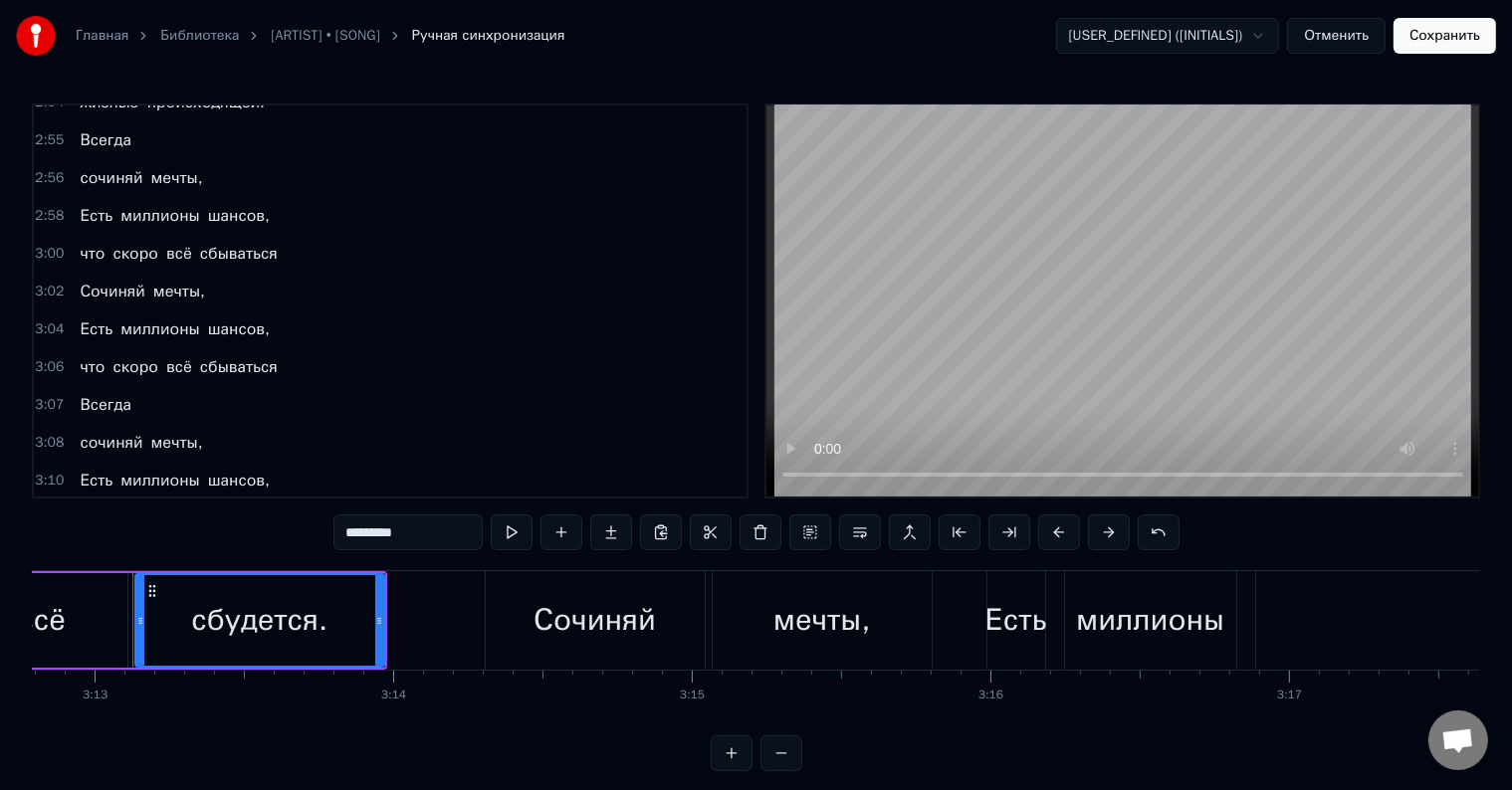 click on "*********" at bounding box center [408, 532] 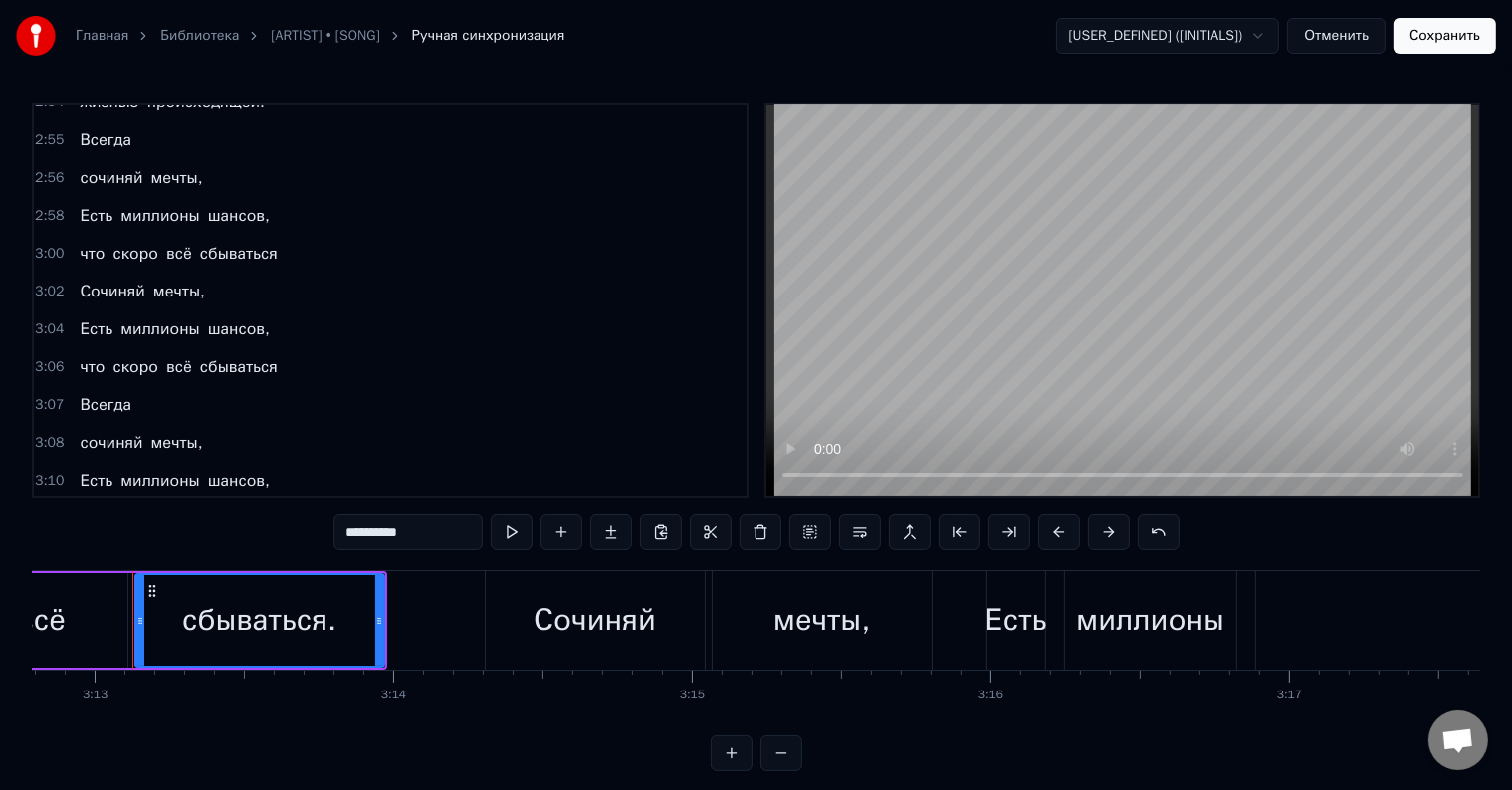 scroll, scrollTop: 3489, scrollLeft: 0, axis: vertical 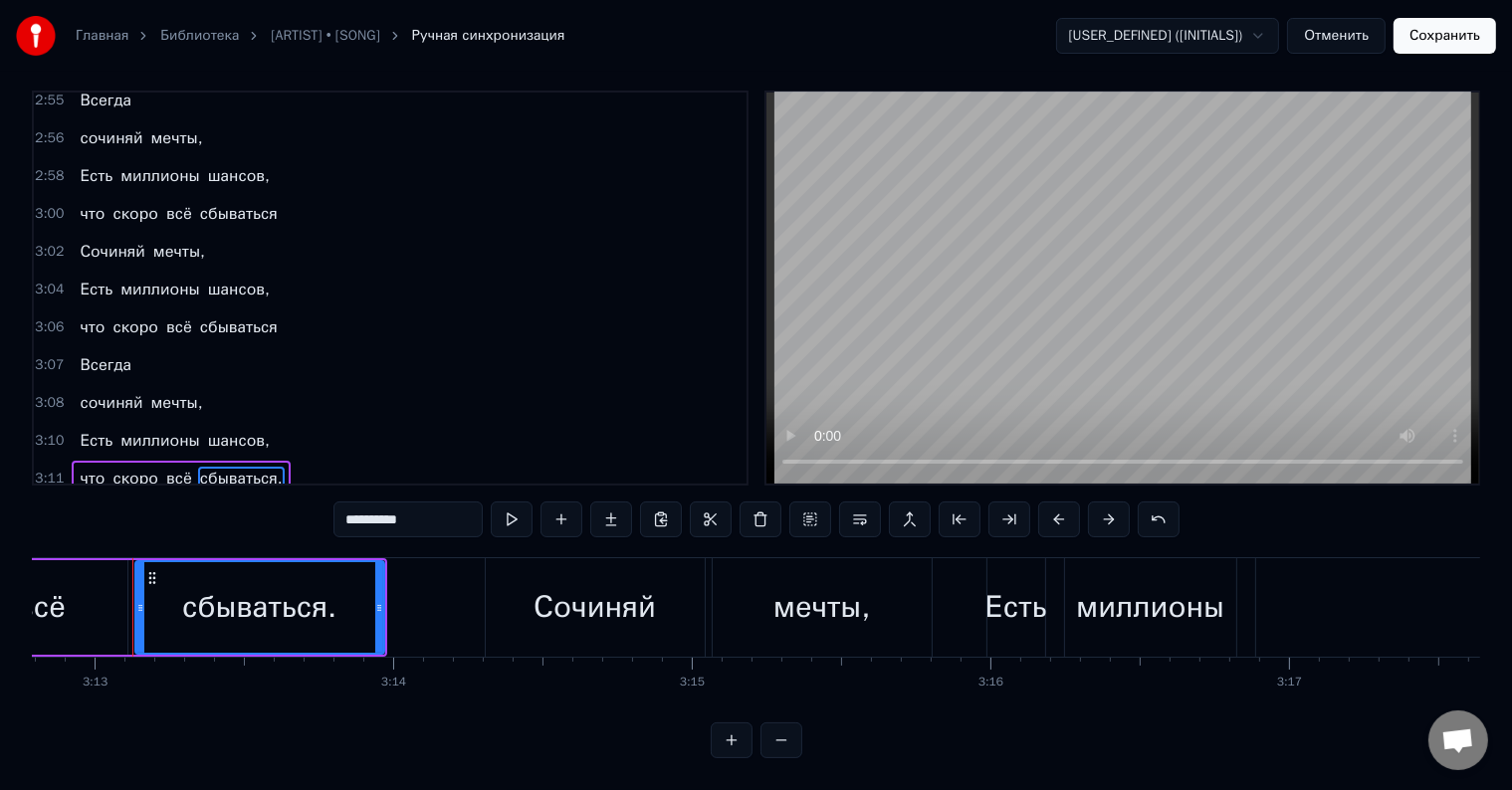 click on "сбудется." at bounding box center (236, 592) 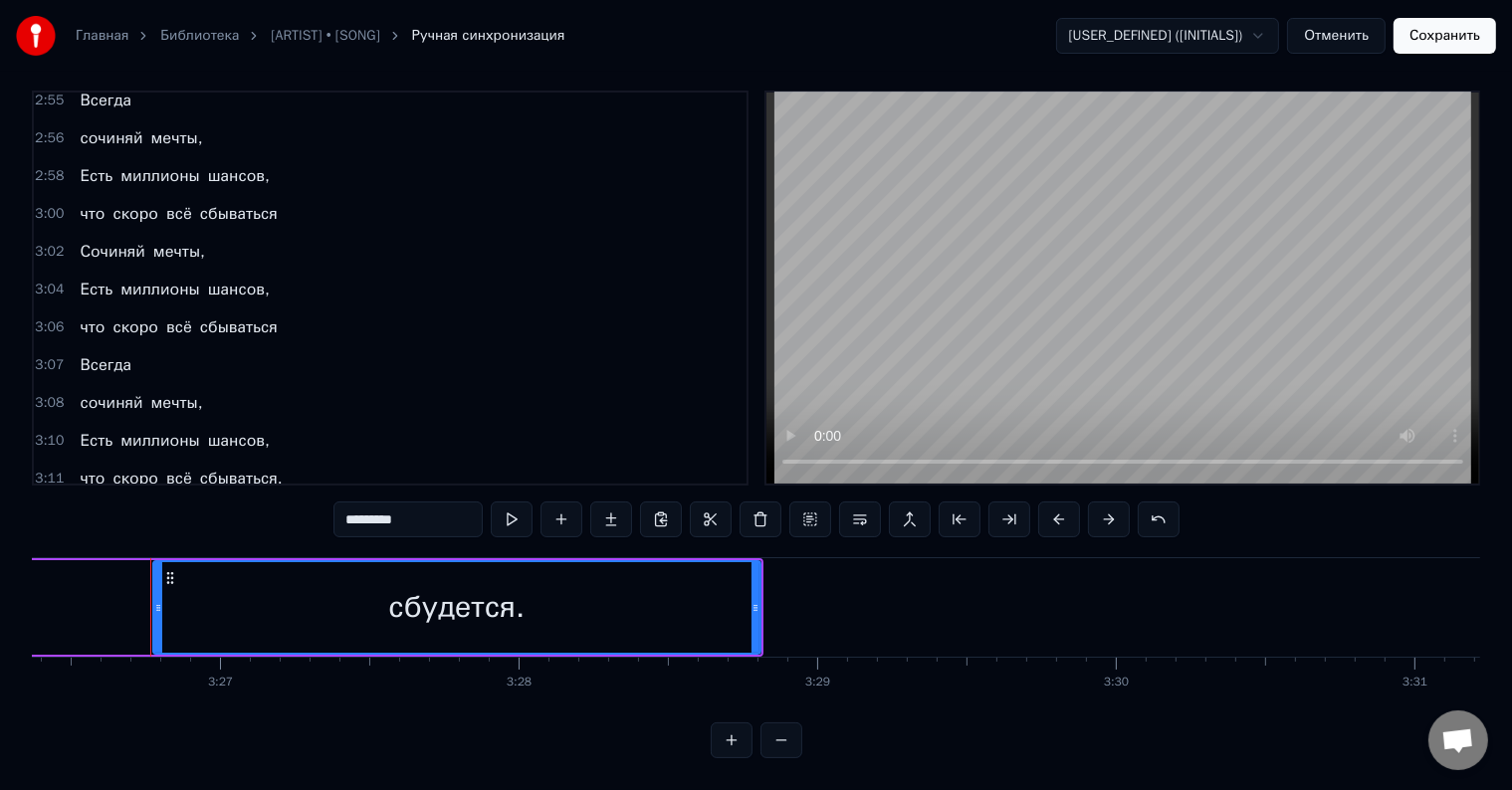 scroll, scrollTop: 0, scrollLeft: 61644, axis: horizontal 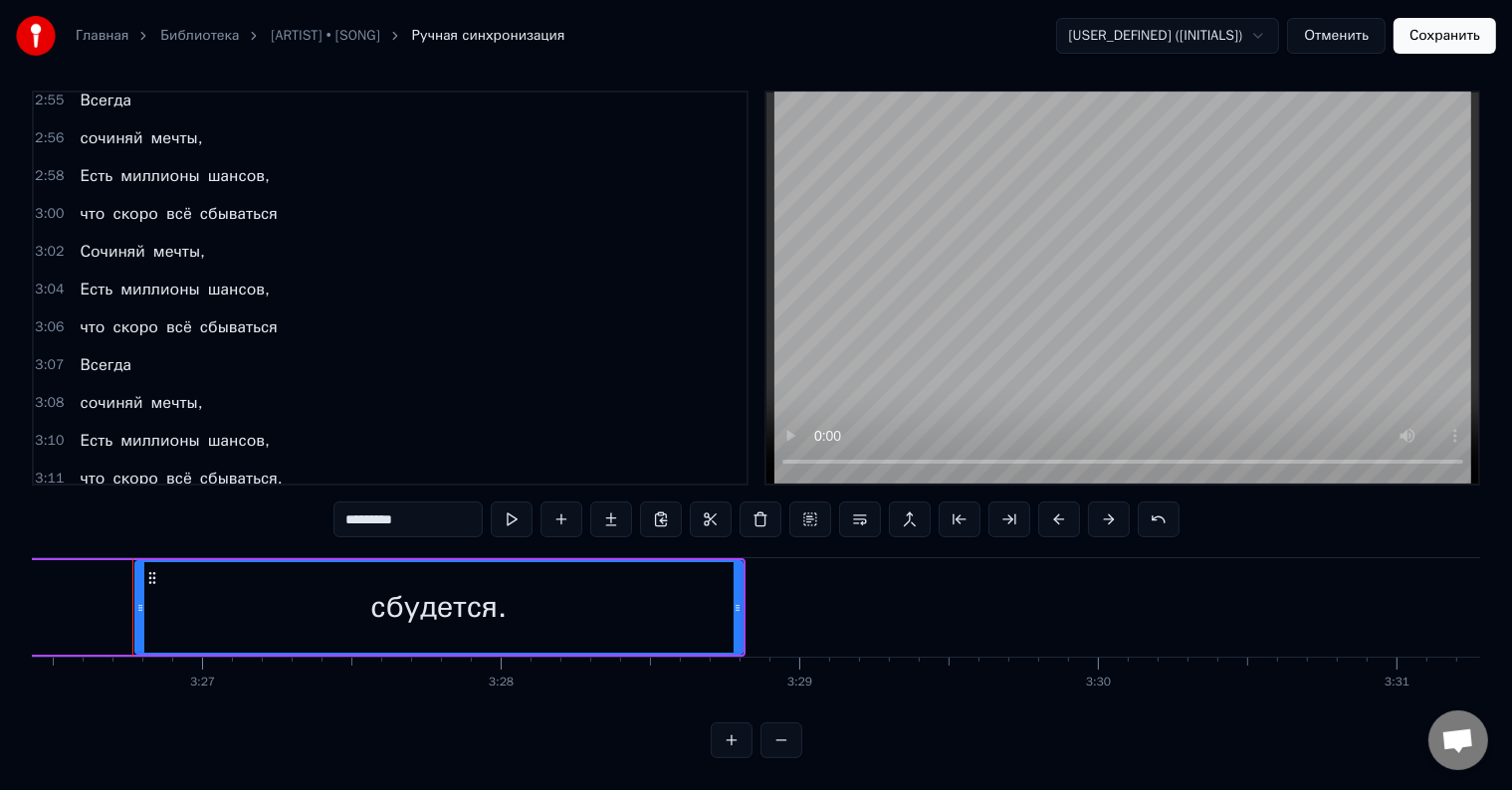 click on "*********" at bounding box center (408, 519) 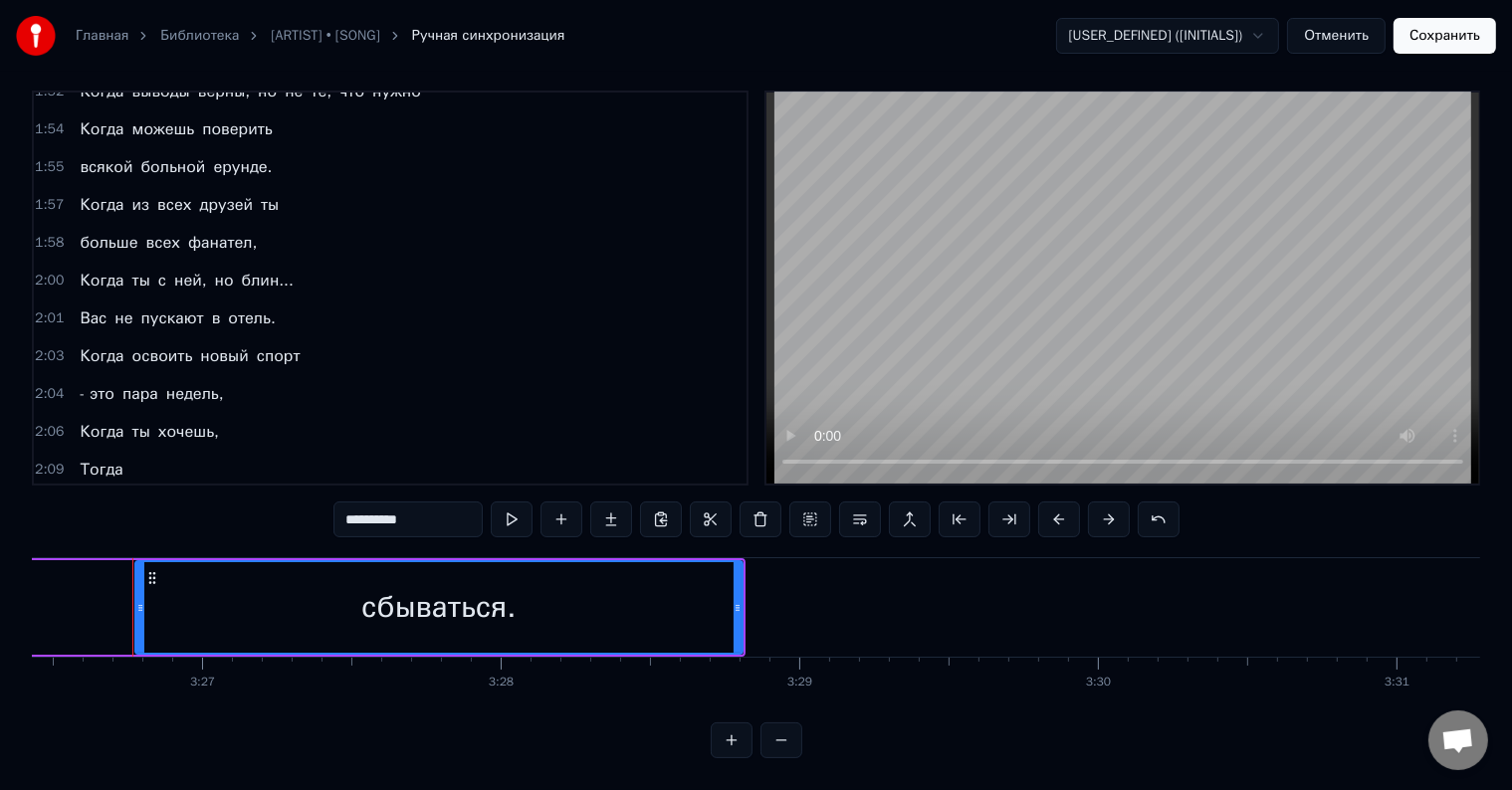 scroll, scrollTop: 2096, scrollLeft: 0, axis: vertical 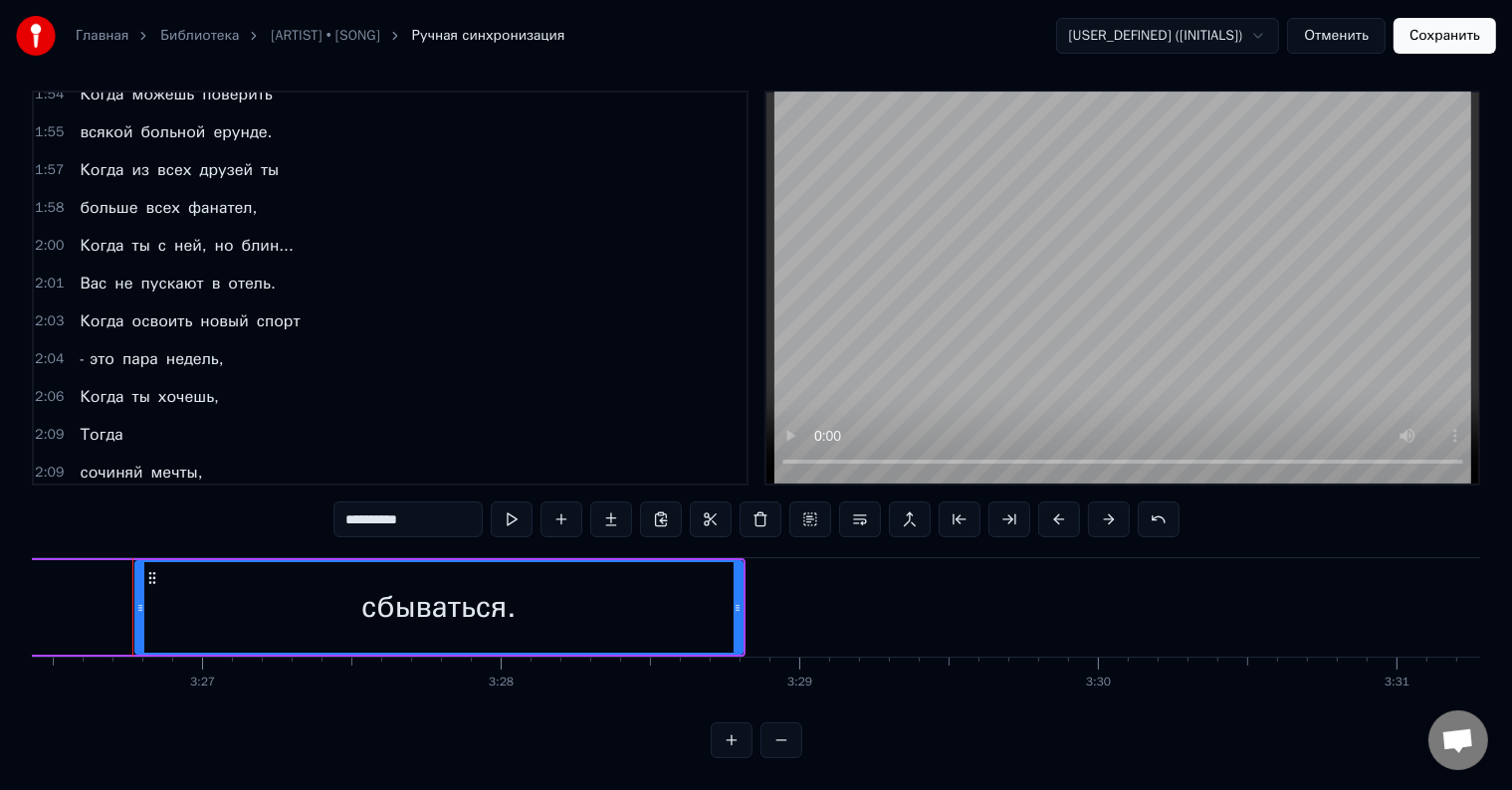 type on "**********" 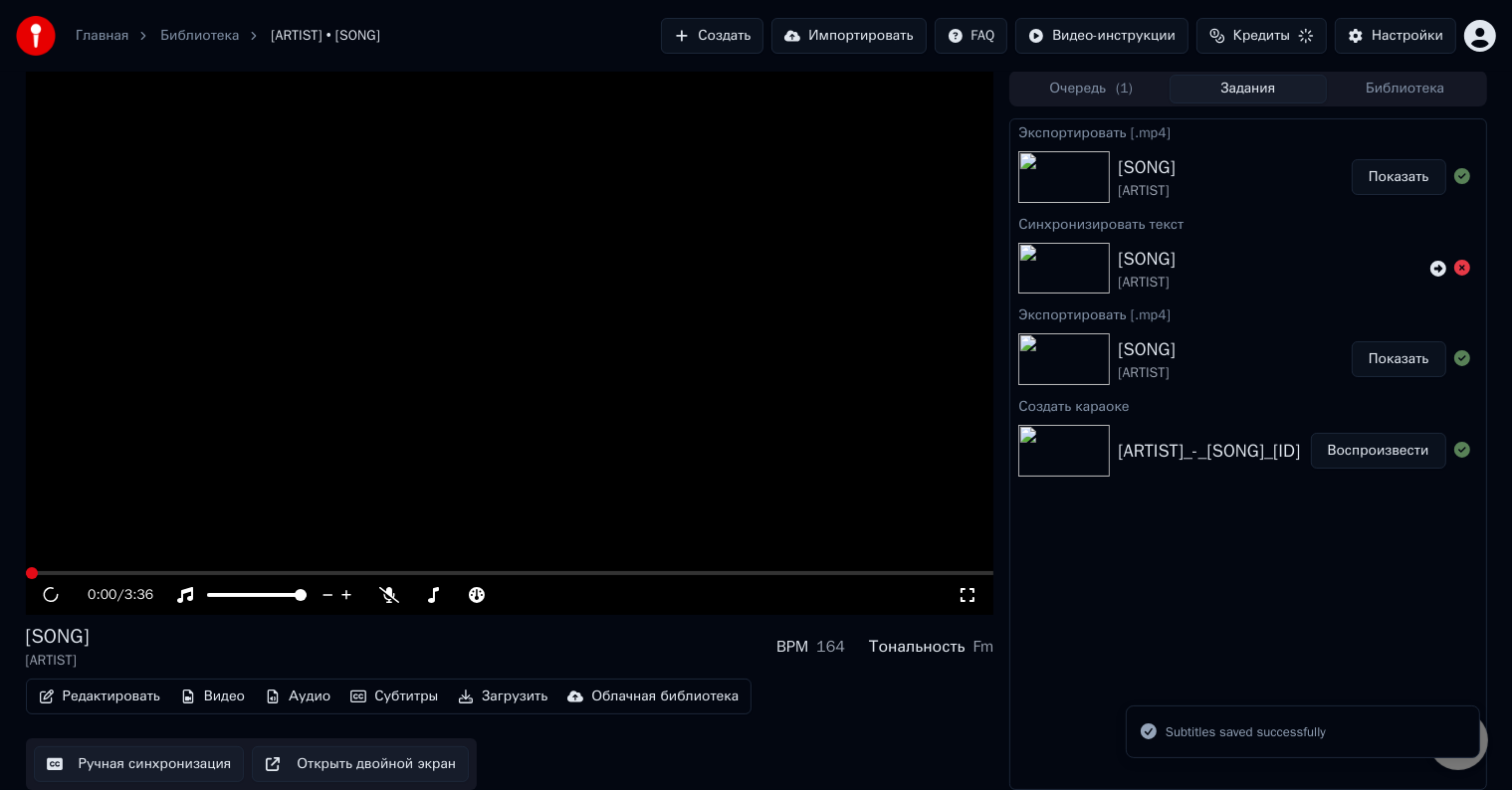 scroll, scrollTop: 1, scrollLeft: 0, axis: vertical 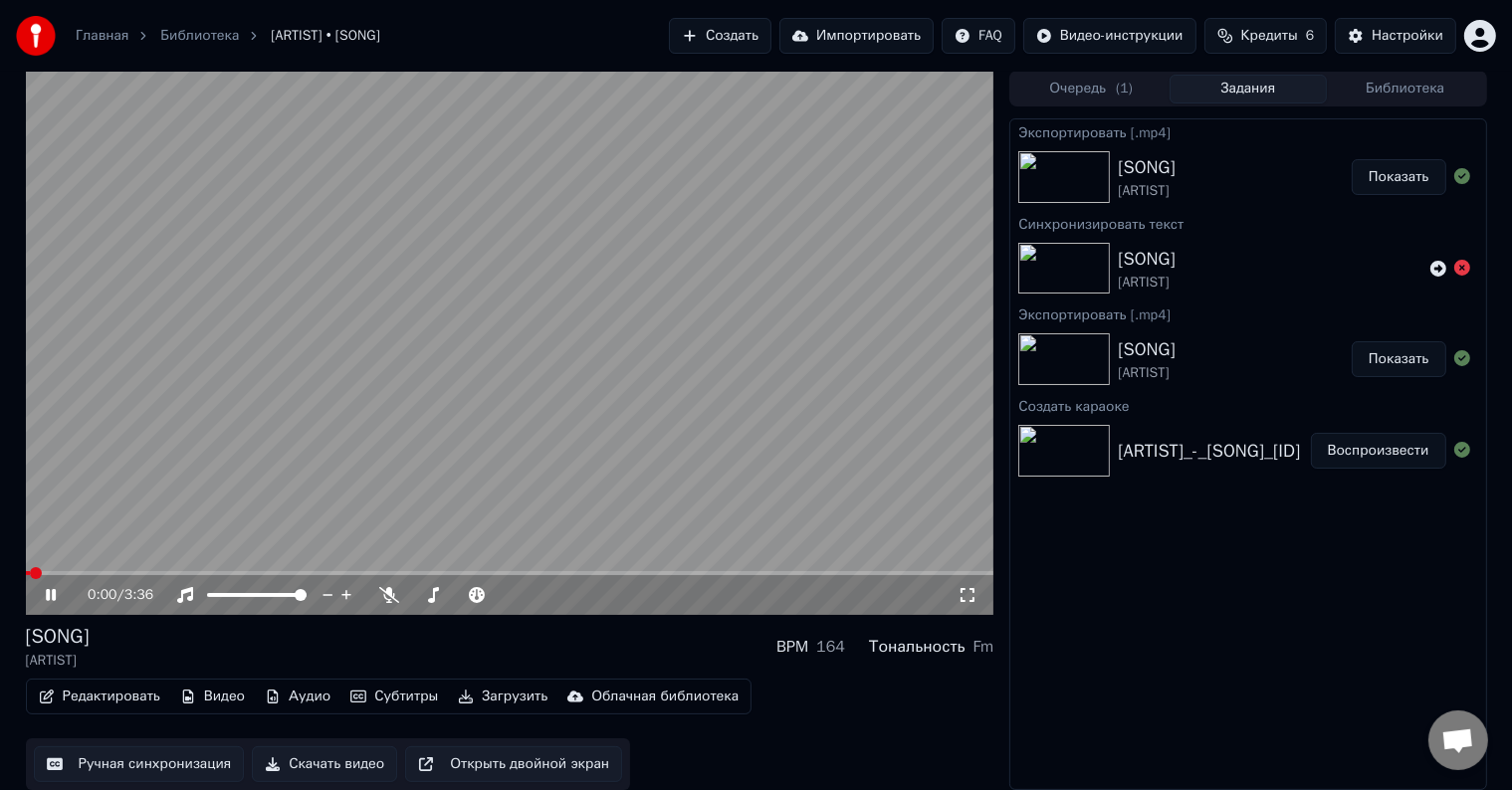 click on "Скачать видео" at bounding box center (324, 764) 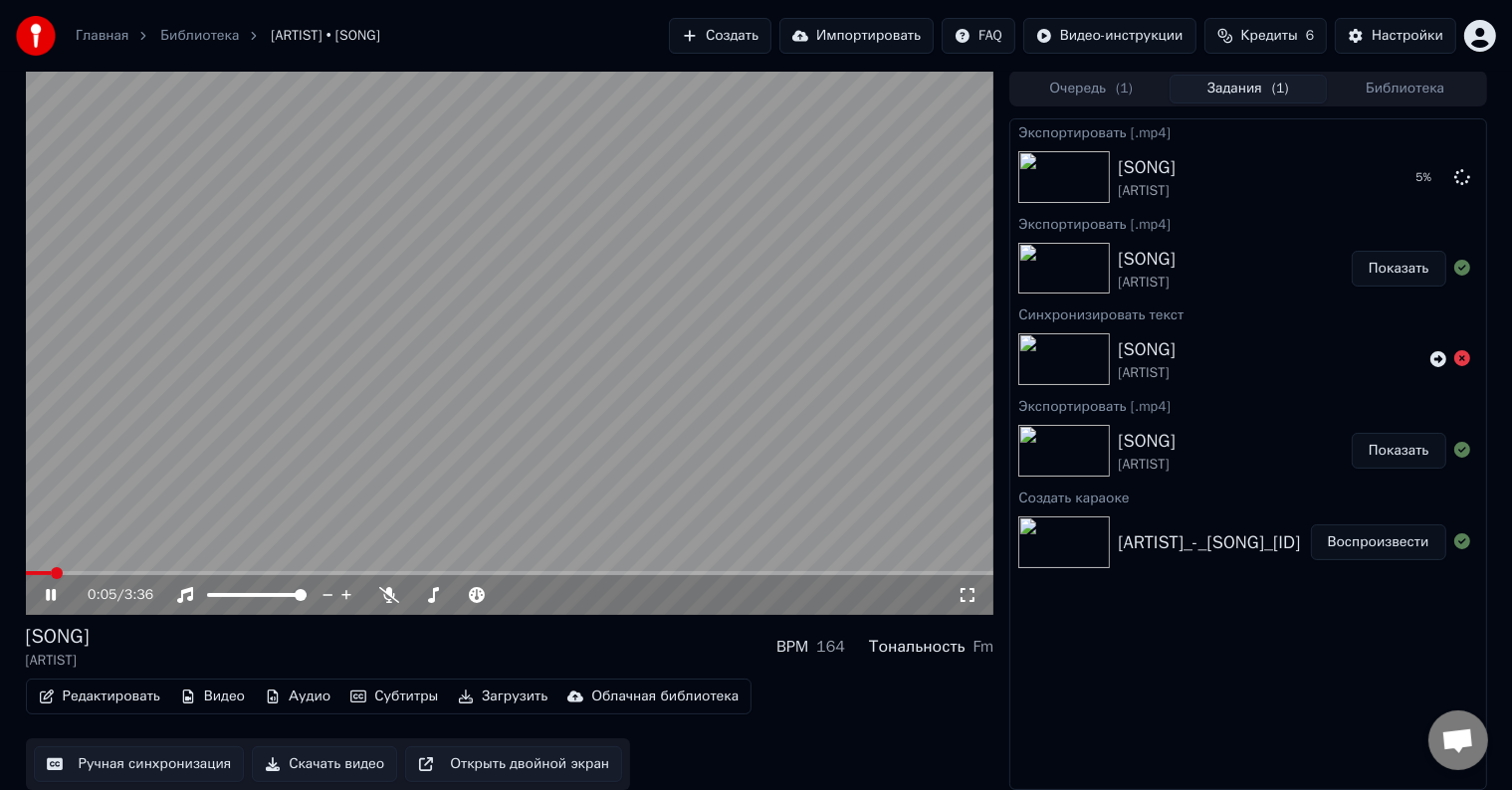 click 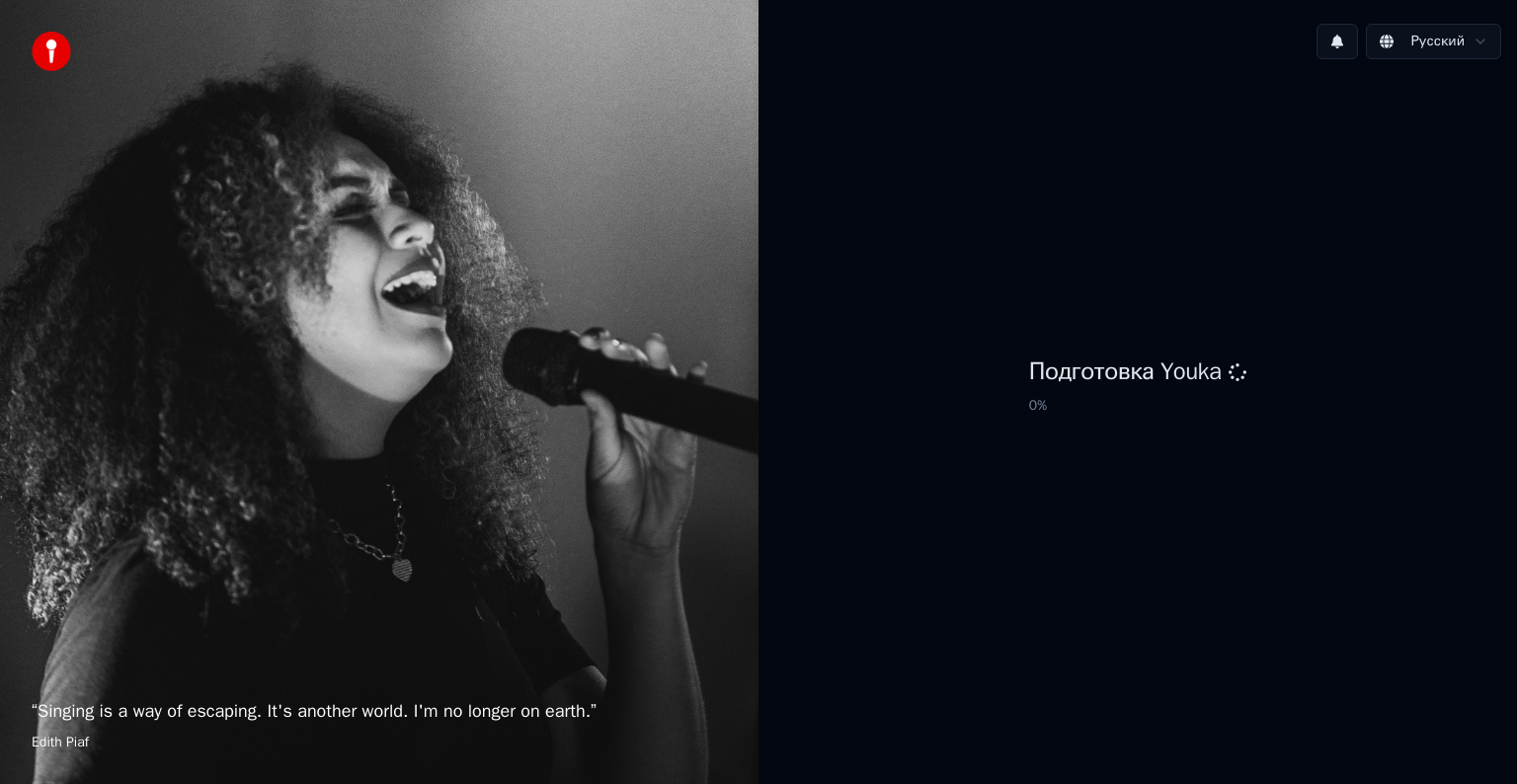 scroll, scrollTop: 0, scrollLeft: 0, axis: both 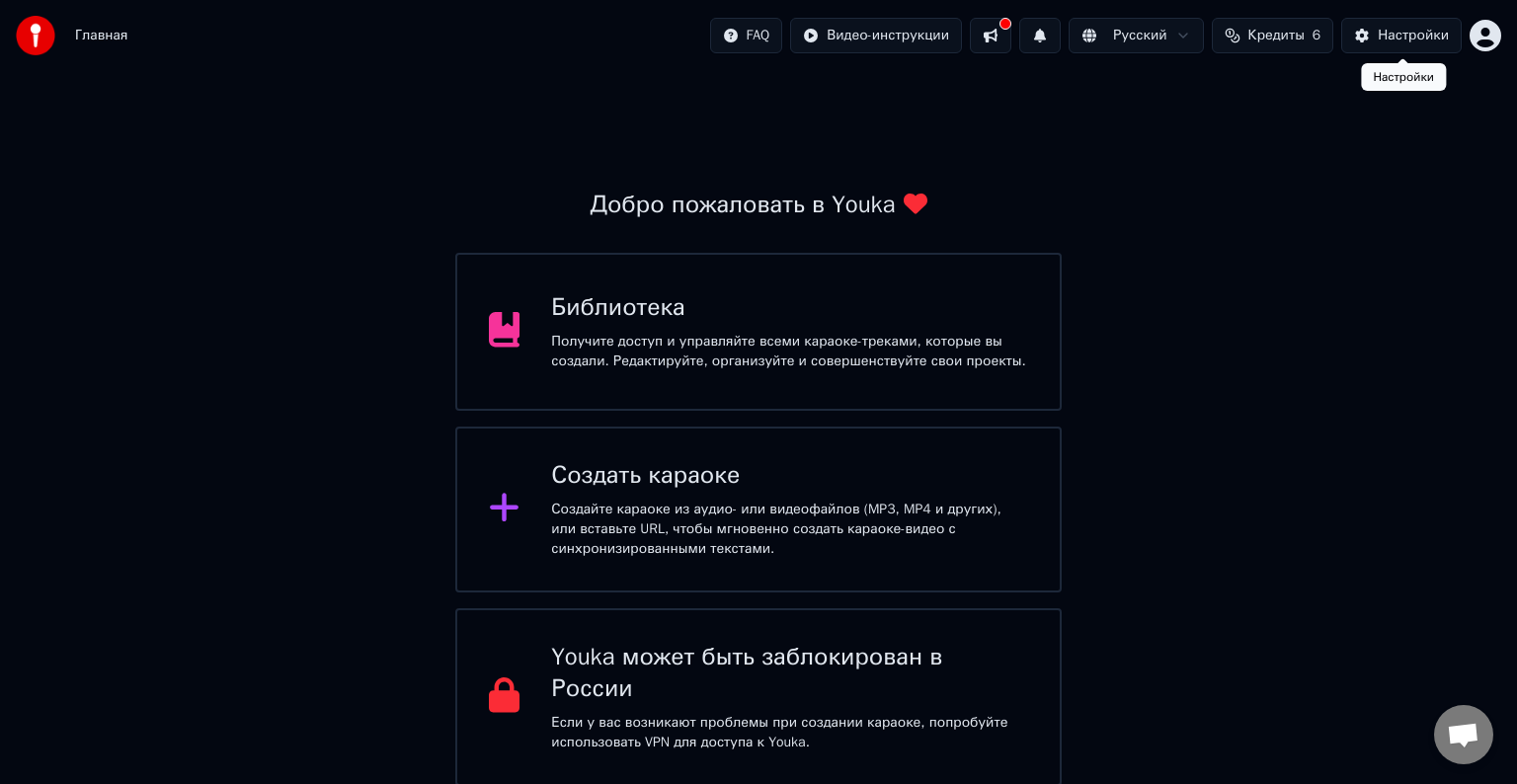 click on "Настройки" at bounding box center (1413, 36) 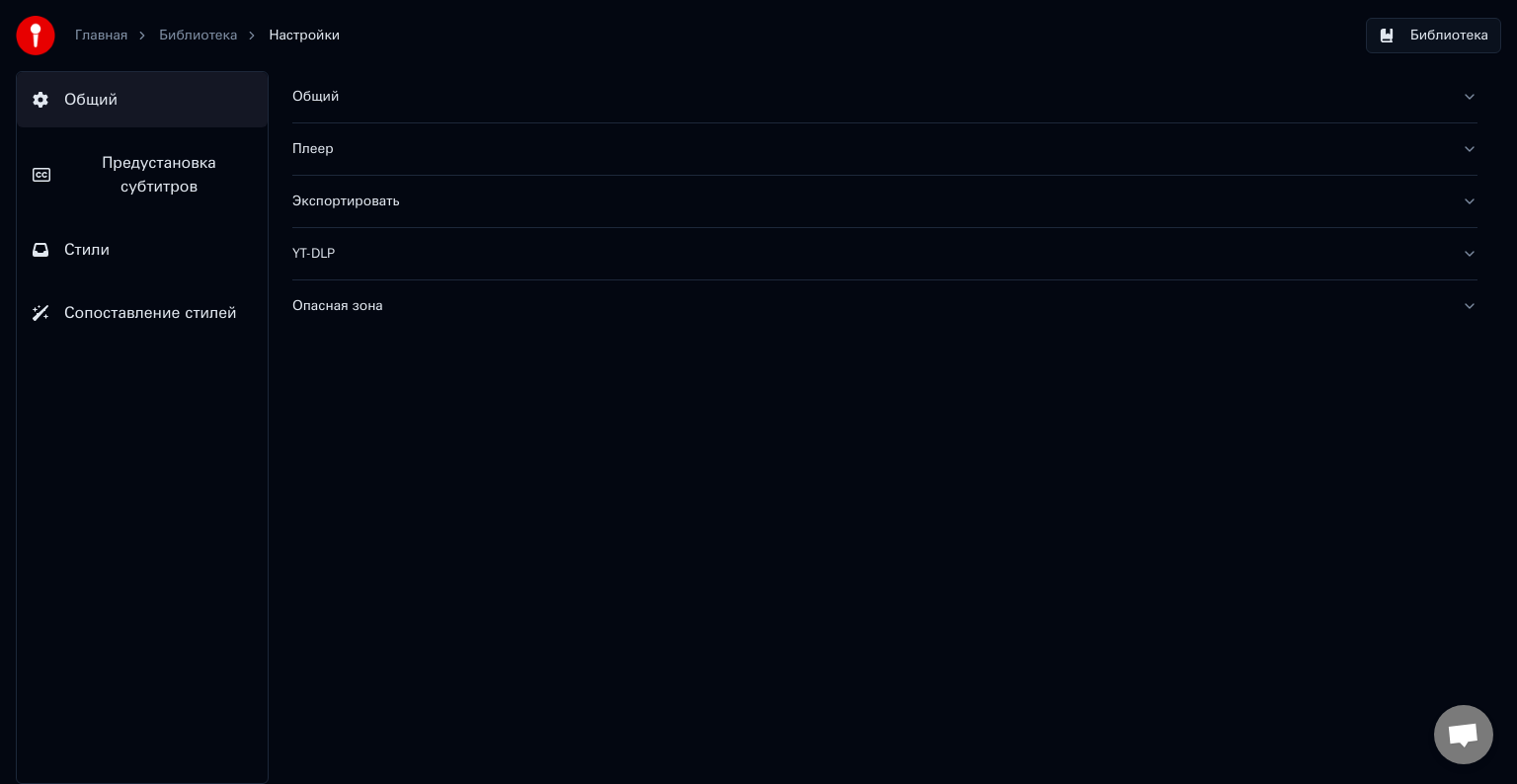 click on "Главная" at bounding box center (101, 36) 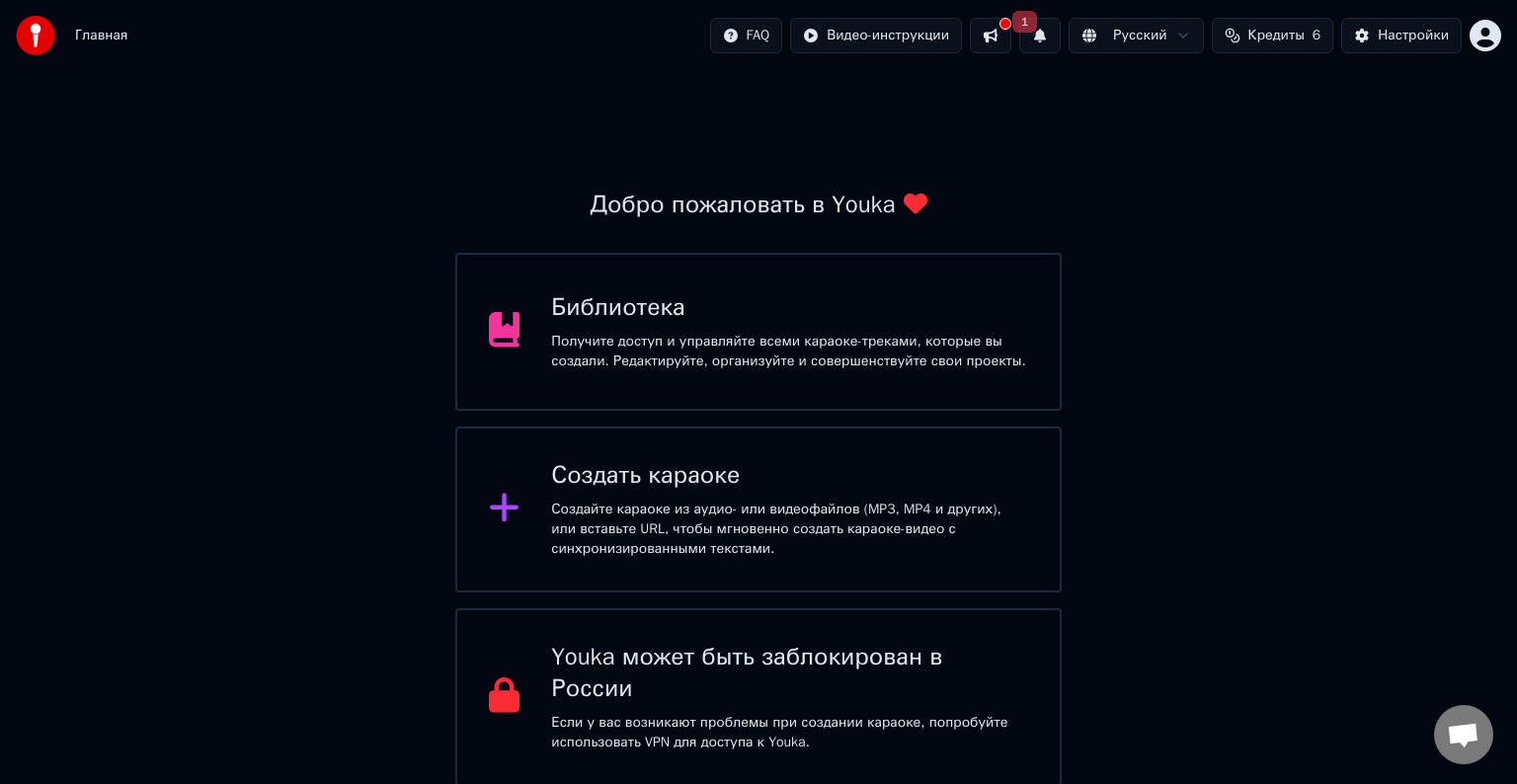click at bounding box center (41, 36) 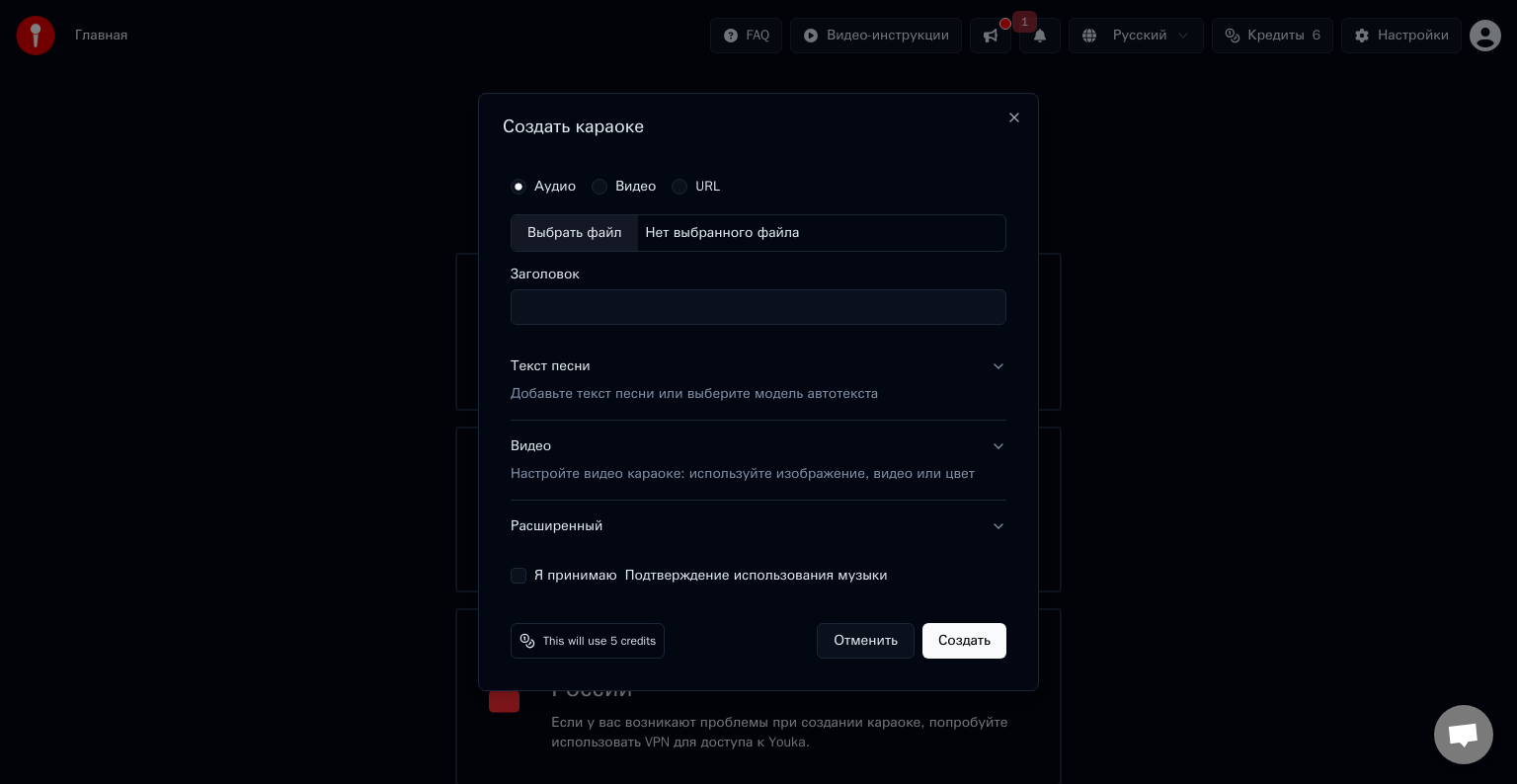 click on "Нет выбранного файла" at bounding box center (723, 233) 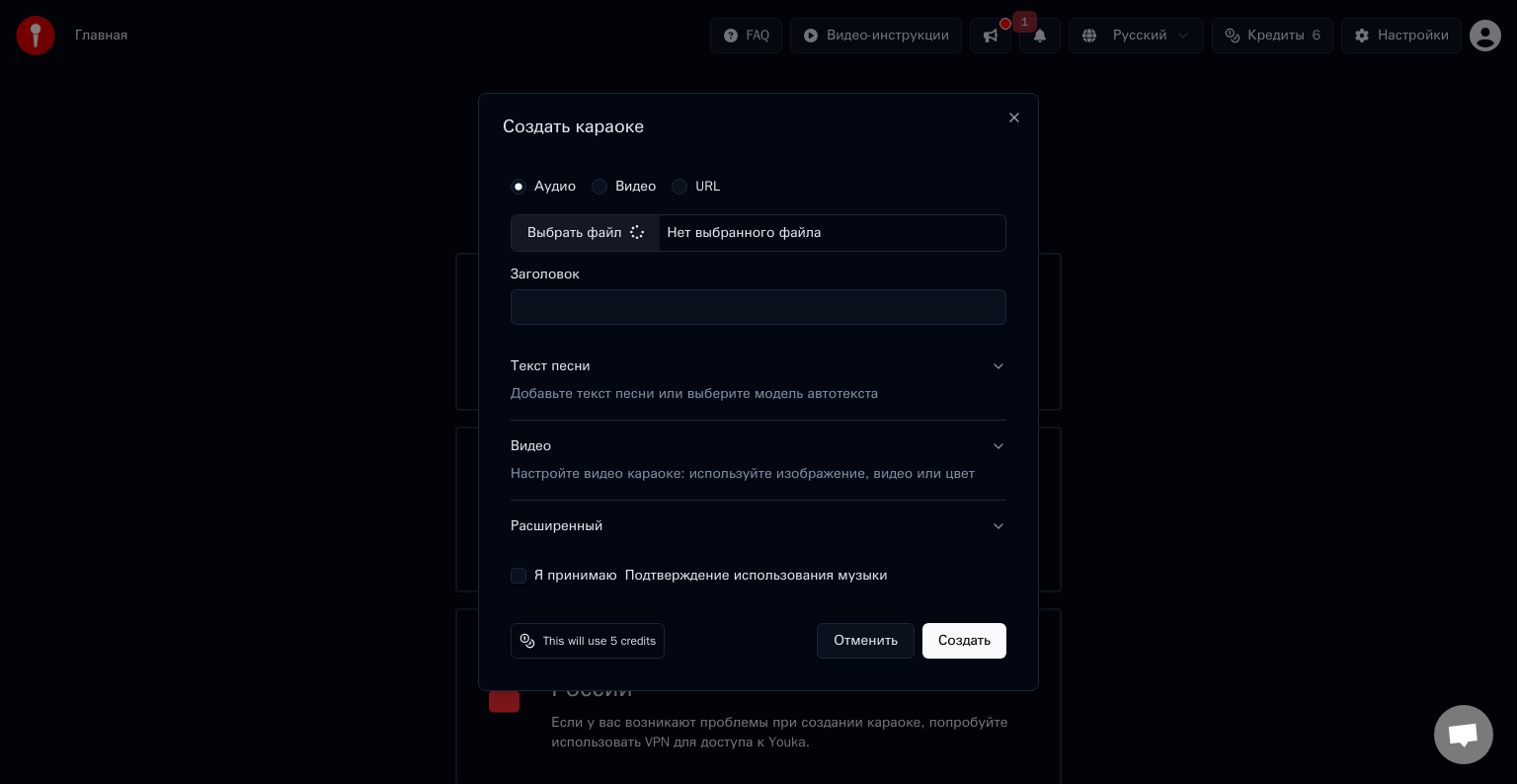 type on "**********" 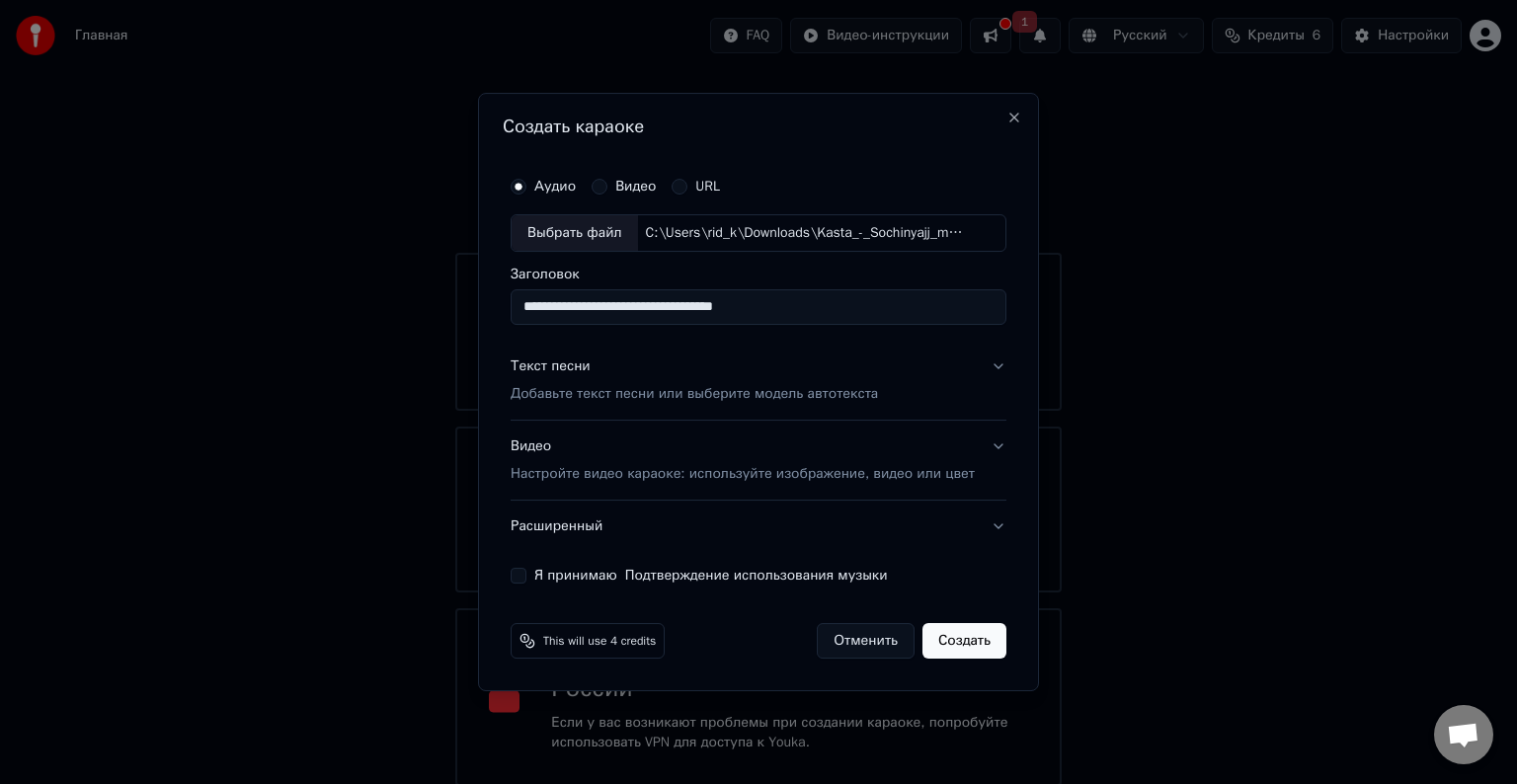 click on "Добавьте текст песни или выберите модель автотекста" at bounding box center (694, 394) 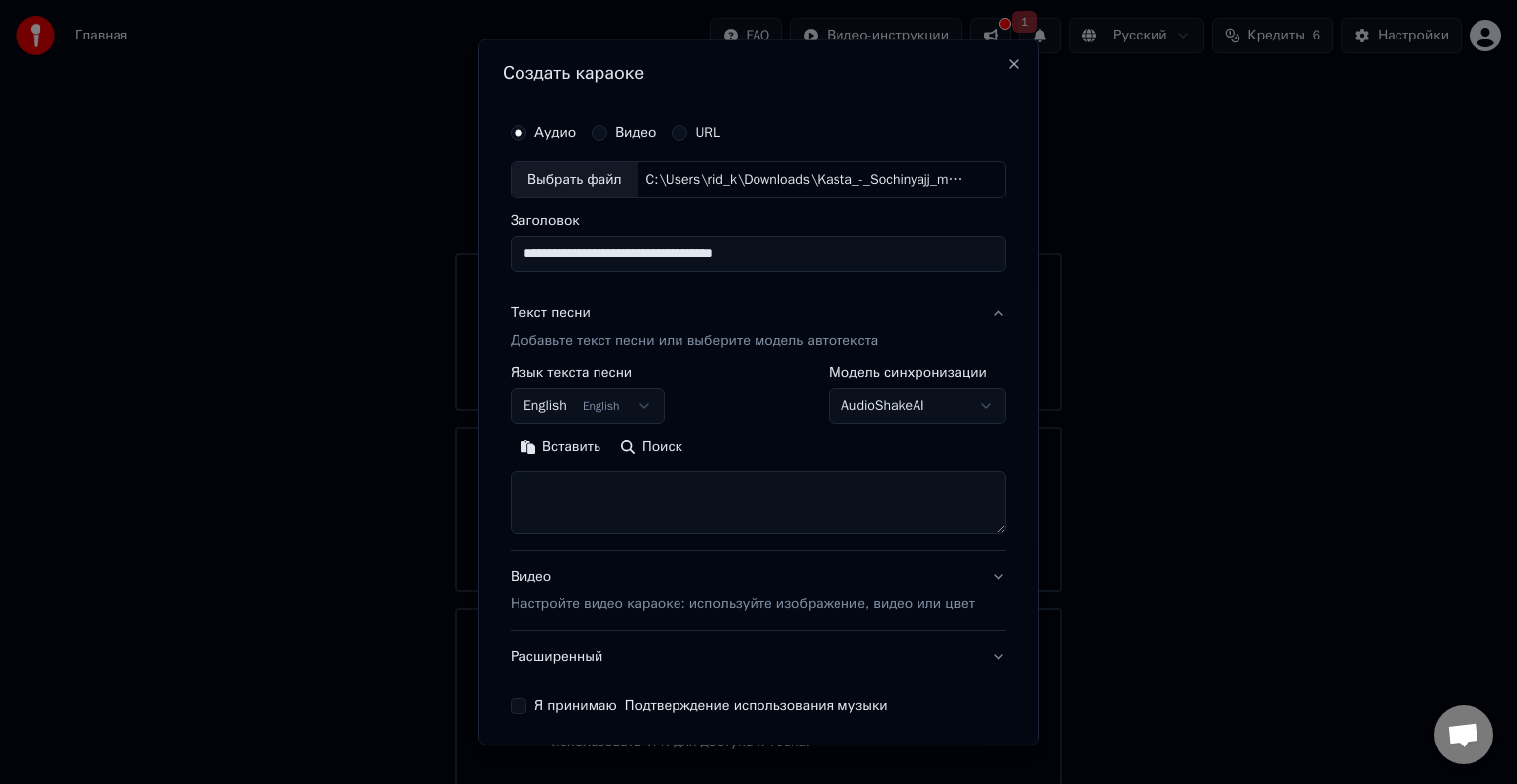 click at bounding box center [758, 503] 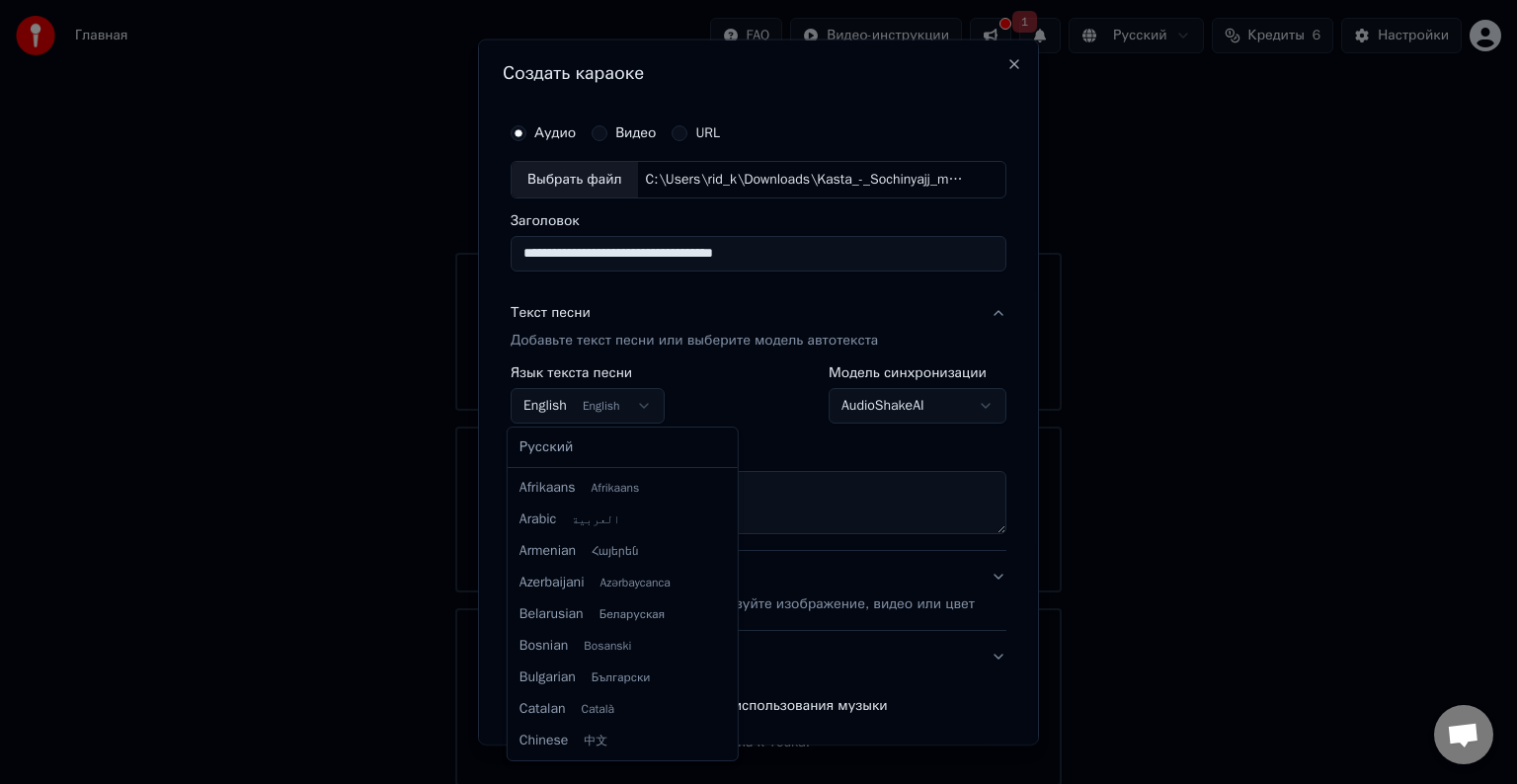 click on "Главная FAQ Видео-инструкции 1 Русский Кредиты 6 Настройки Добро пожаловать в Youka Библиотека Получите доступ и управляйте всеми караоке-треками, которые вы создали. Редактируйте, организуйте и совершенствуйте свои проекты. Создать караоке Создайте караоке из аудио- или видеофайлов (MP3, MP4 и других), или вставьте URL, чтобы мгновенно создать караоке-видео с синхронизированными текстами. Youka может быть заблокирован в России Если у вас возникают проблемы при создании караоке, попробуйте использовать VPN для доступа к Youka. Создать караоке Аудио Видео URL Заголовок" at bounding box center (758, 393) 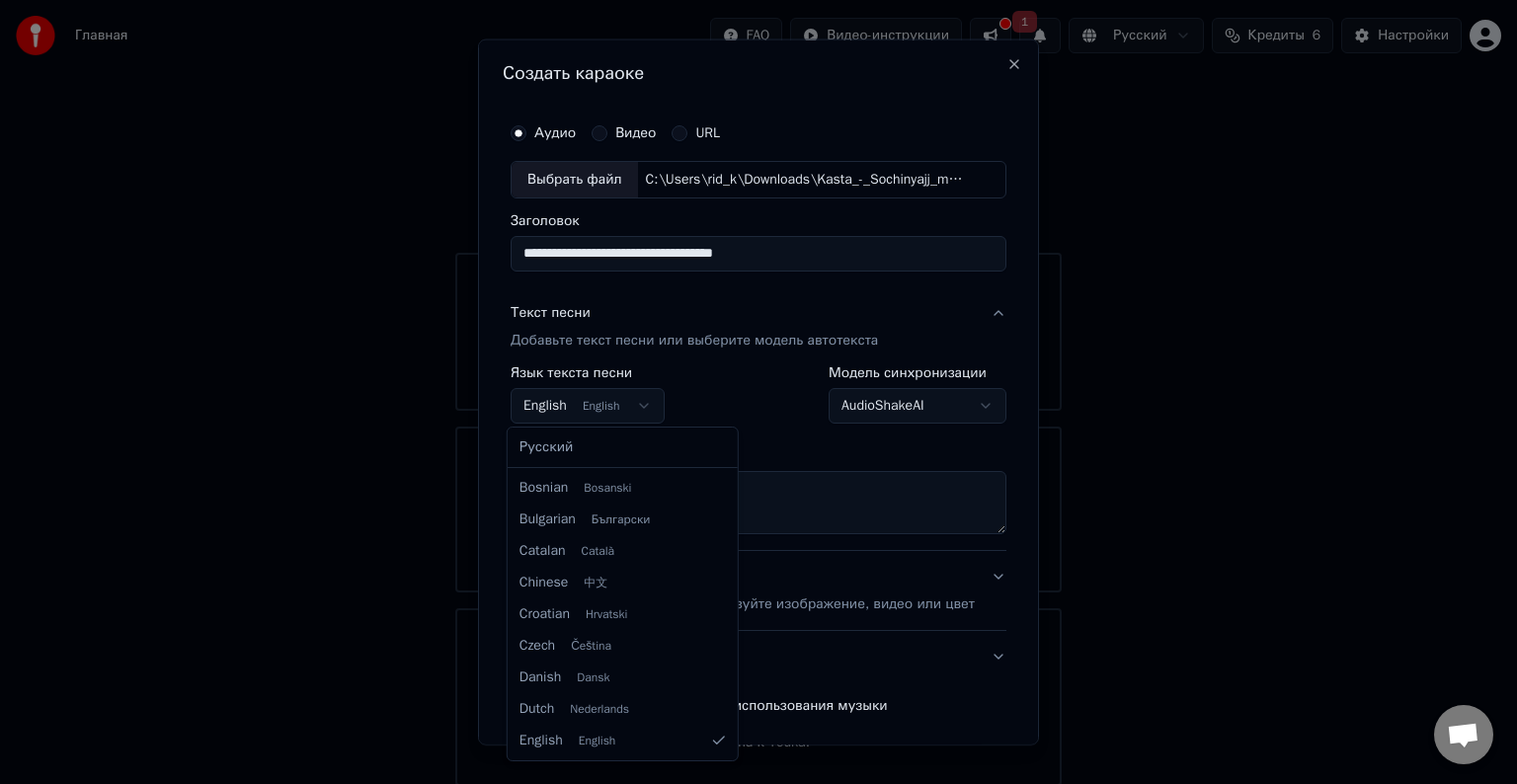 select on "**" 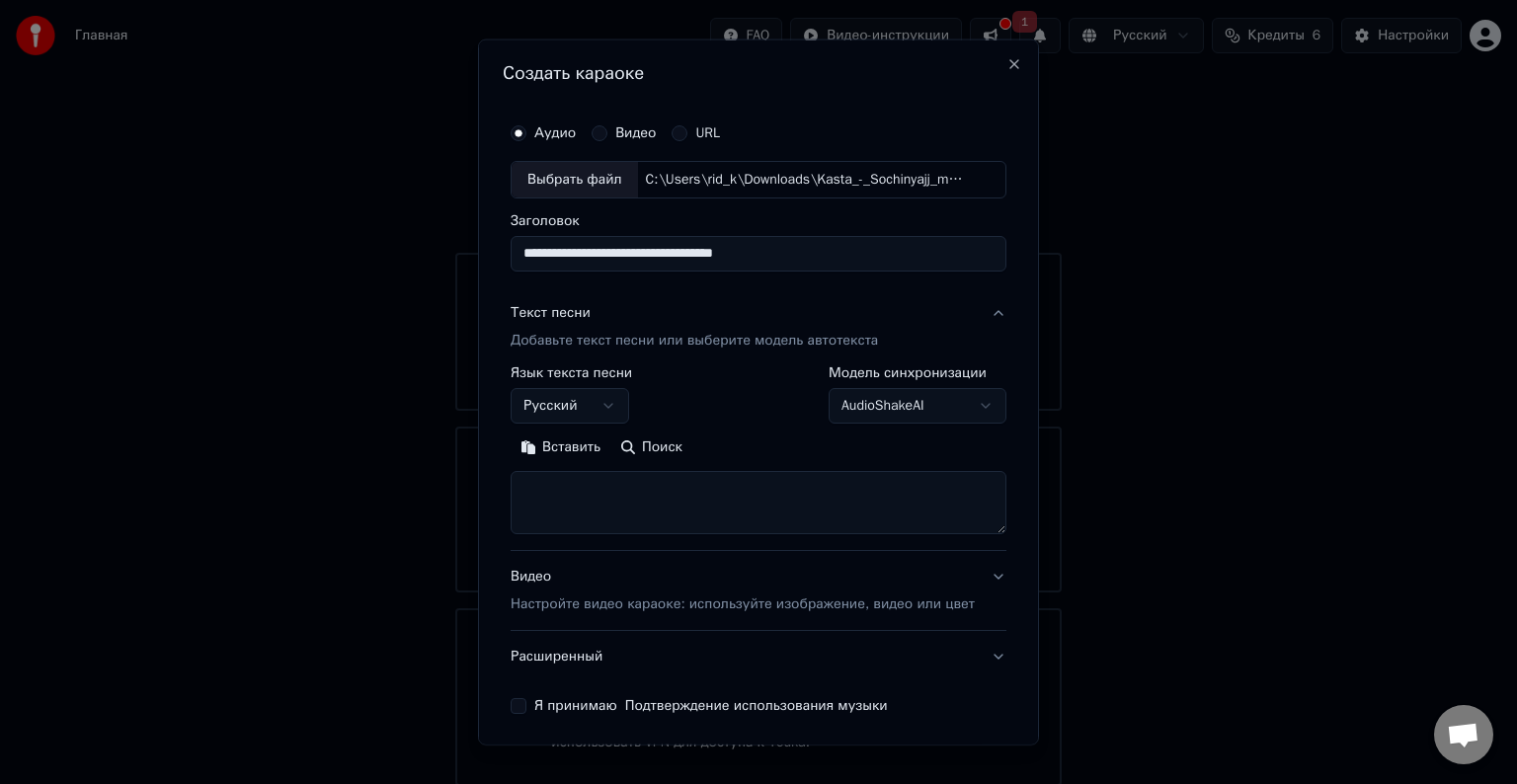 click at bounding box center (758, 503) 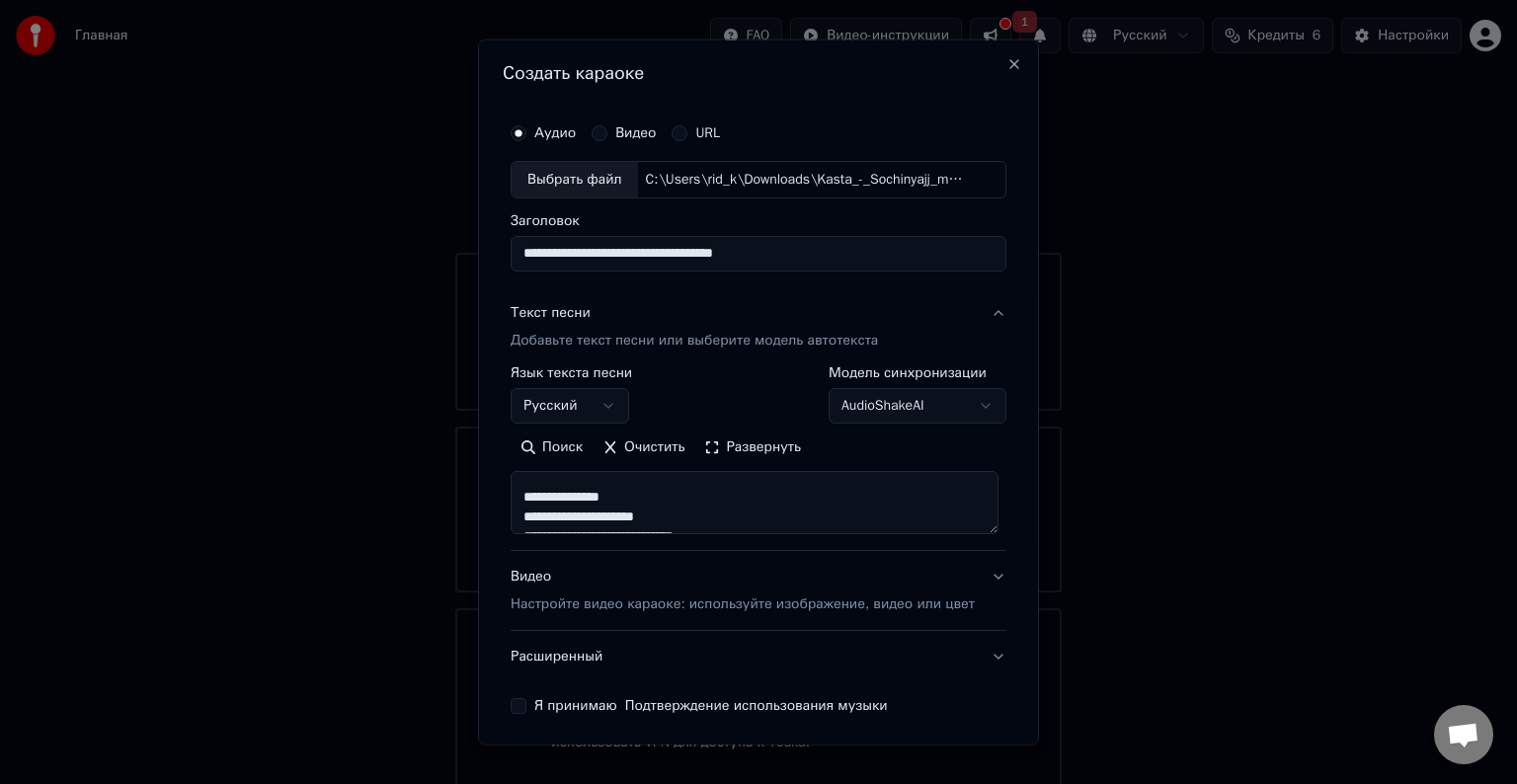 scroll, scrollTop: 99, scrollLeft: 0, axis: vertical 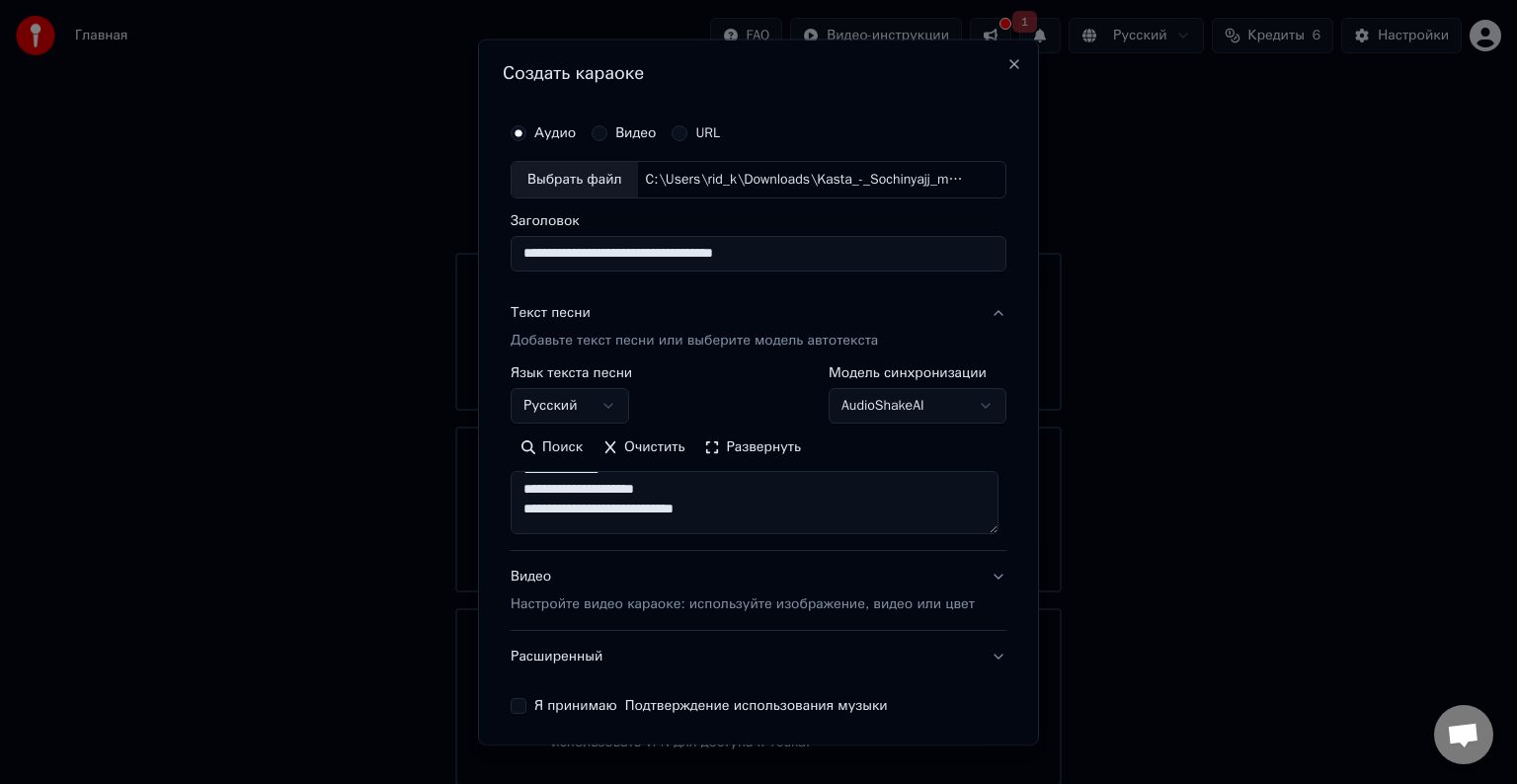 type on "**********" 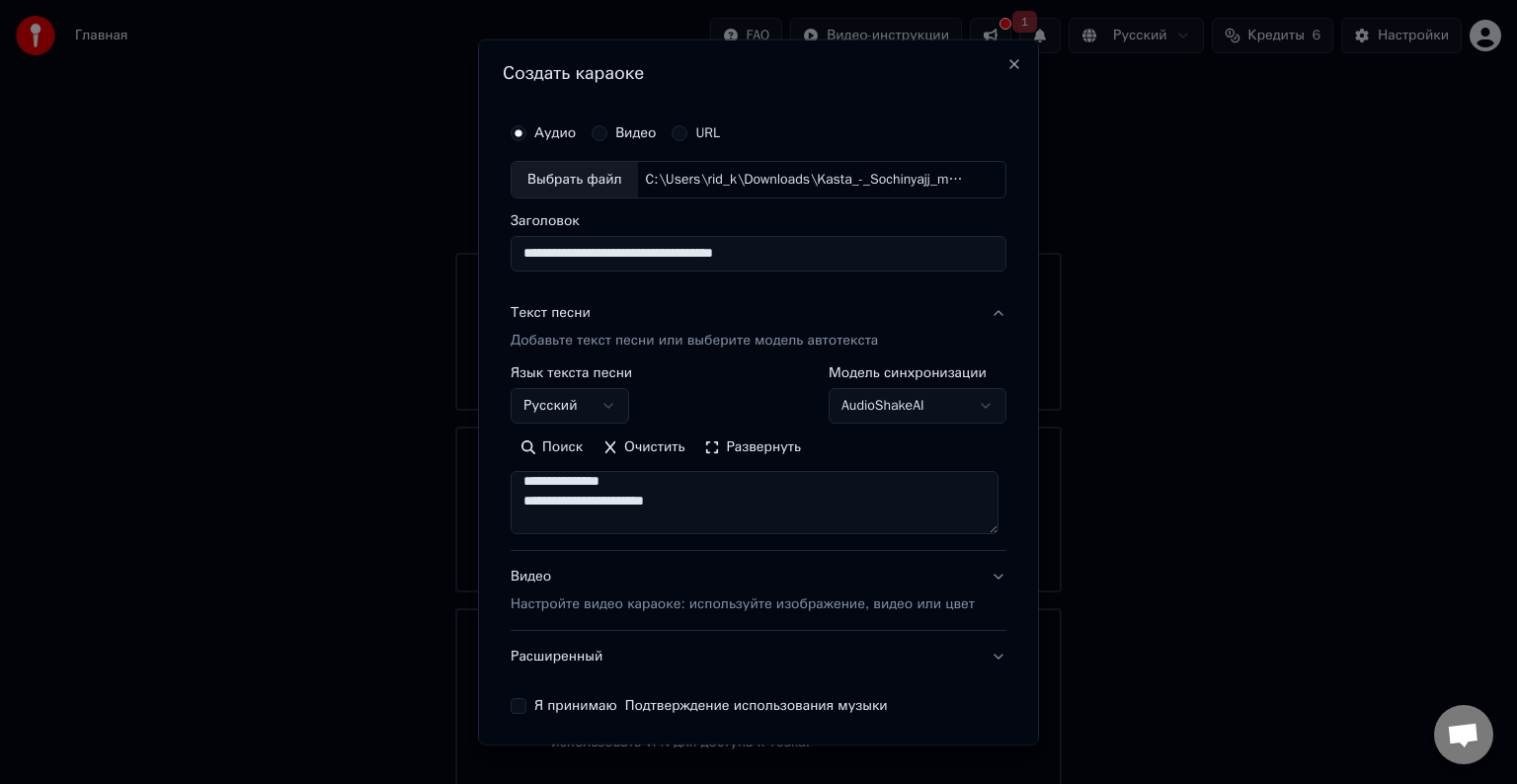 scroll, scrollTop: 296, scrollLeft: 0, axis: vertical 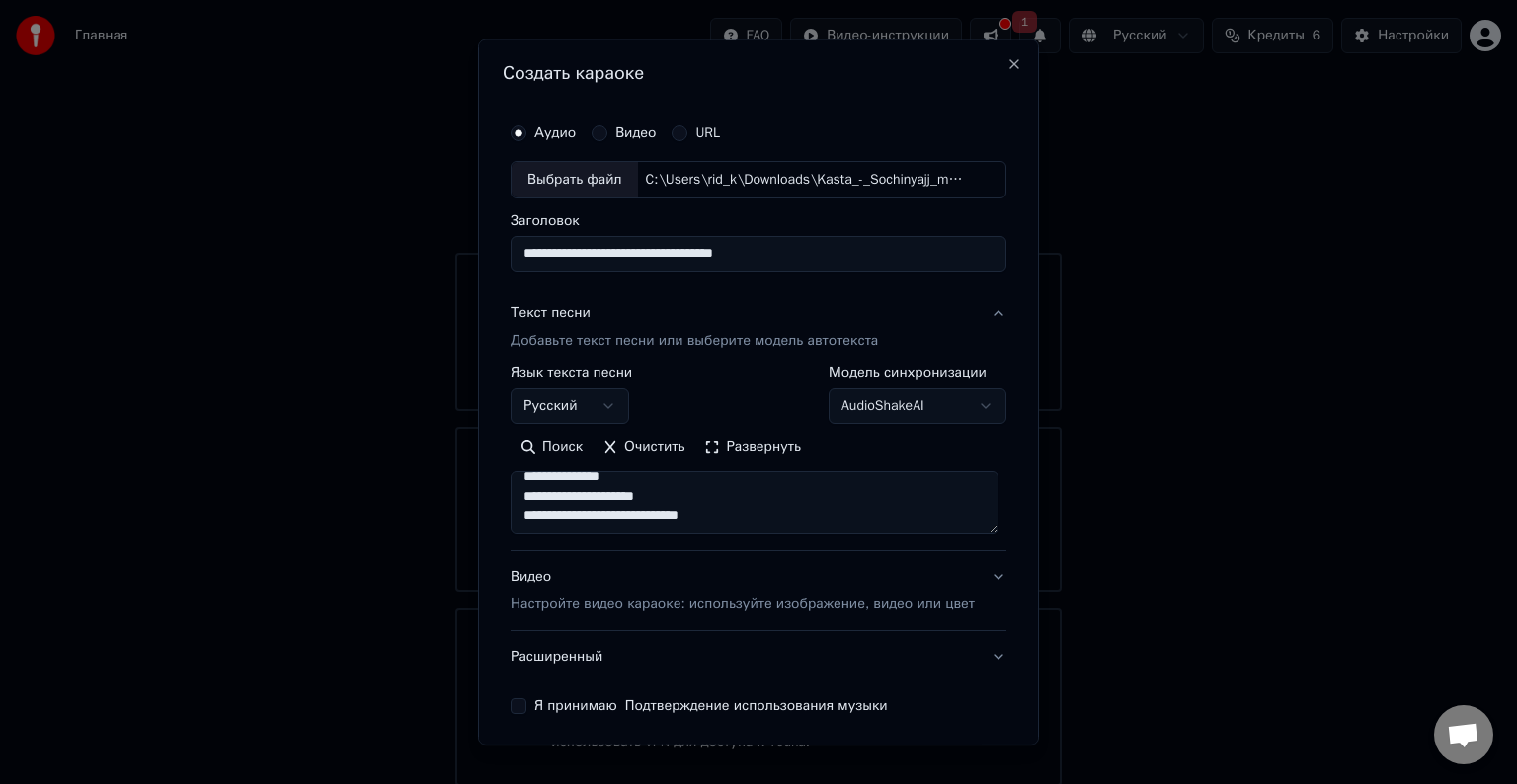 drag, startPoint x: 521, startPoint y: 486, endPoint x: 945, endPoint y: 665, distance: 460.23581 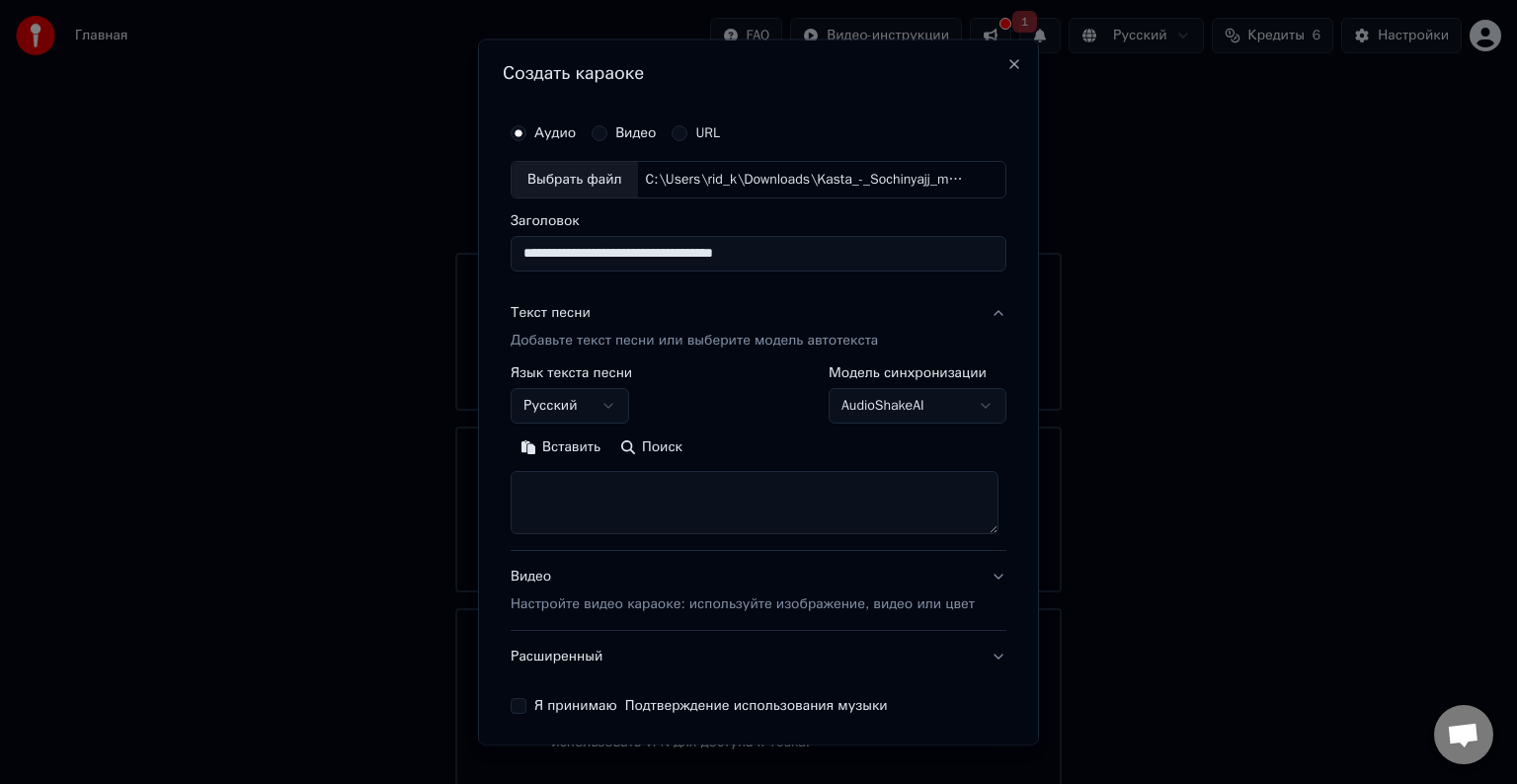 scroll, scrollTop: 0, scrollLeft: 0, axis: both 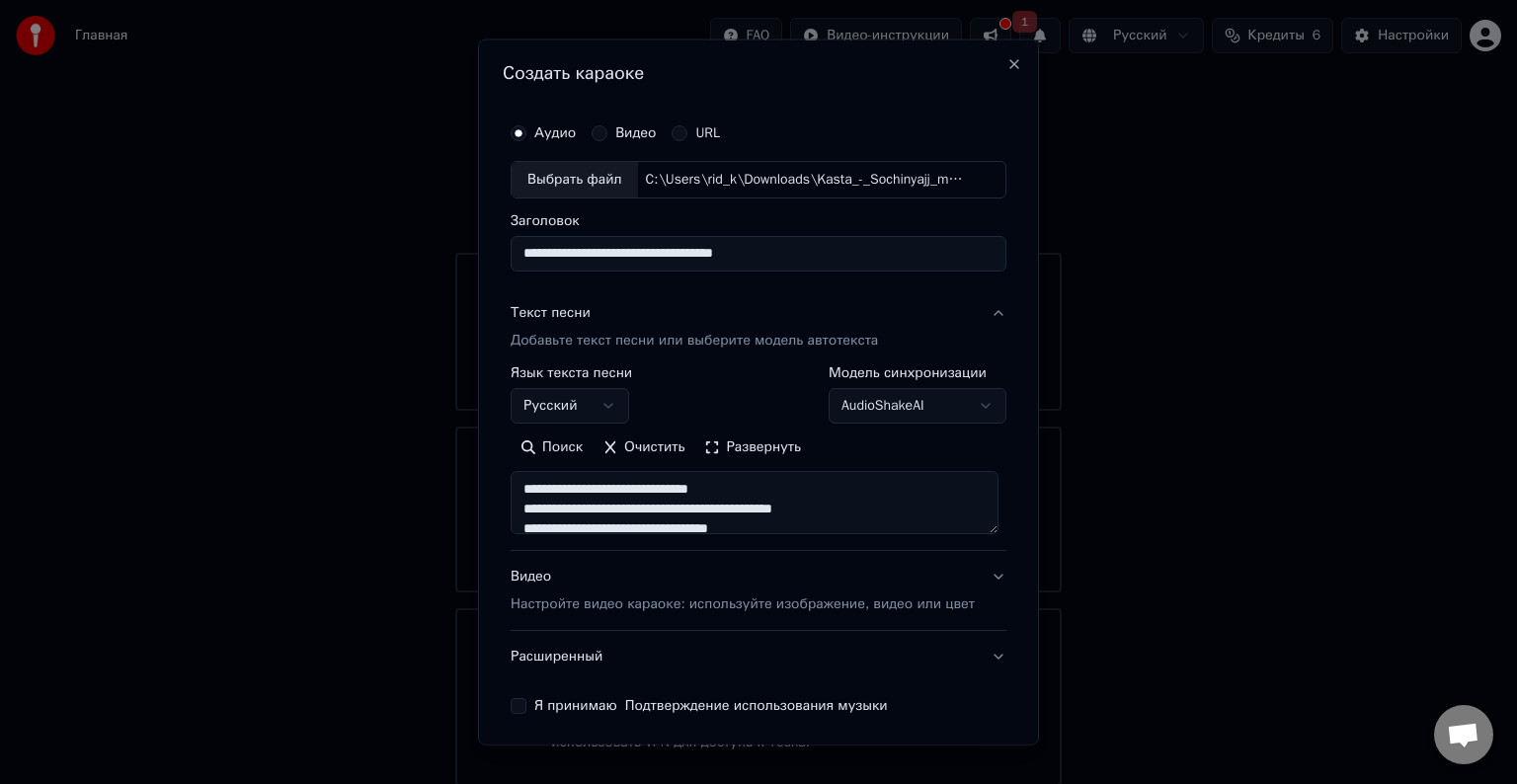 click at bounding box center [755, 503] 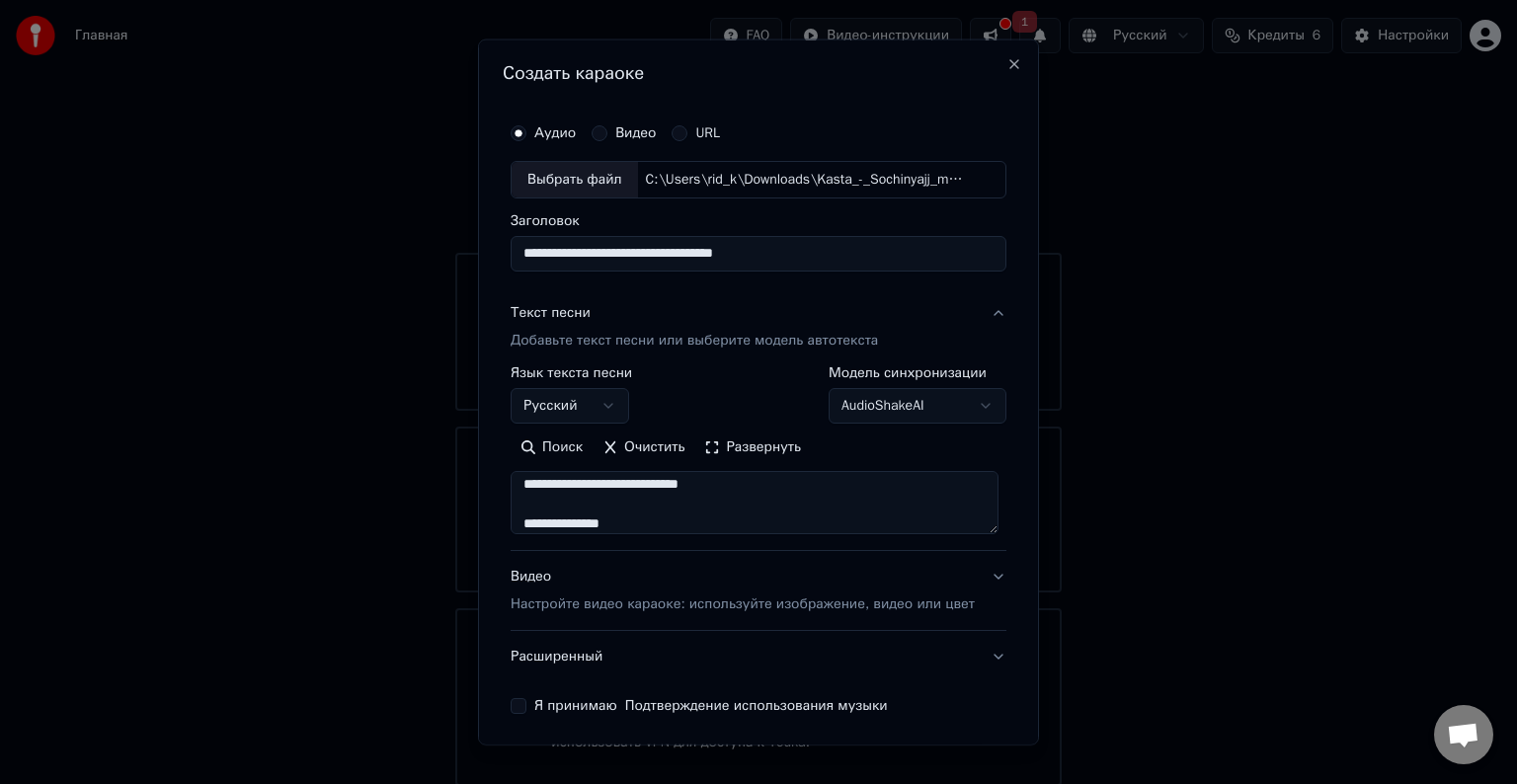 scroll, scrollTop: 1848, scrollLeft: 0, axis: vertical 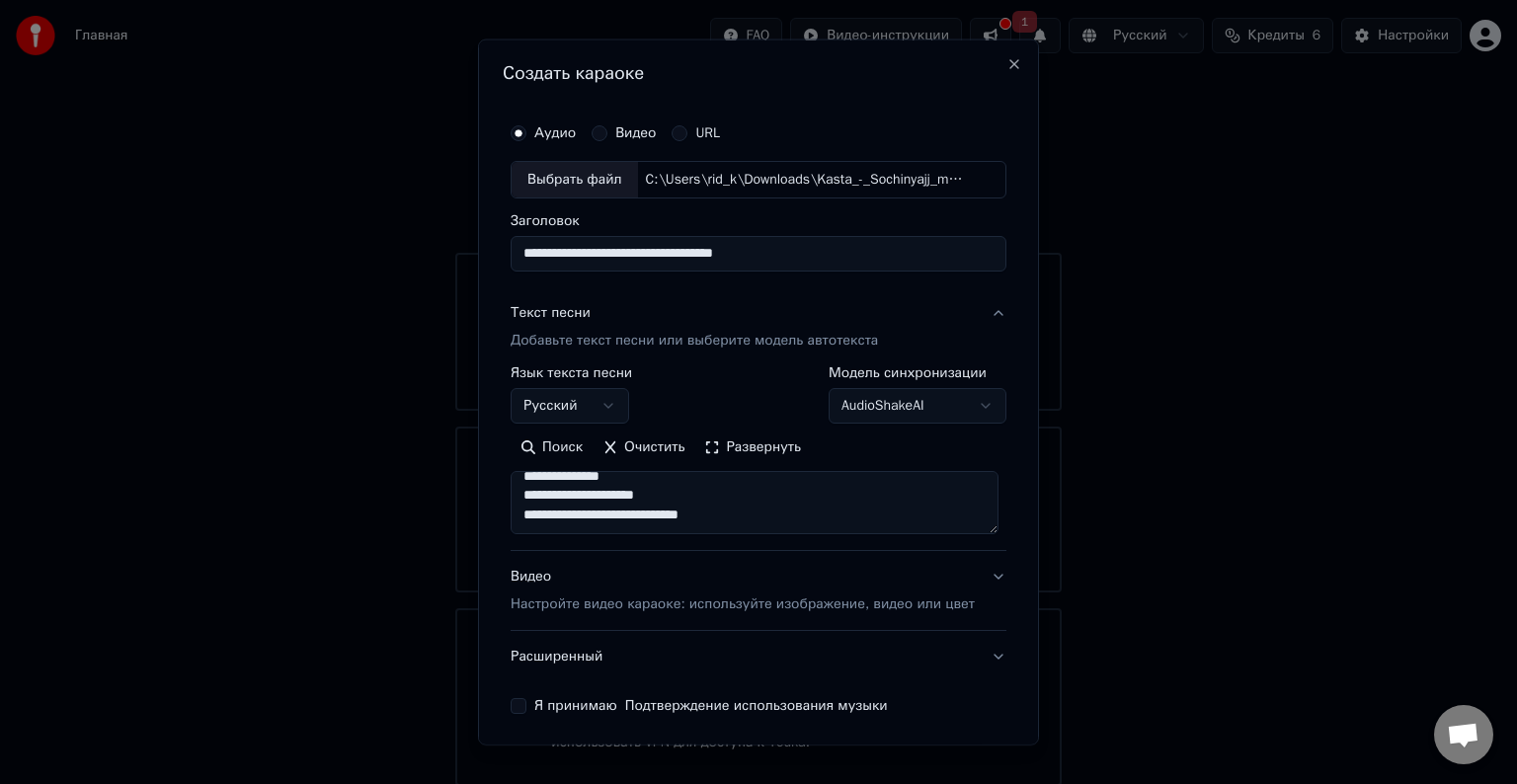 click on "Я принимаю   Подтверждение использования музыки" at bounding box center [519, 706] 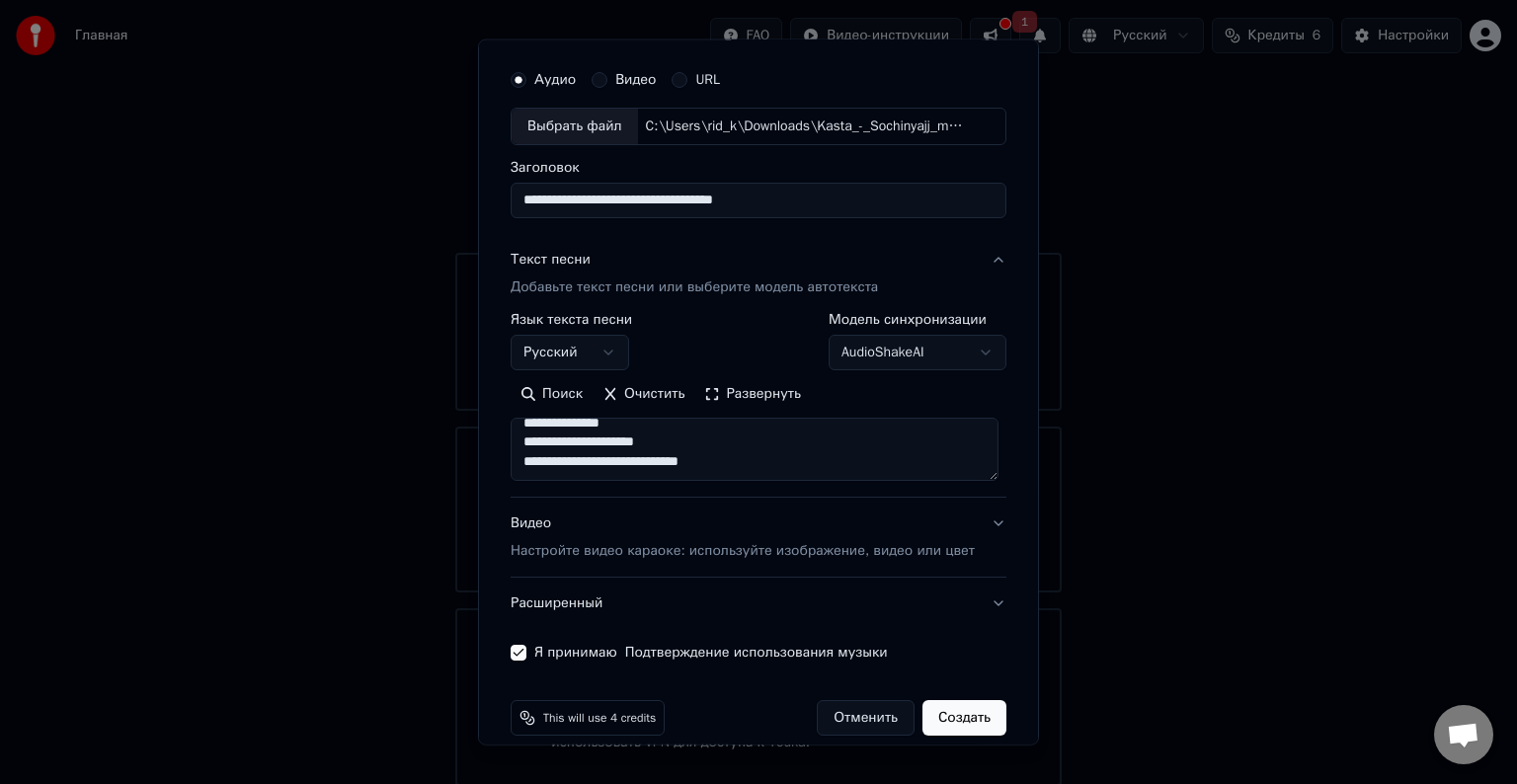 scroll, scrollTop: 75, scrollLeft: 0, axis: vertical 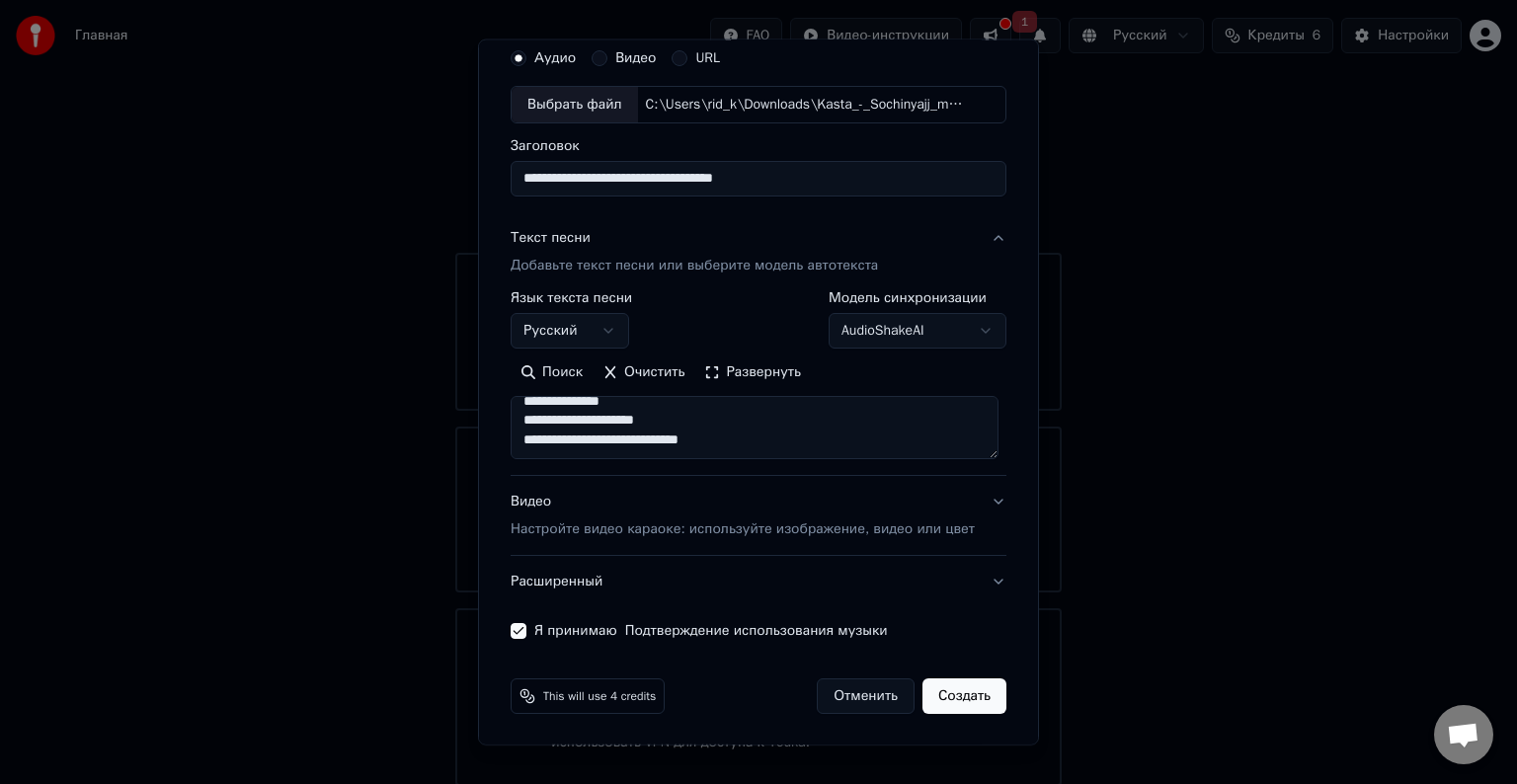 click on "Настройте видео караоке: используйте изображение, видео или цвет" at bounding box center [743, 529] 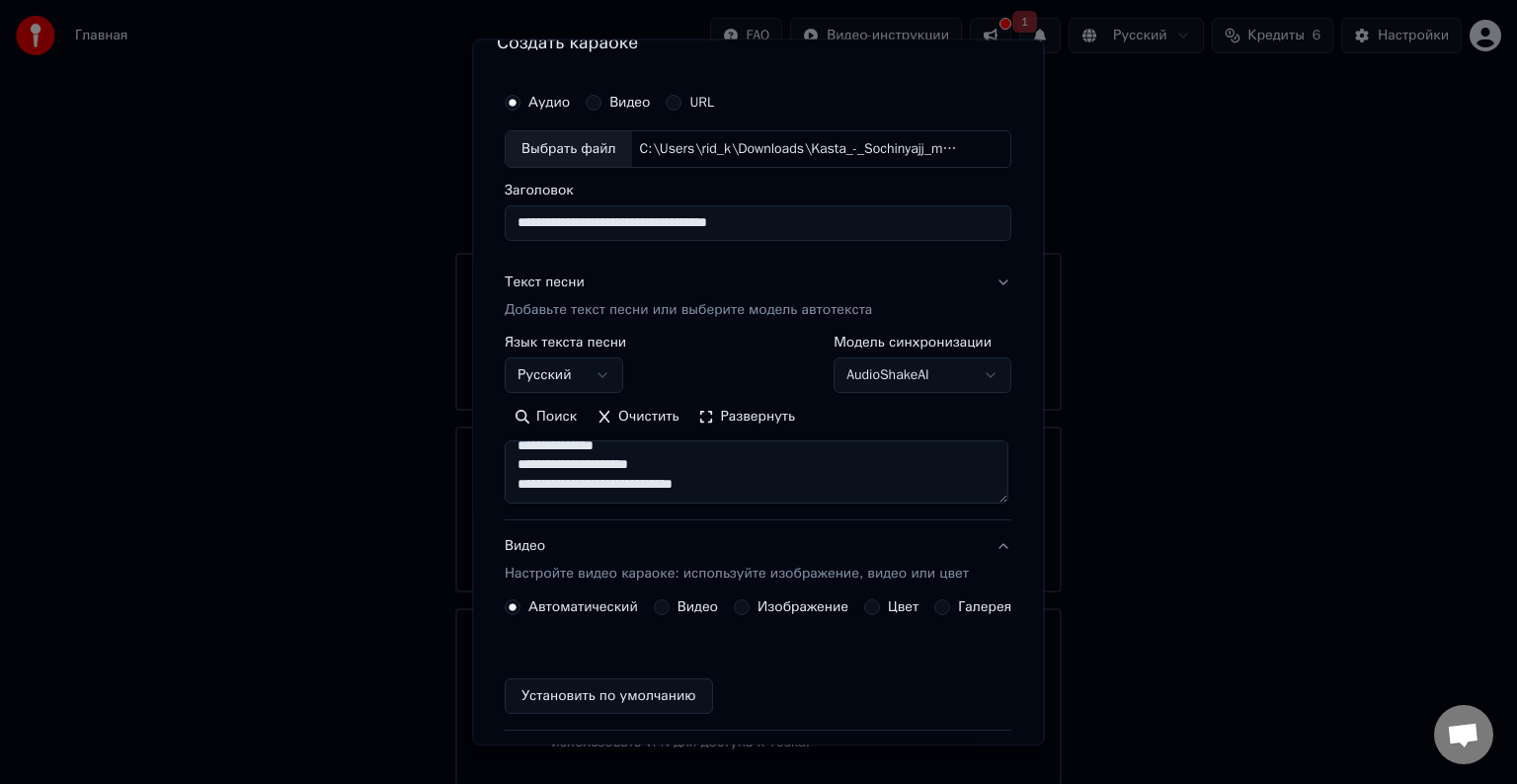 scroll, scrollTop: 22, scrollLeft: 0, axis: vertical 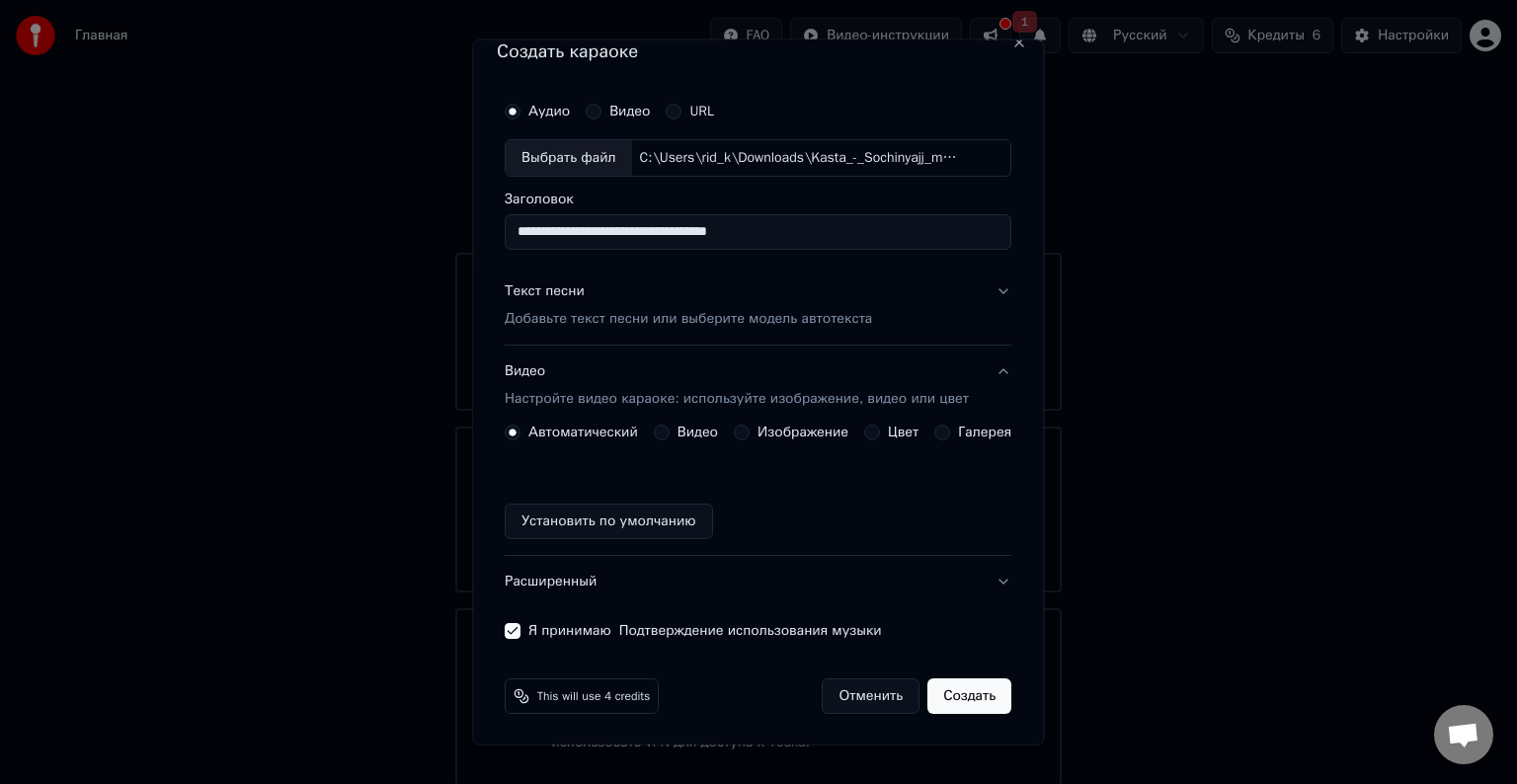 click on "Изображение" at bounding box center (803, 432) 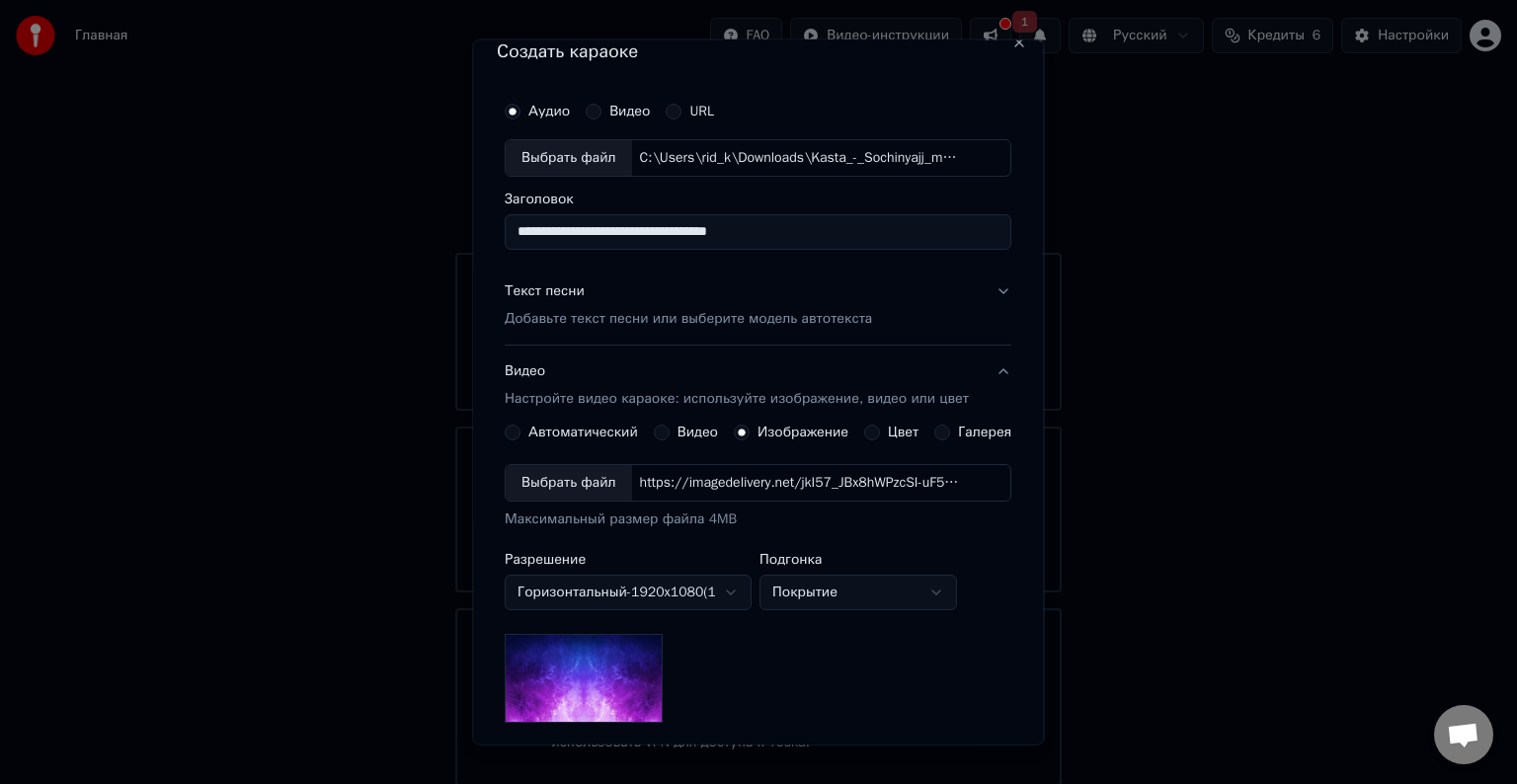 click on "Выбрать файл" at bounding box center [569, 483] 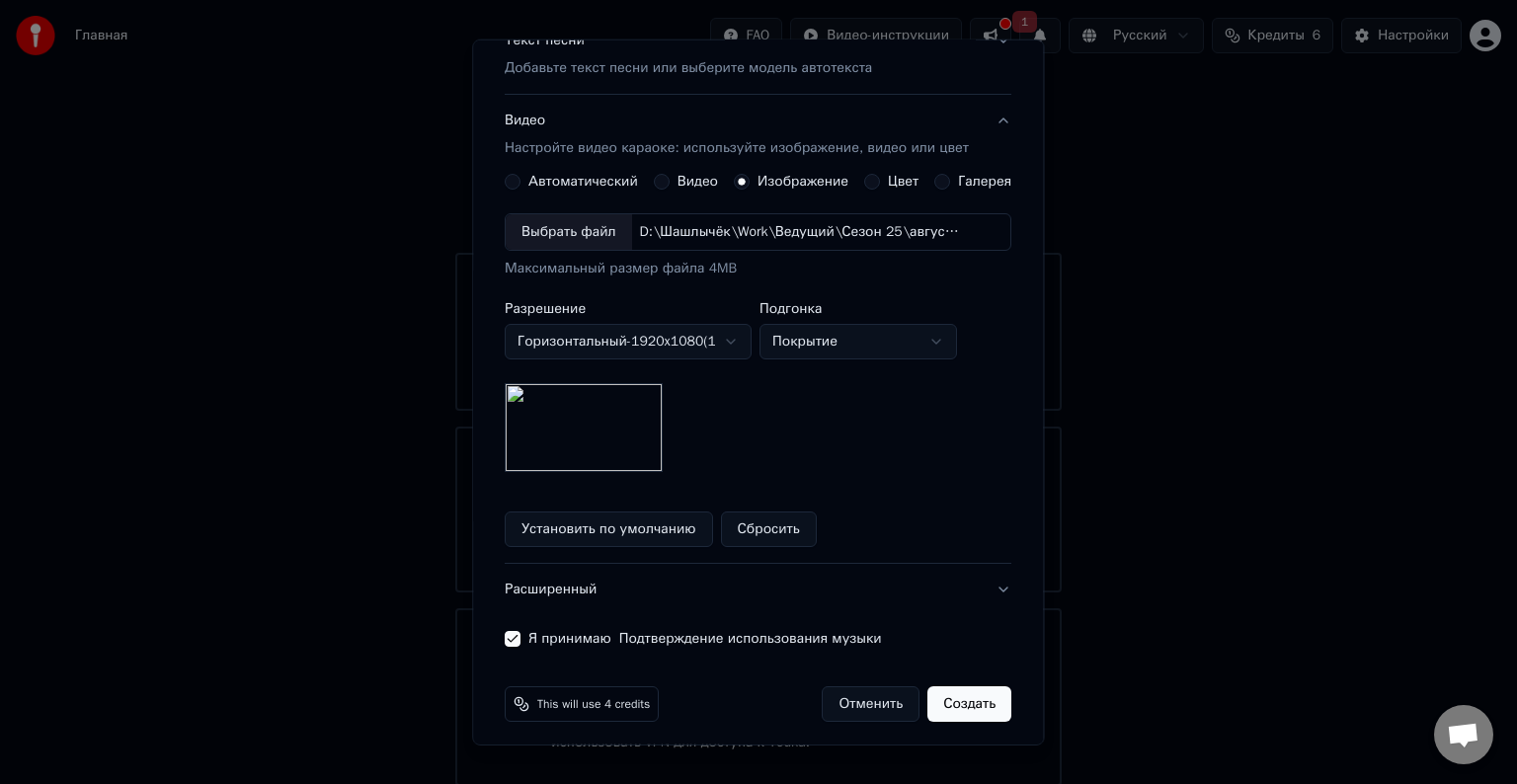 scroll, scrollTop: 280, scrollLeft: 0, axis: vertical 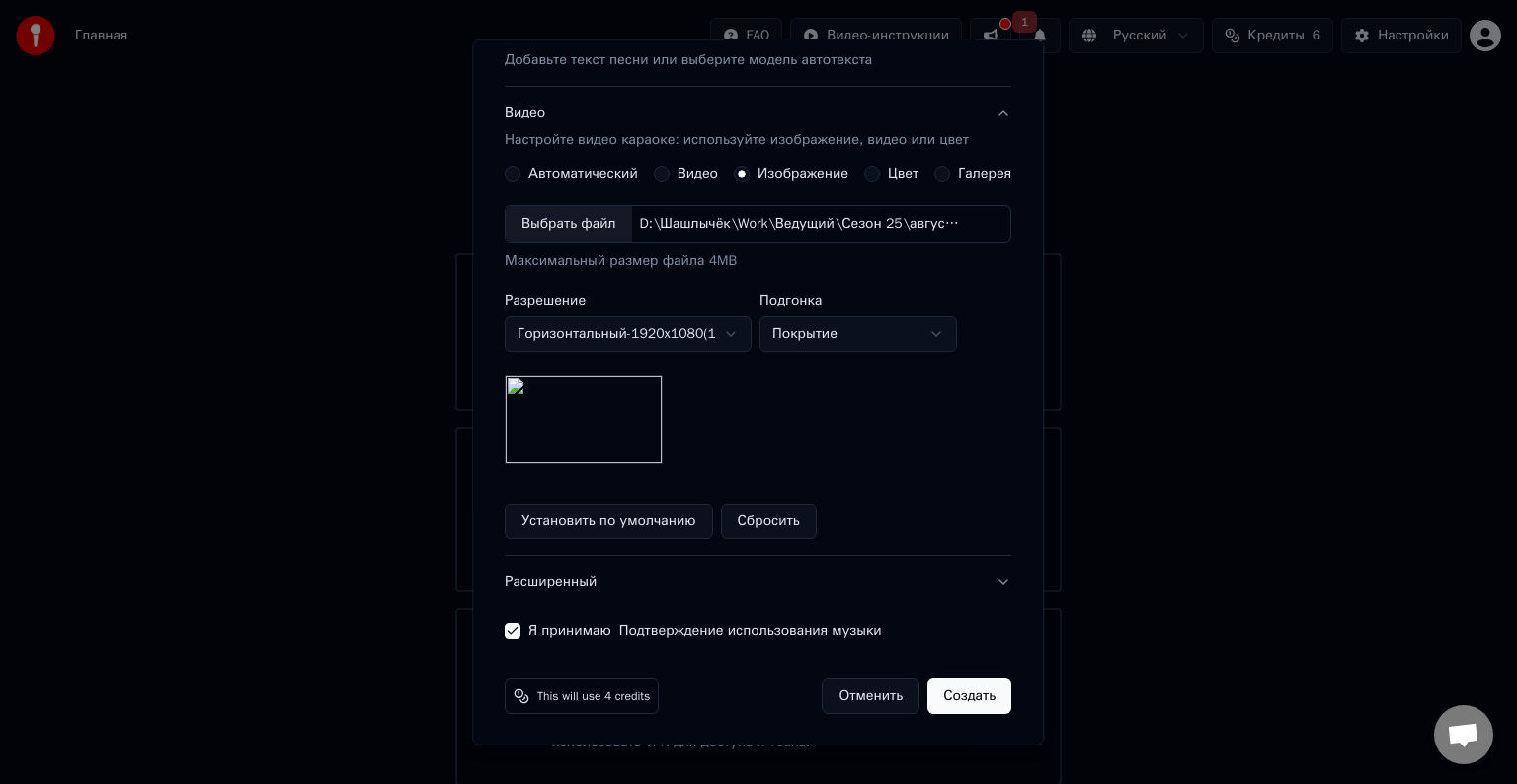 click on "Создать" at bounding box center [970, 696] 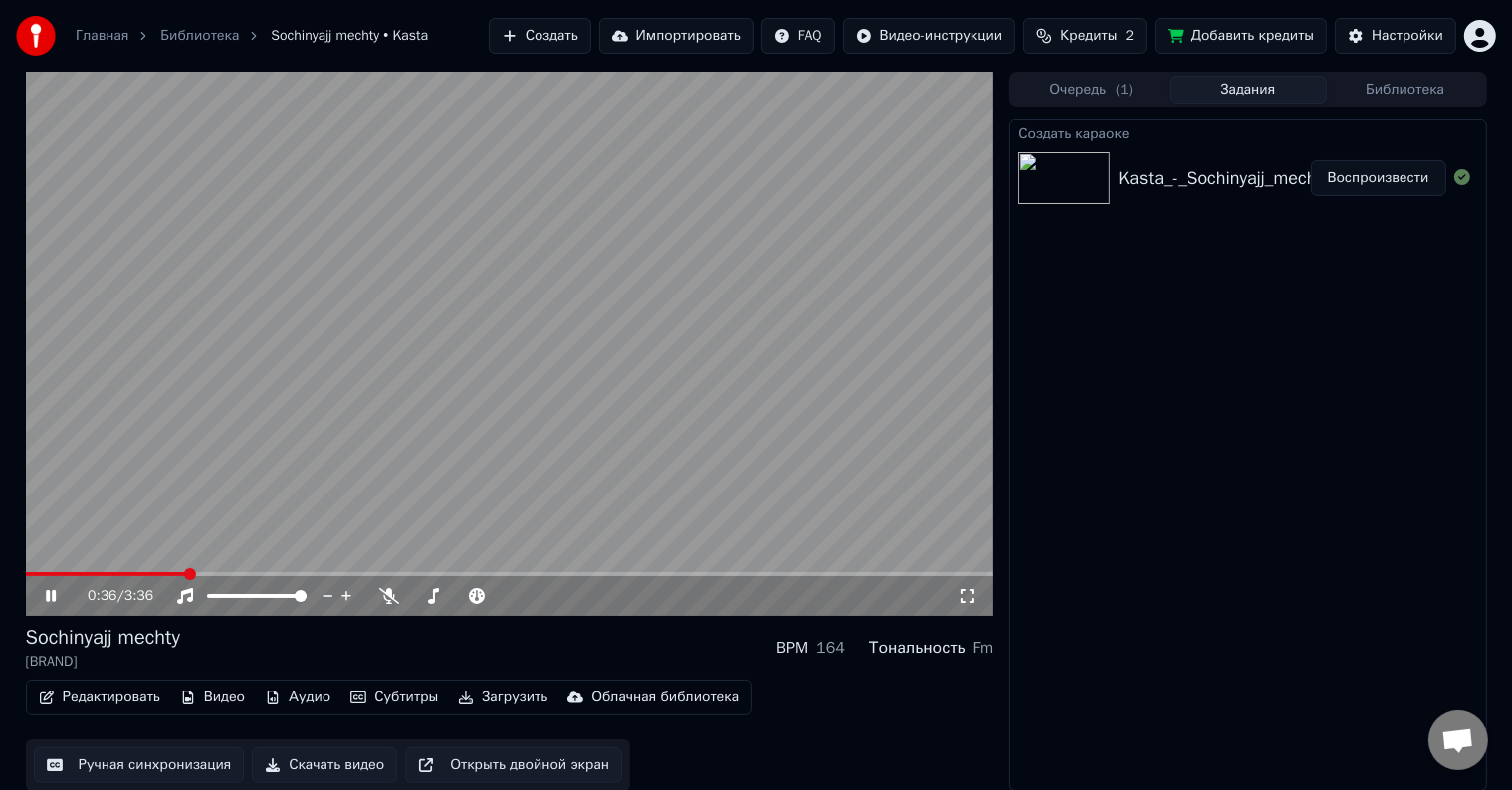 click at bounding box center [510, 574] 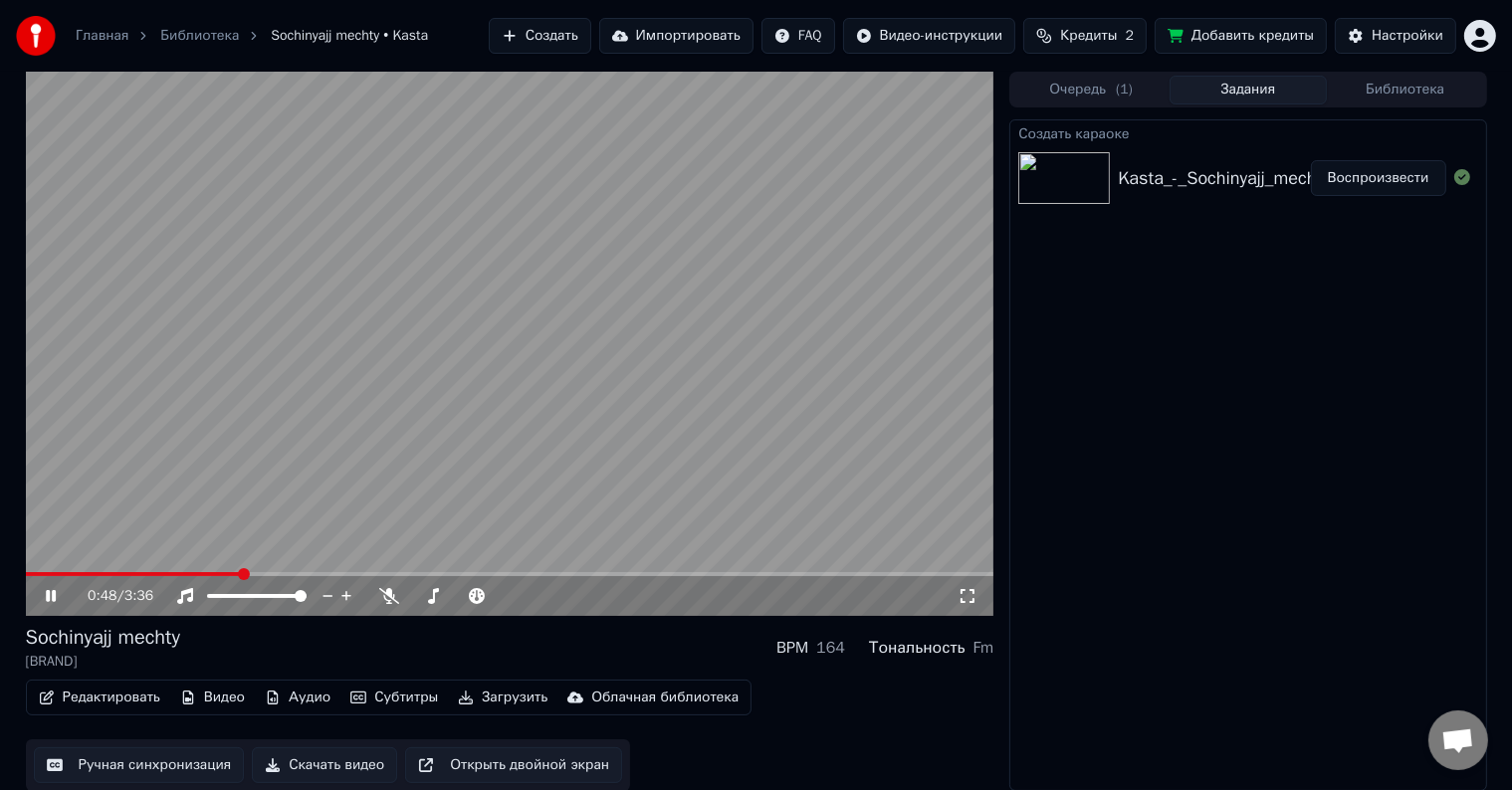 click at bounding box center [510, 574] 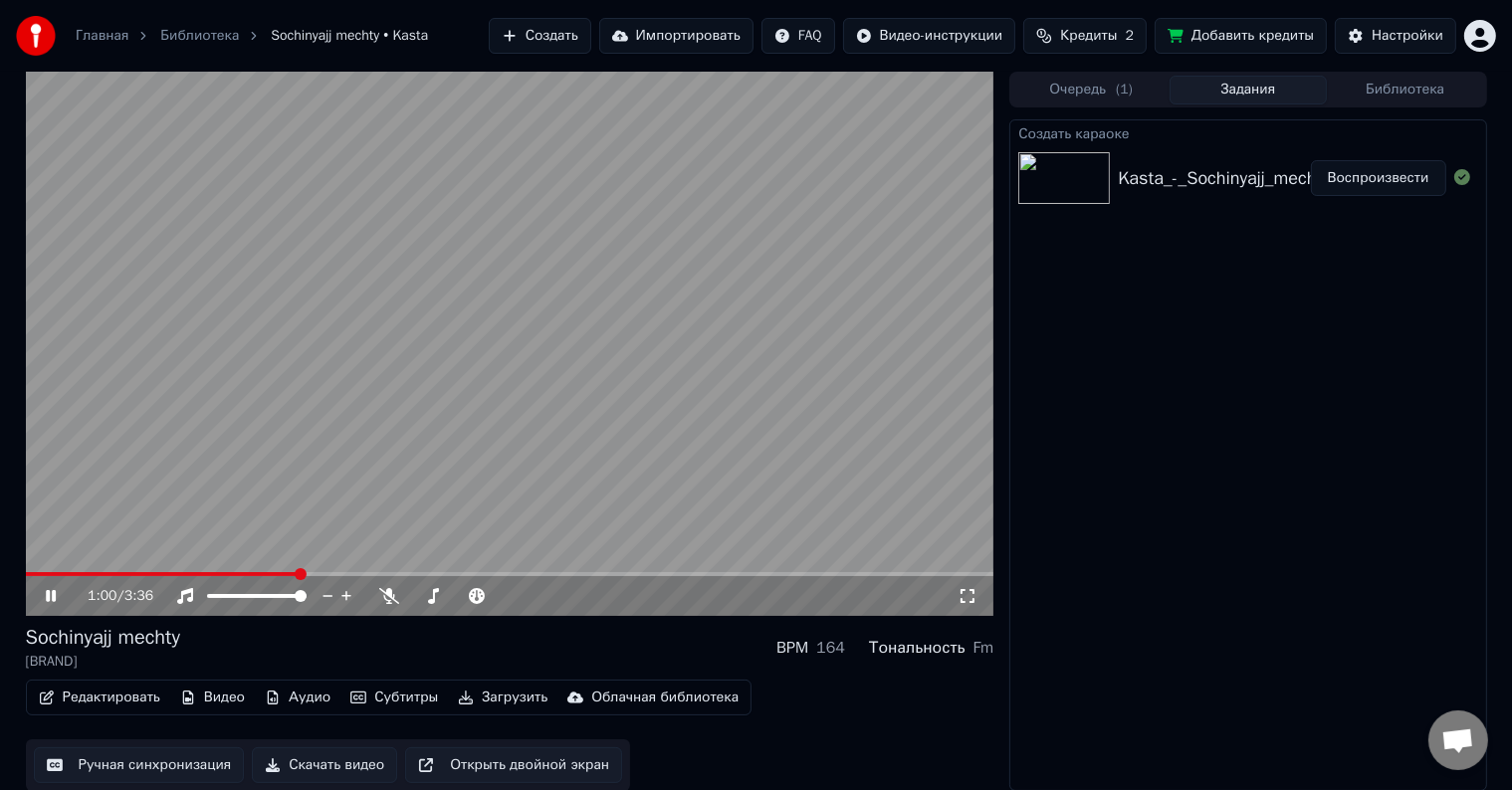 click at bounding box center (510, 574) 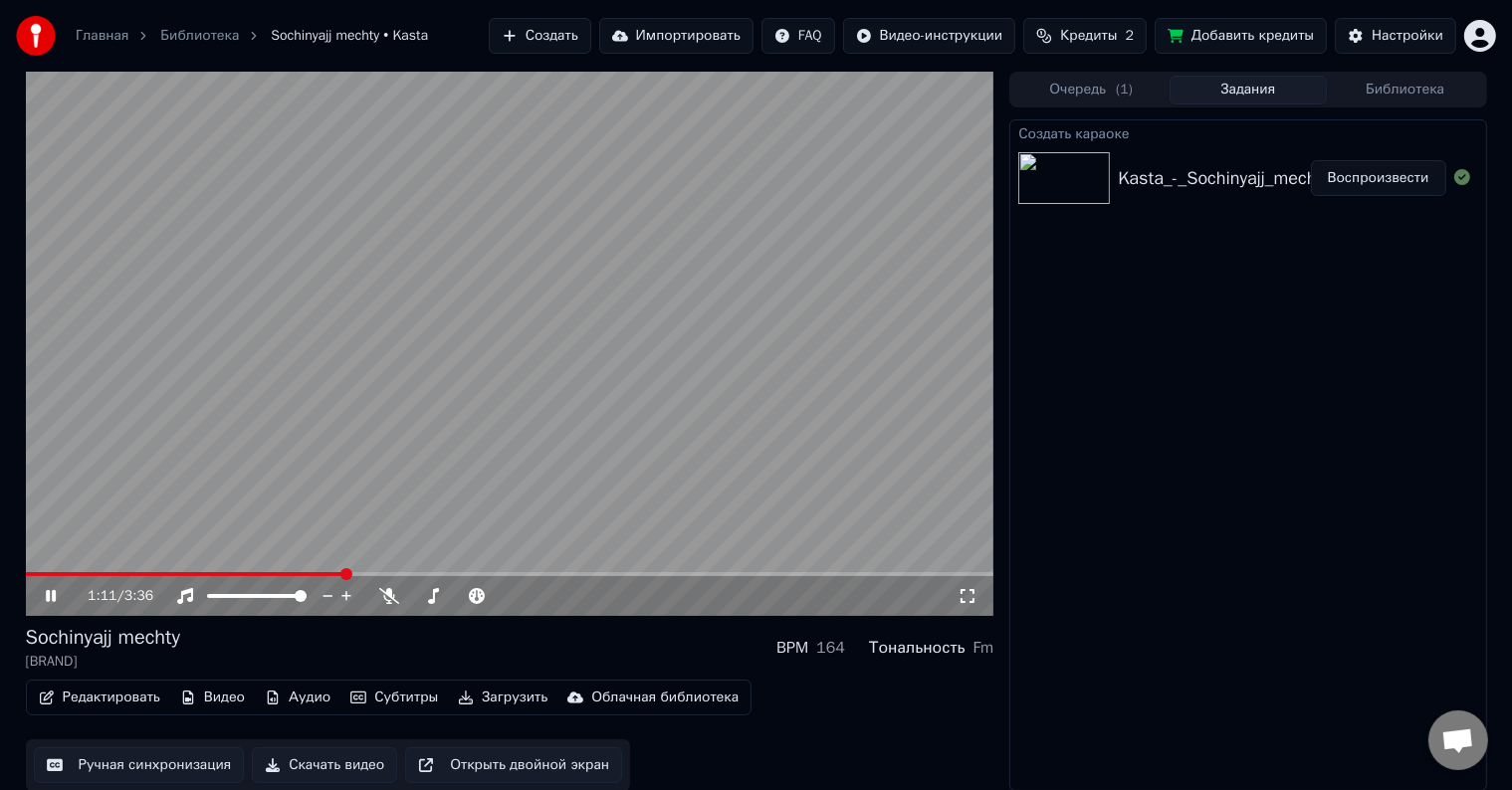 click at bounding box center [510, 574] 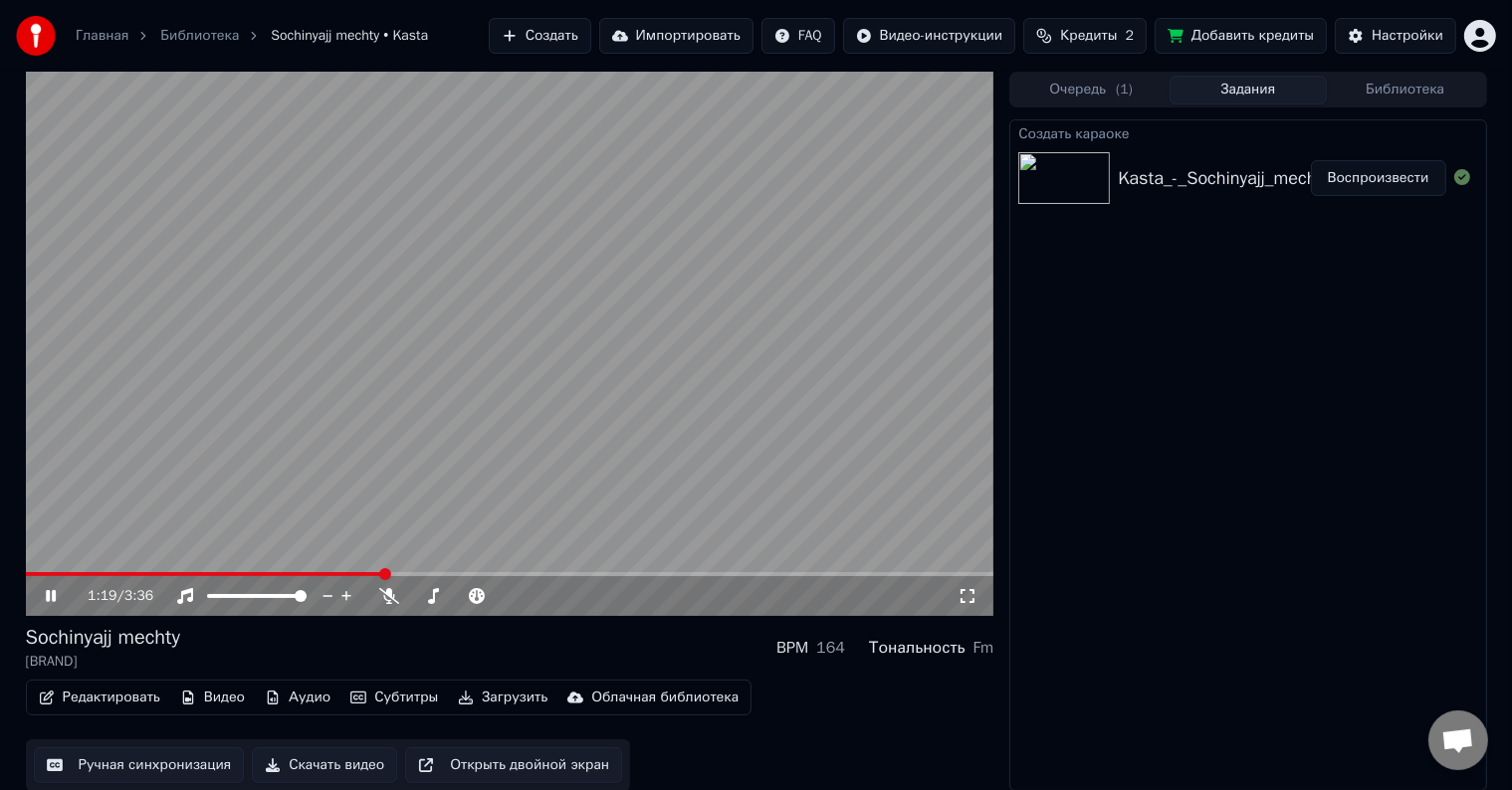 click at bounding box center (510, 343) 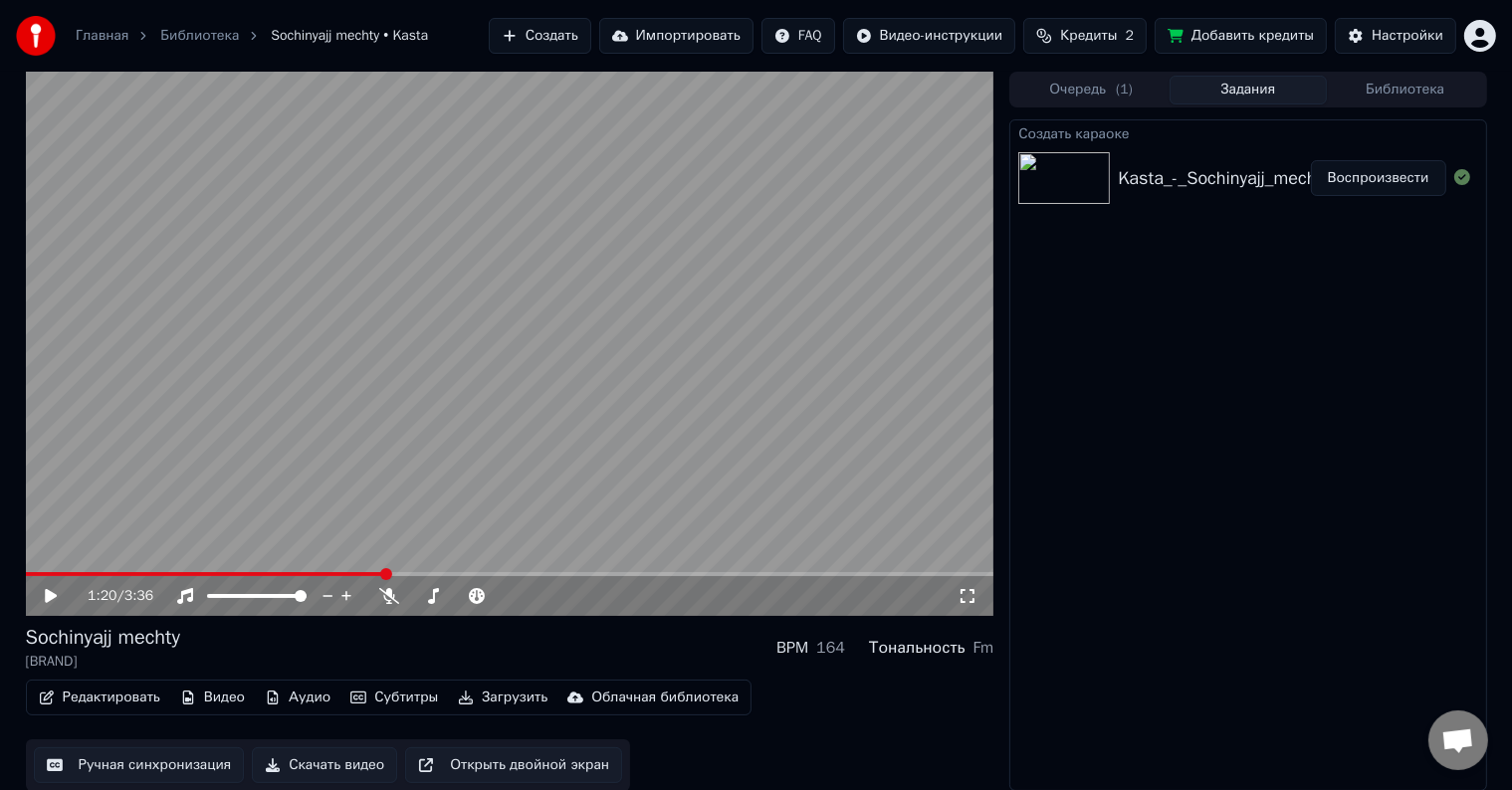click at bounding box center (510, 343) 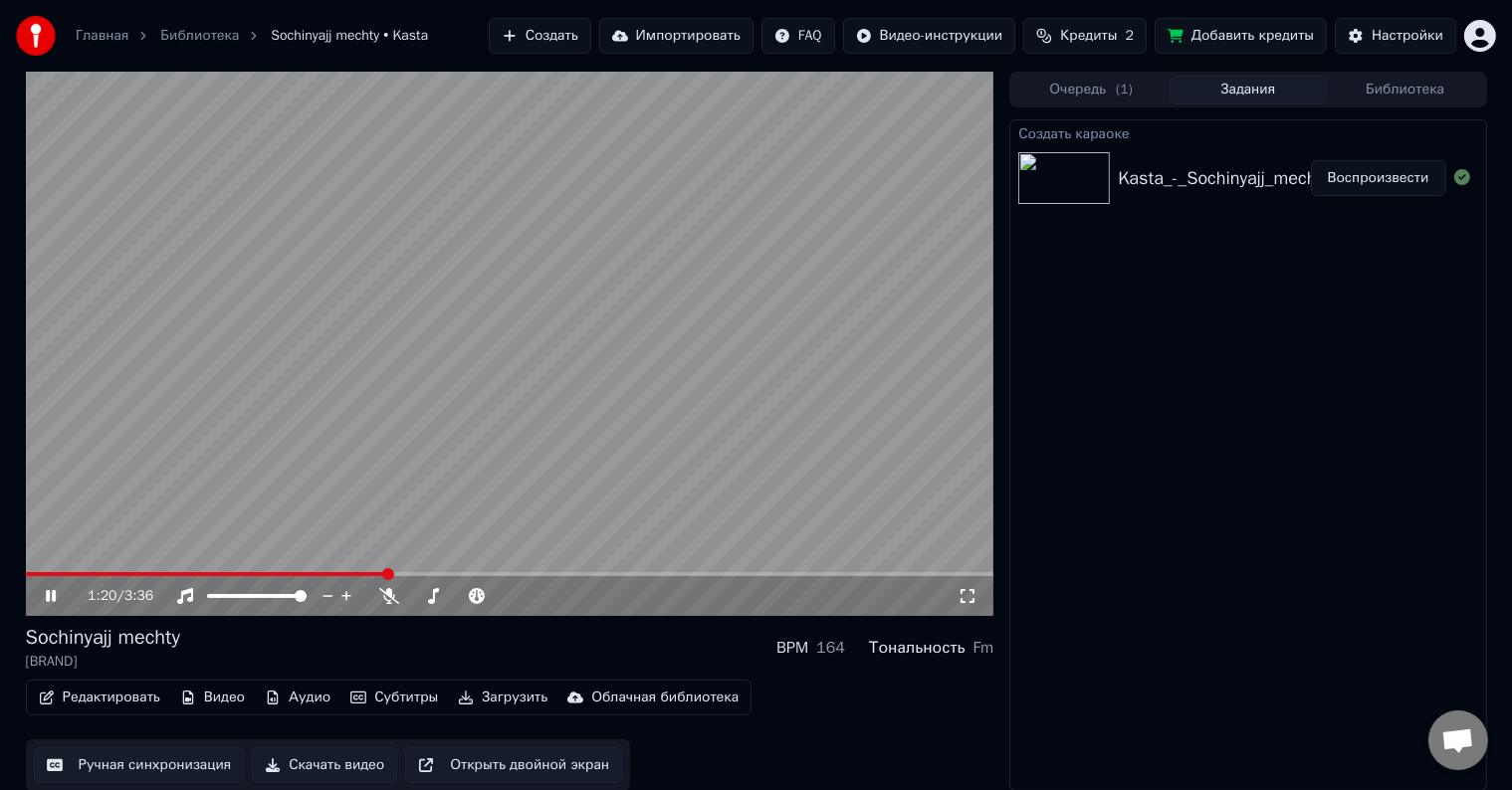click on "1:20  /  3:36" at bounding box center (510, 596) 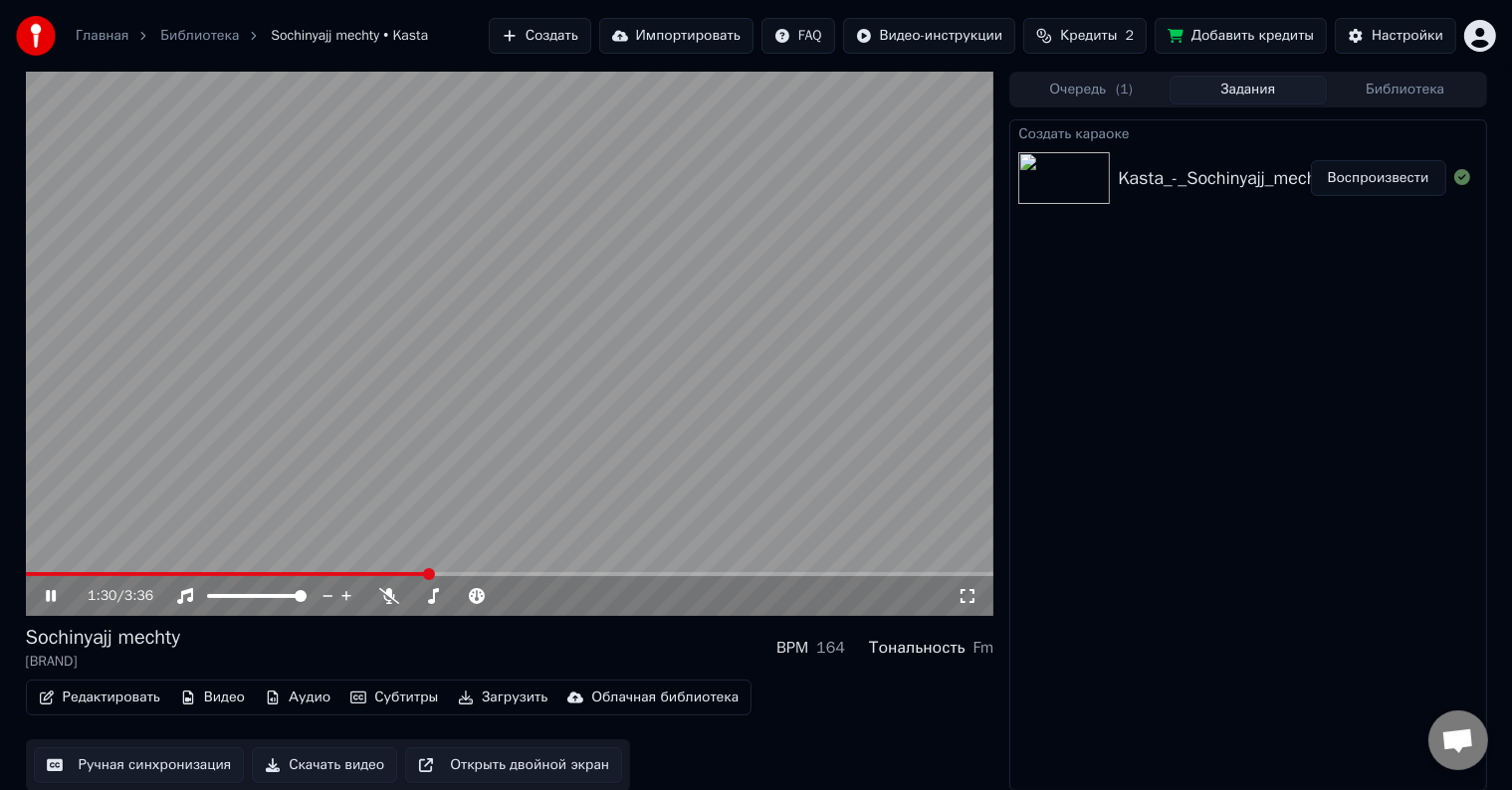 click at bounding box center (510, 574) 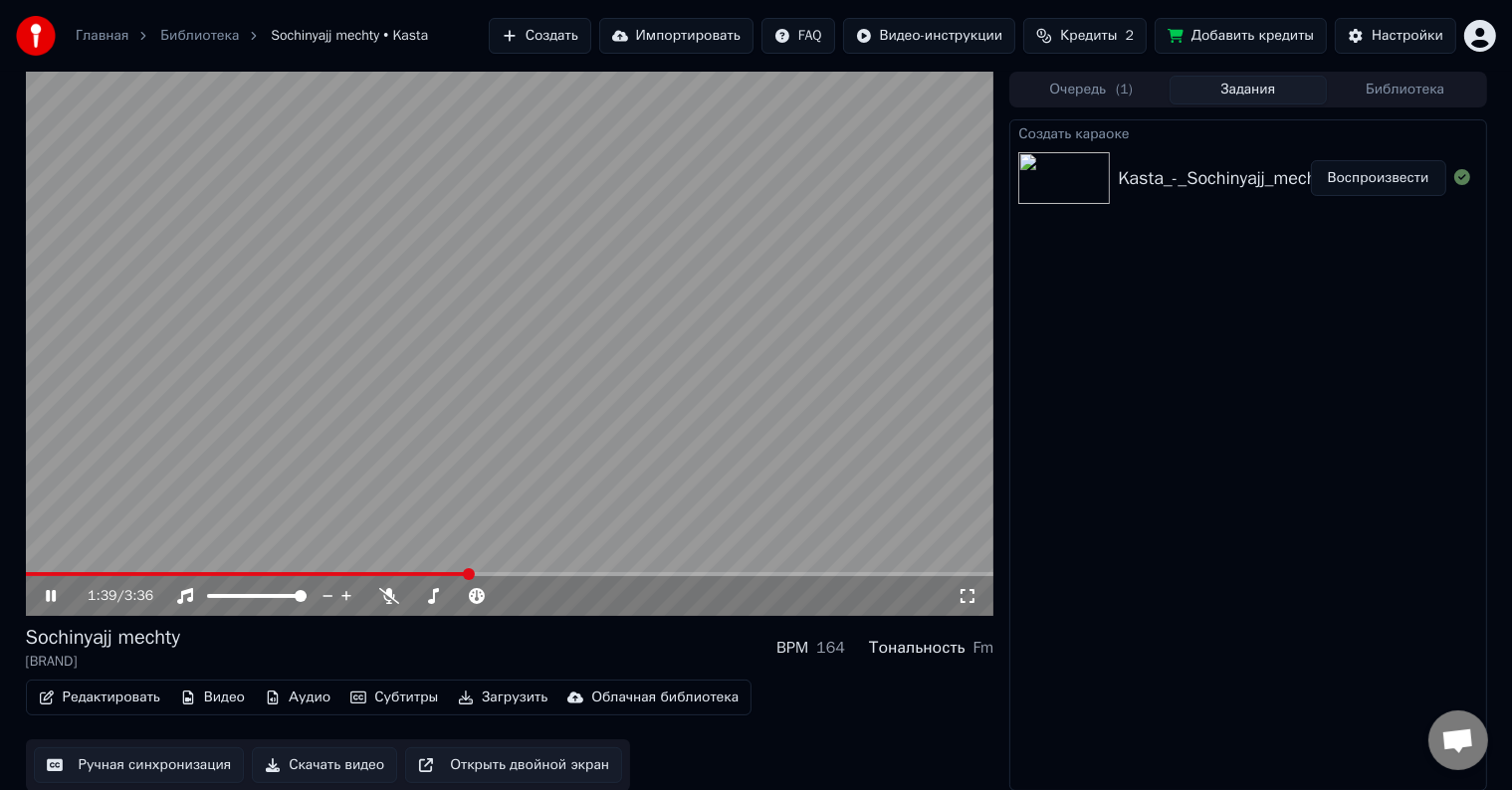click at bounding box center [510, 574] 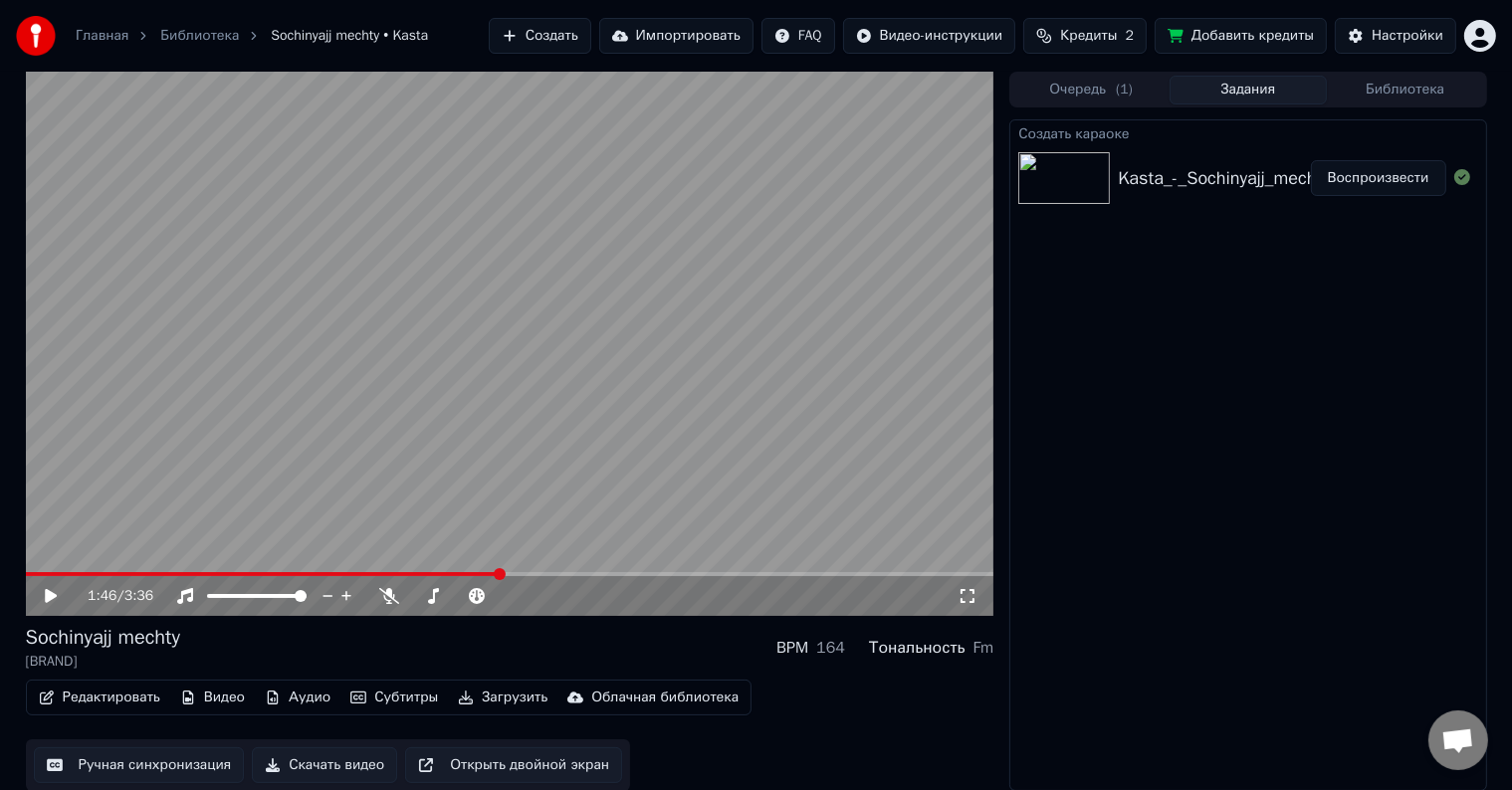 click at bounding box center (510, 574) 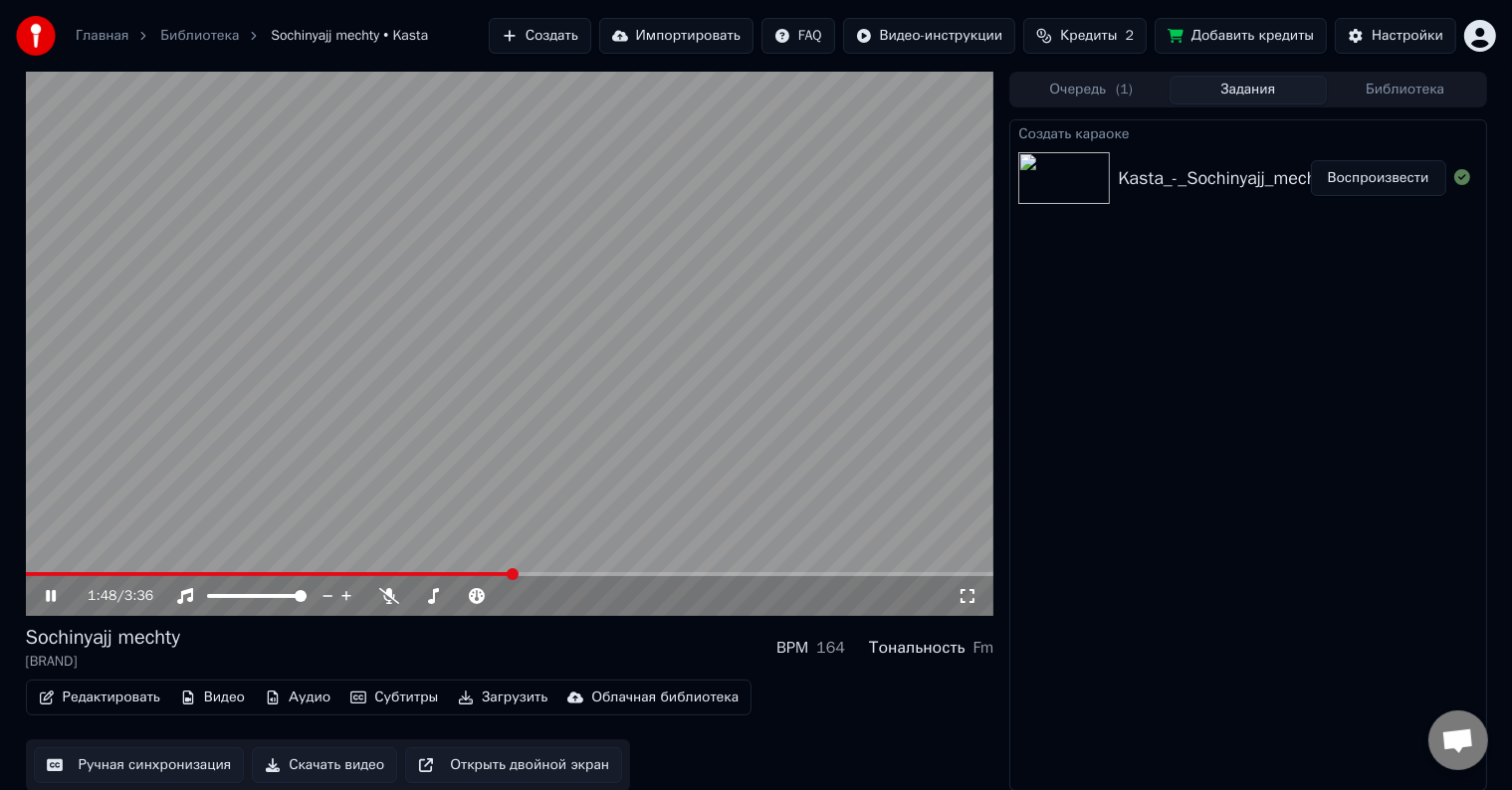 click at bounding box center (510, 574) 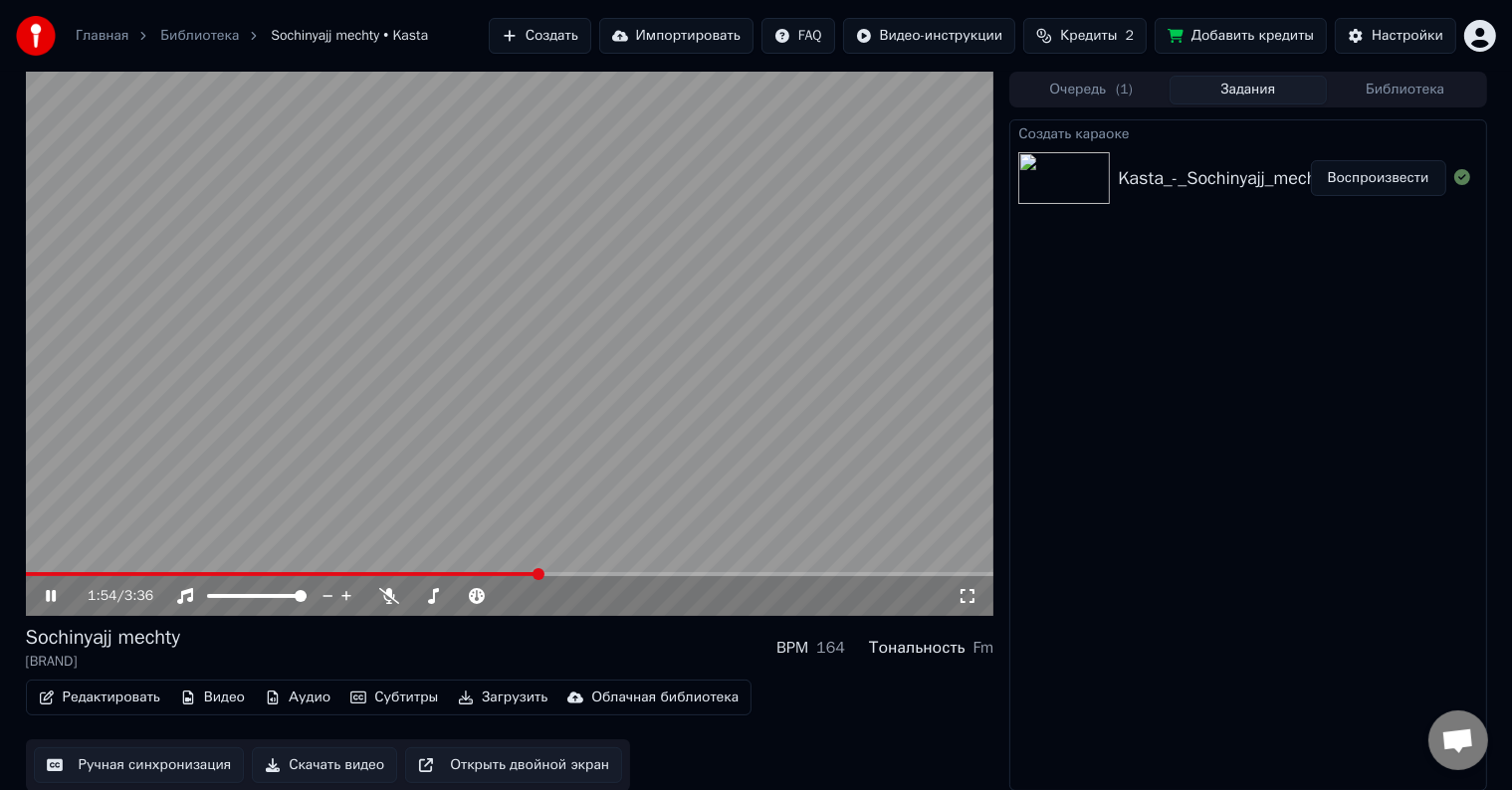 click at bounding box center (510, 343) 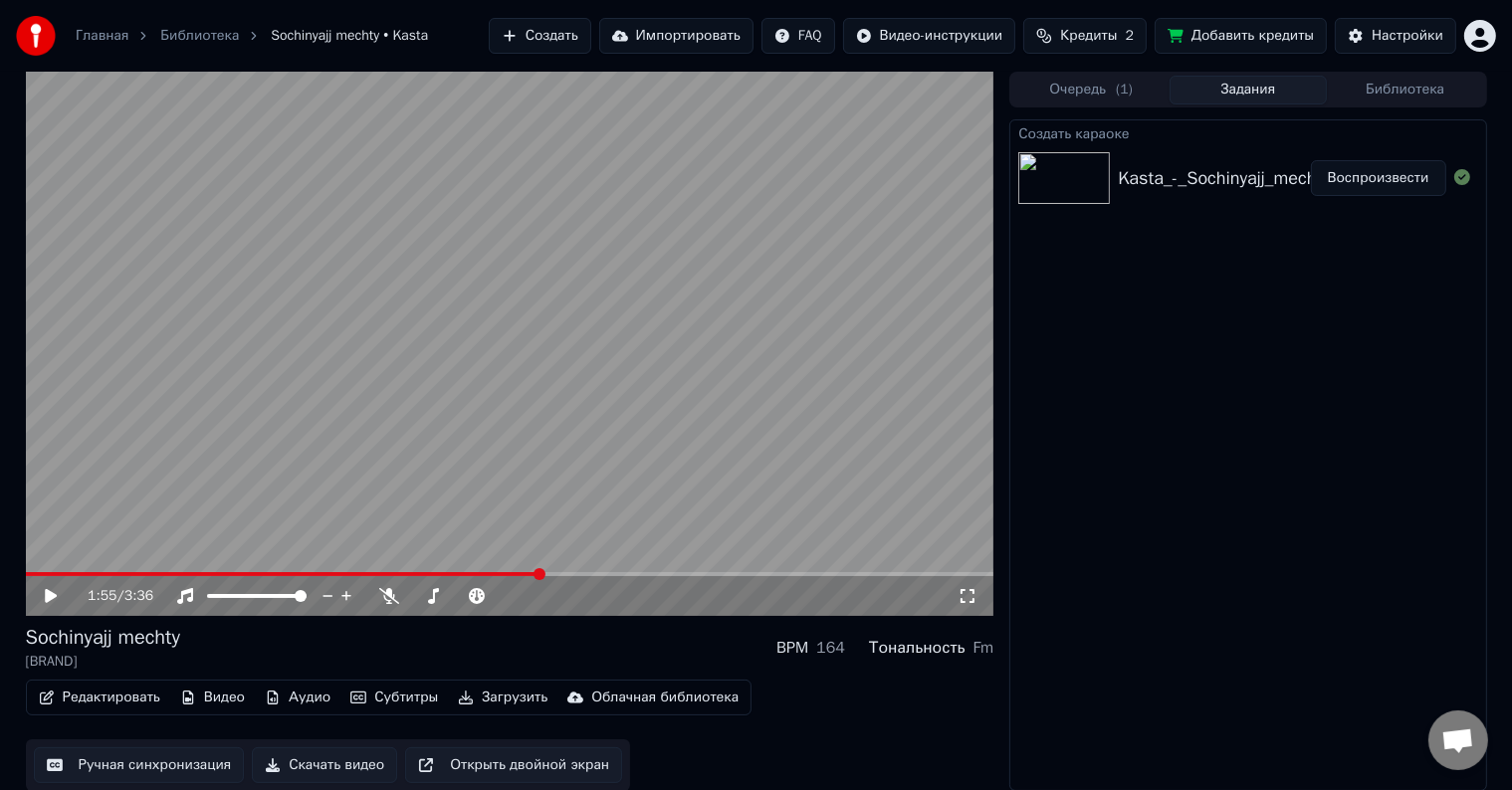 click 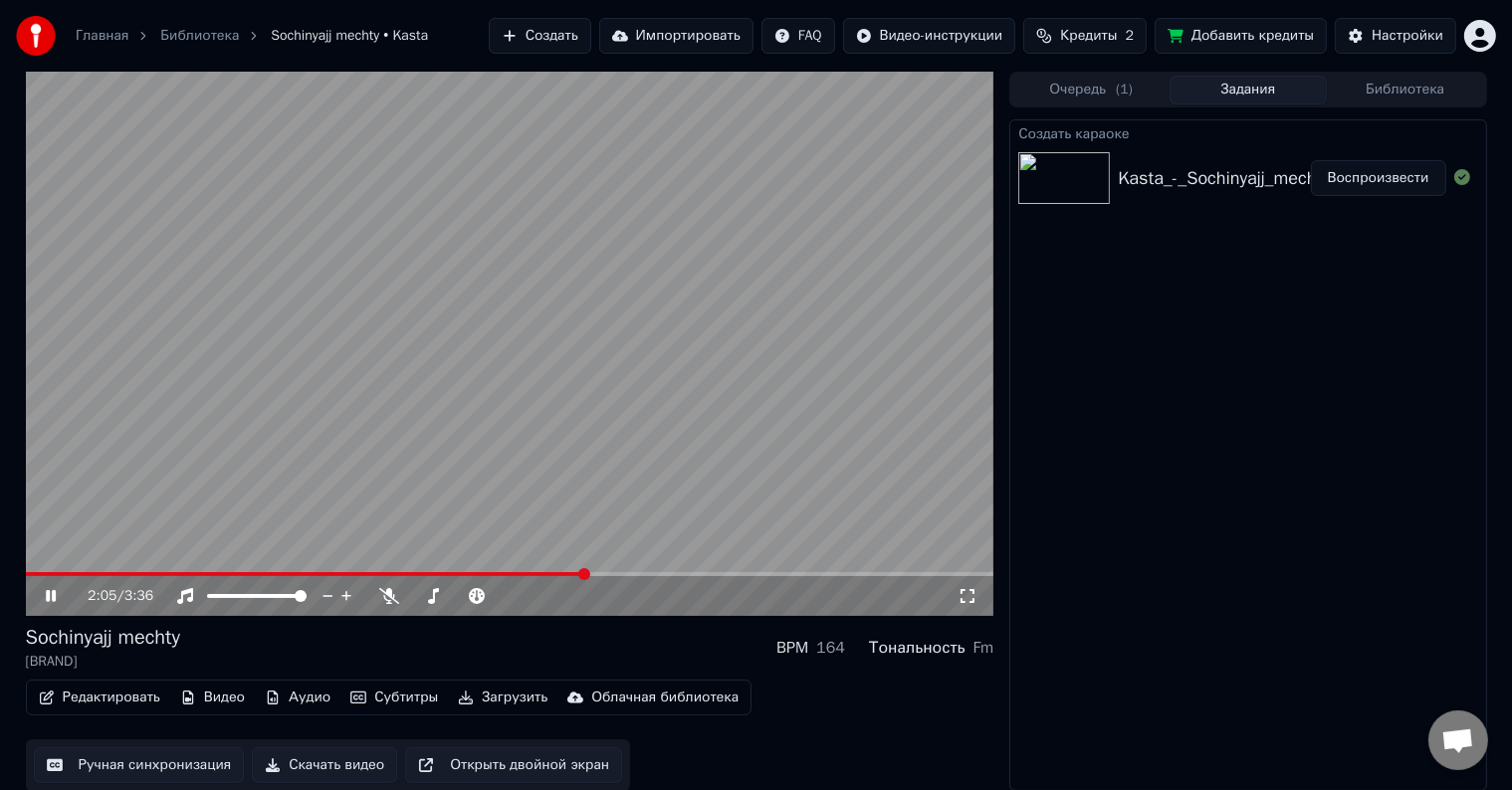 click 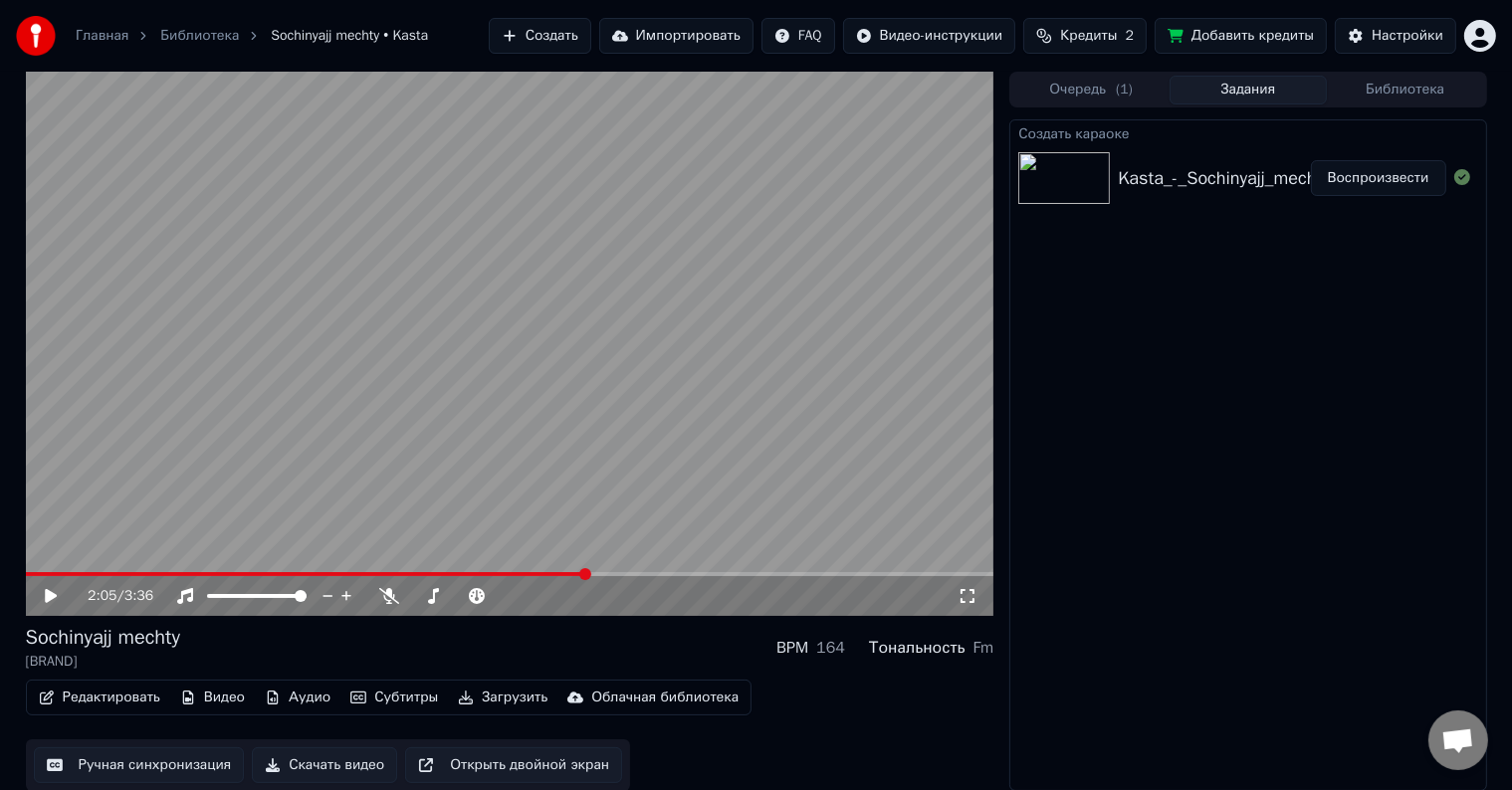 click 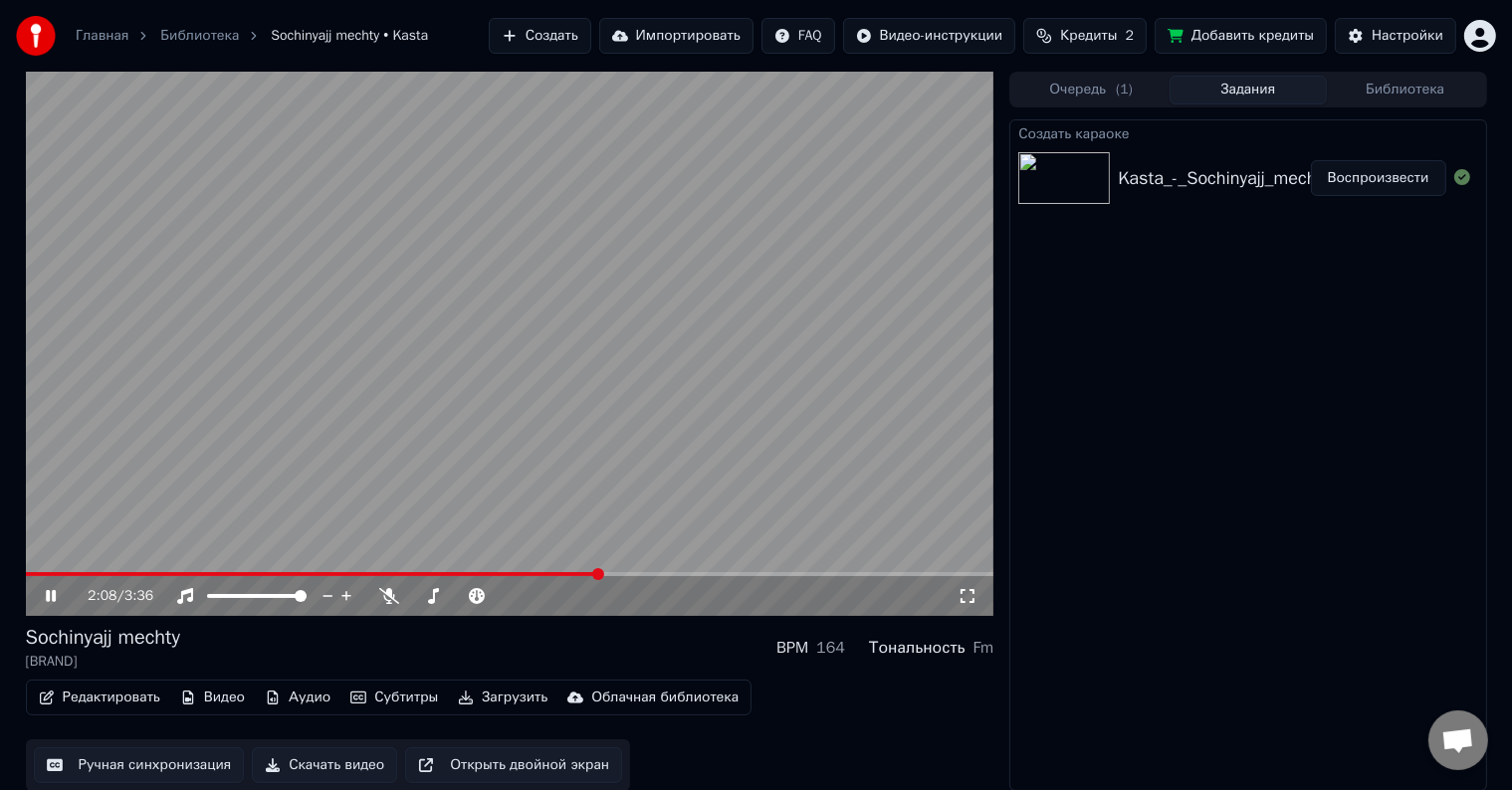 click 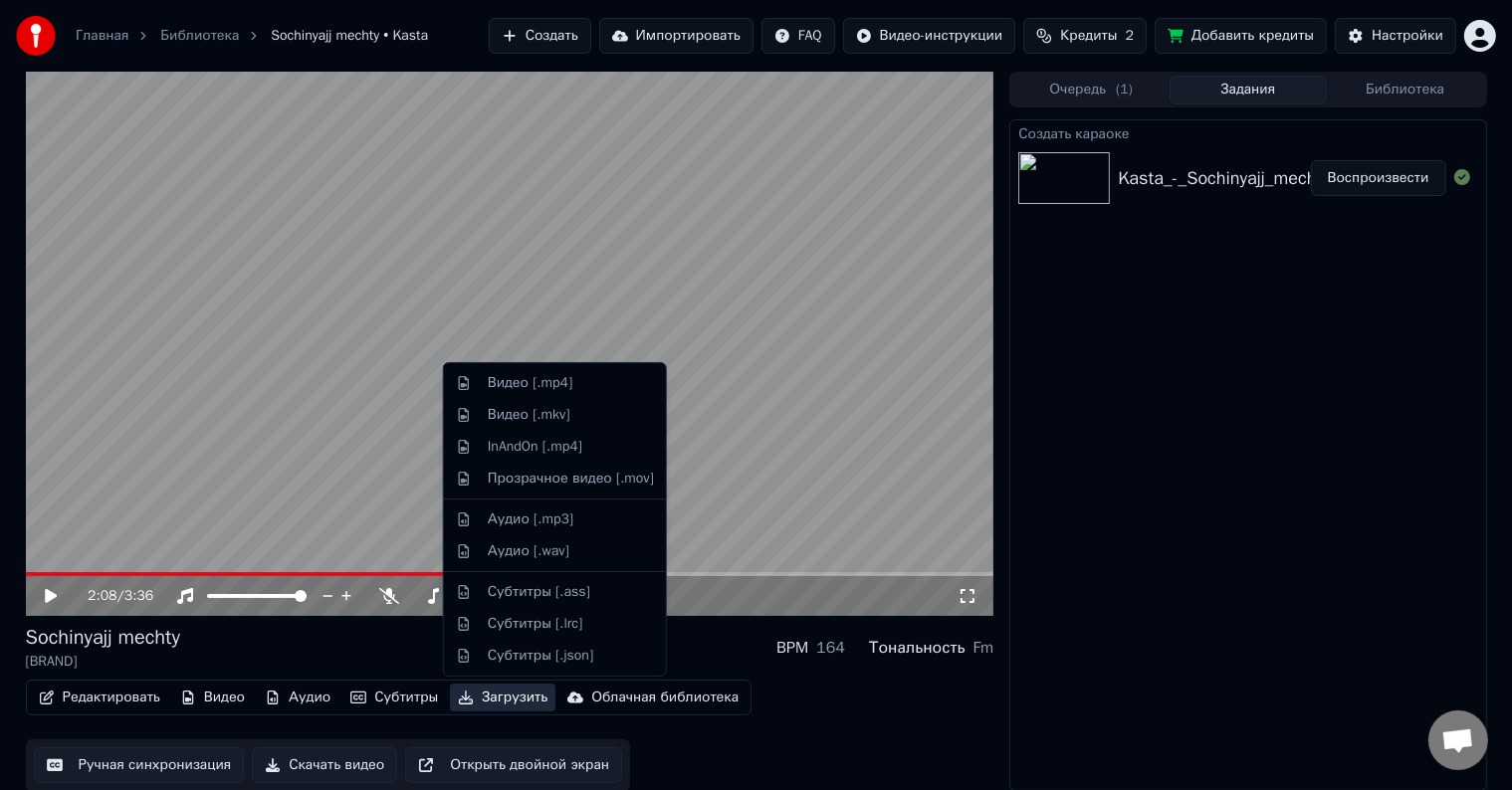 click on "Загрузить" at bounding box center [503, 697] 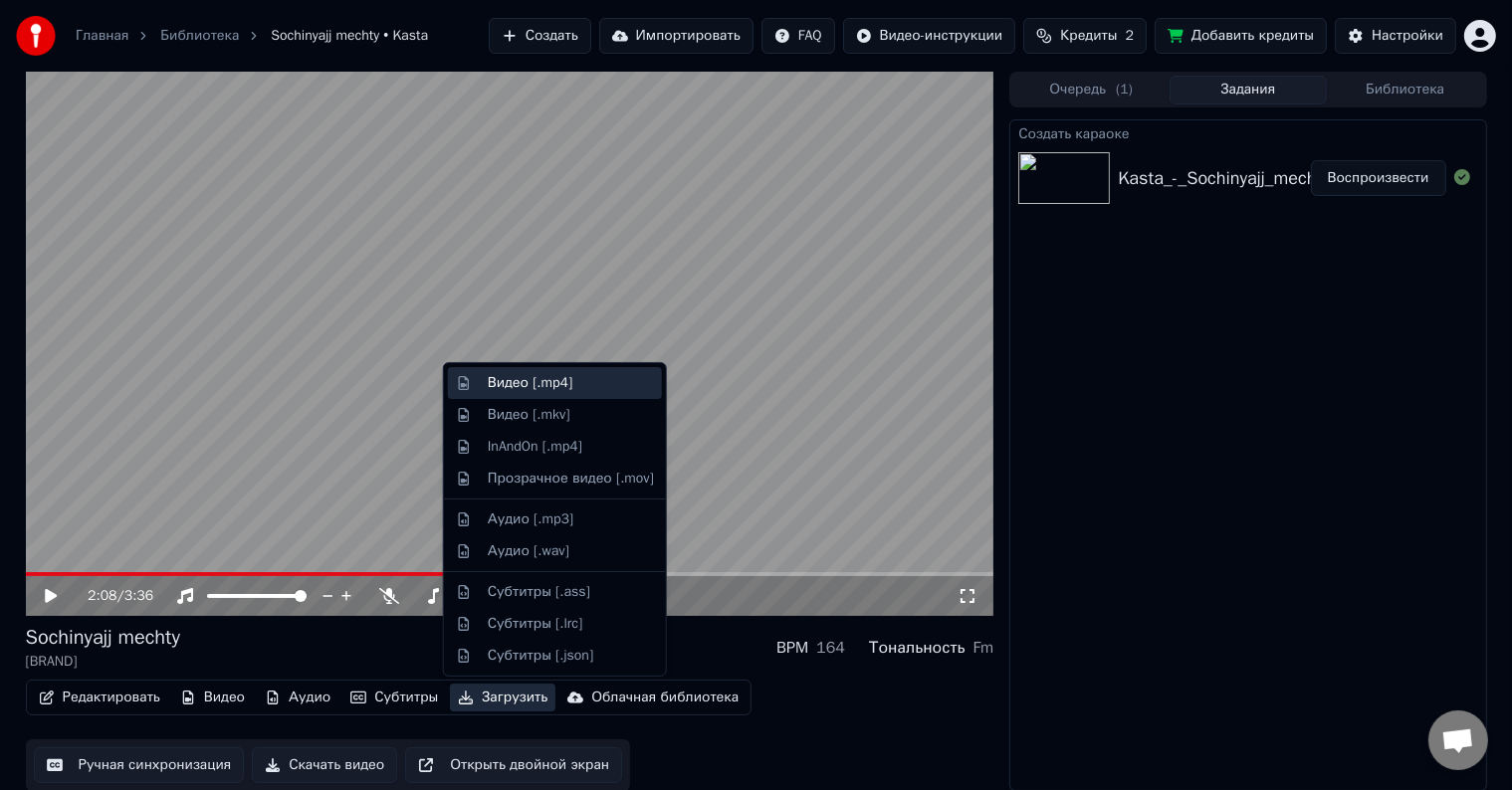 click on "Видео [.mp4]" at bounding box center [530, 383] 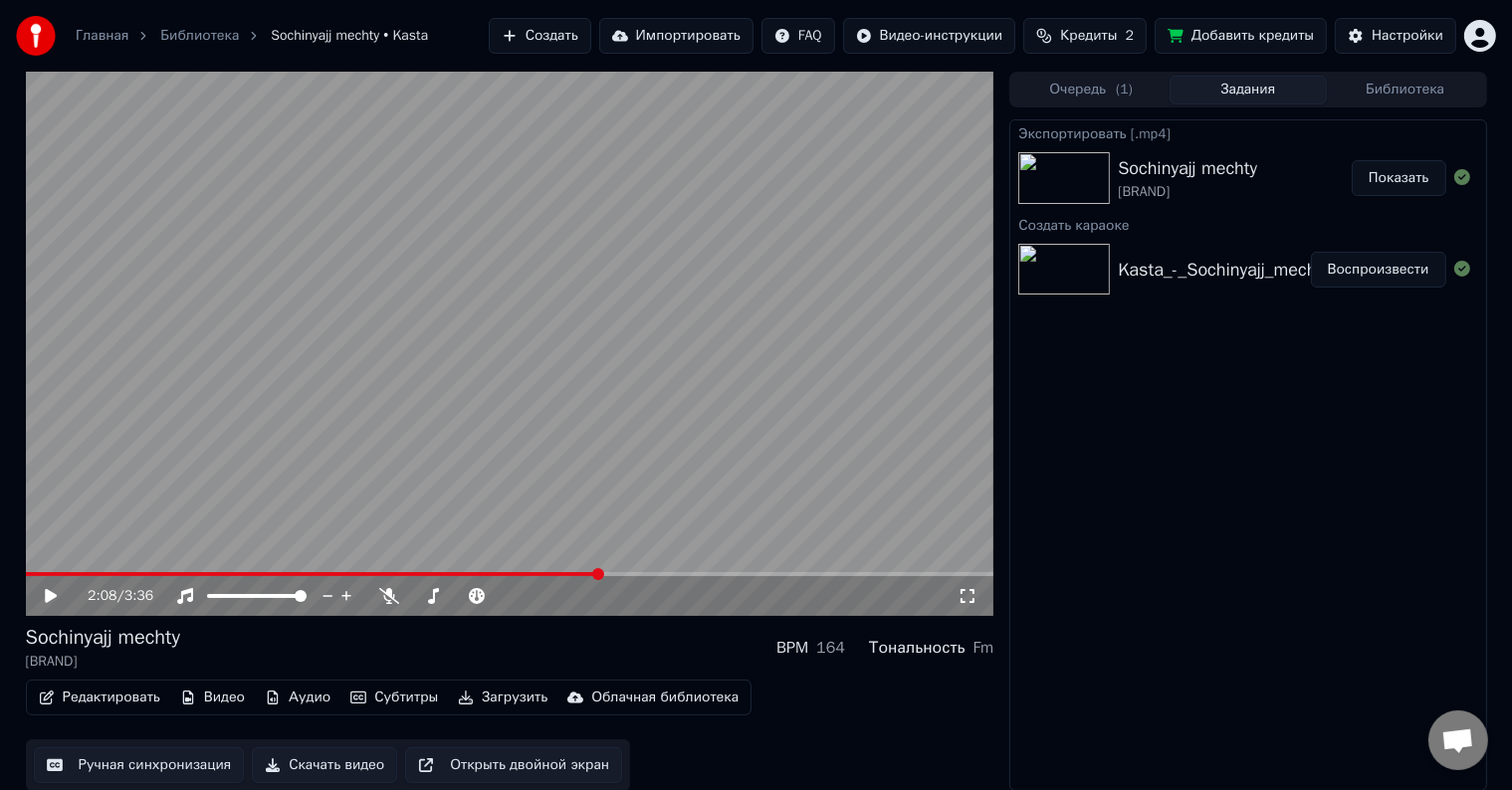 click on "Скачать видео" at bounding box center [324, 765] 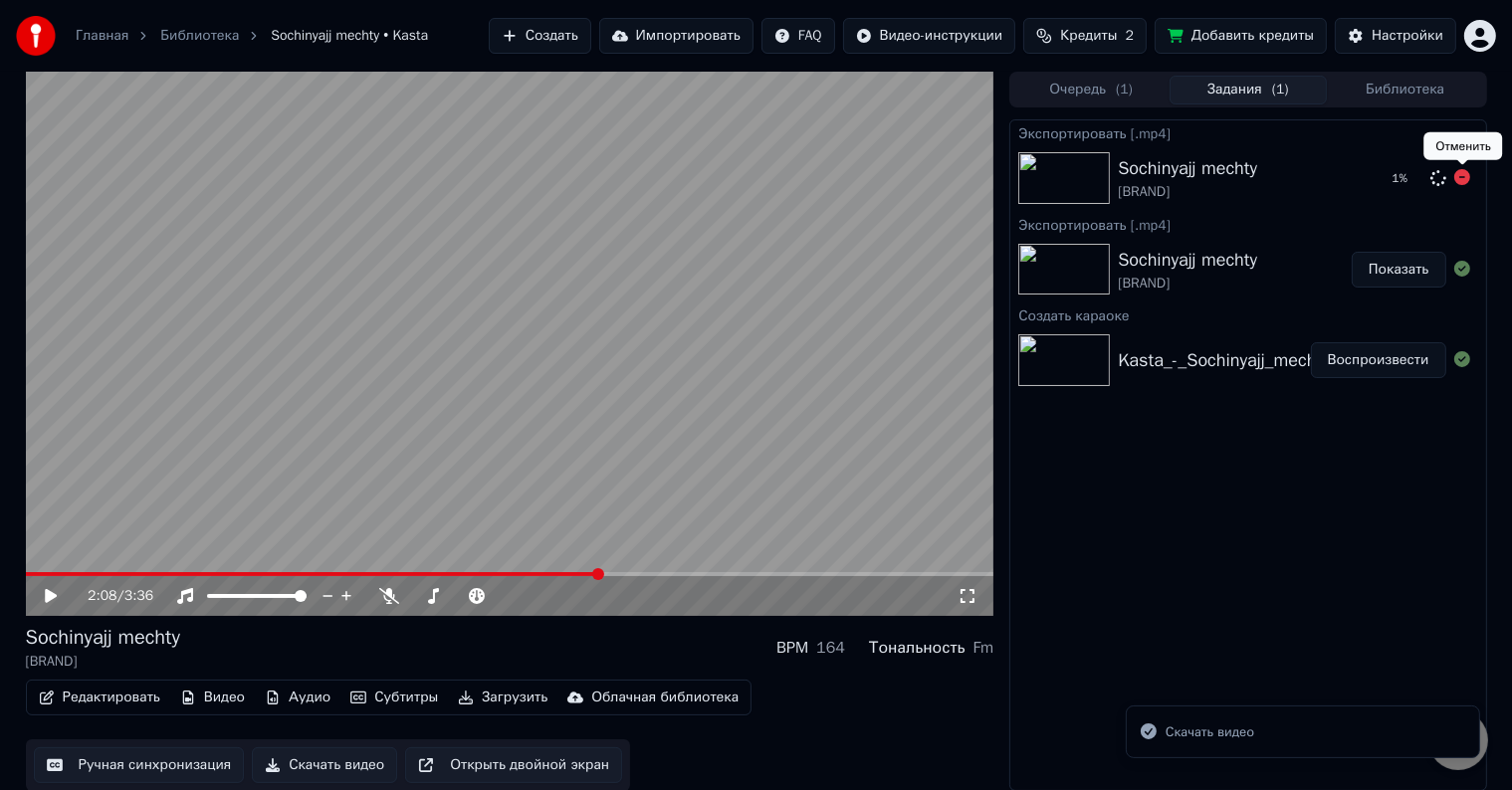 click 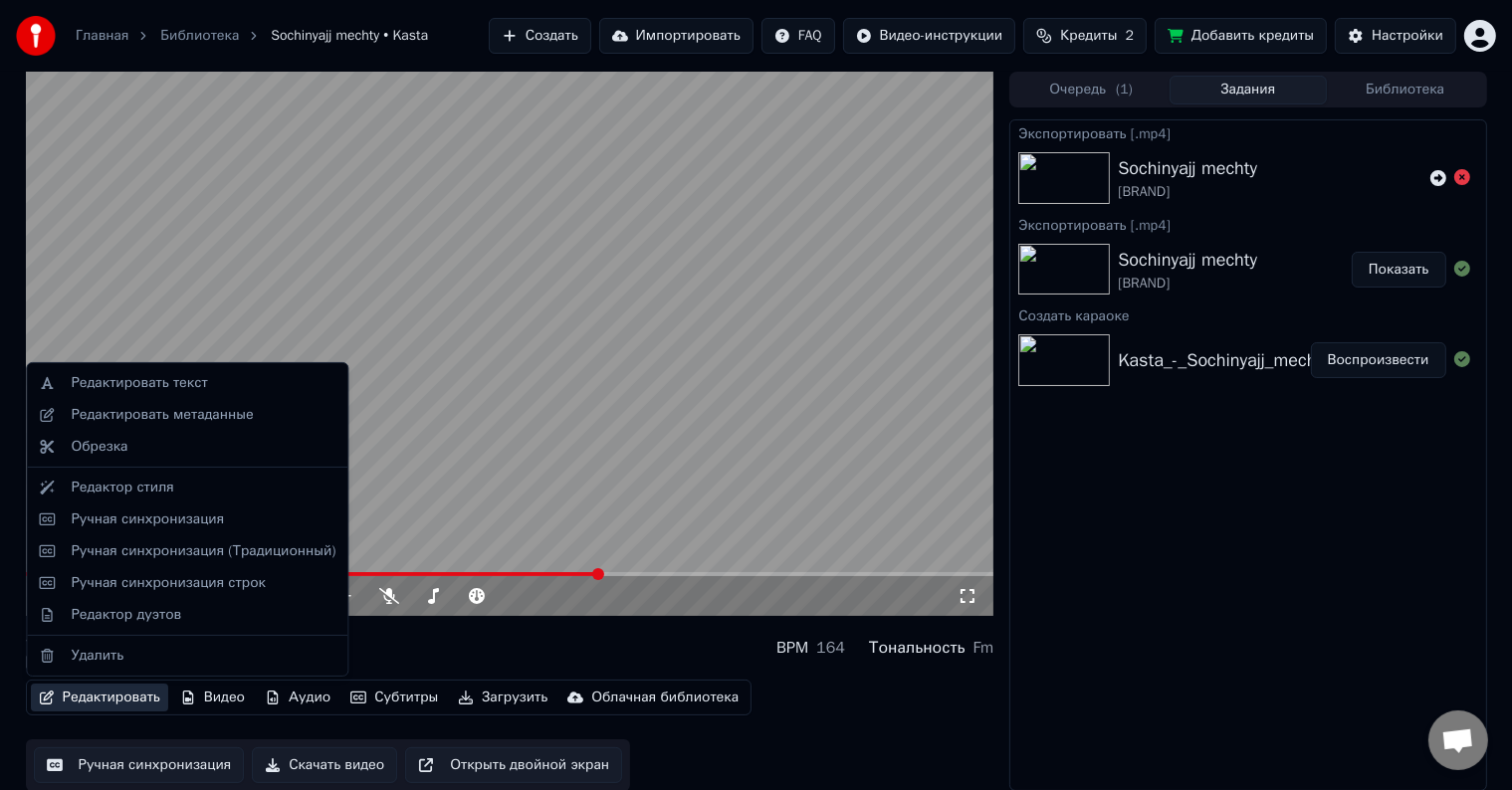 click on "Редактировать" at bounding box center [100, 697] 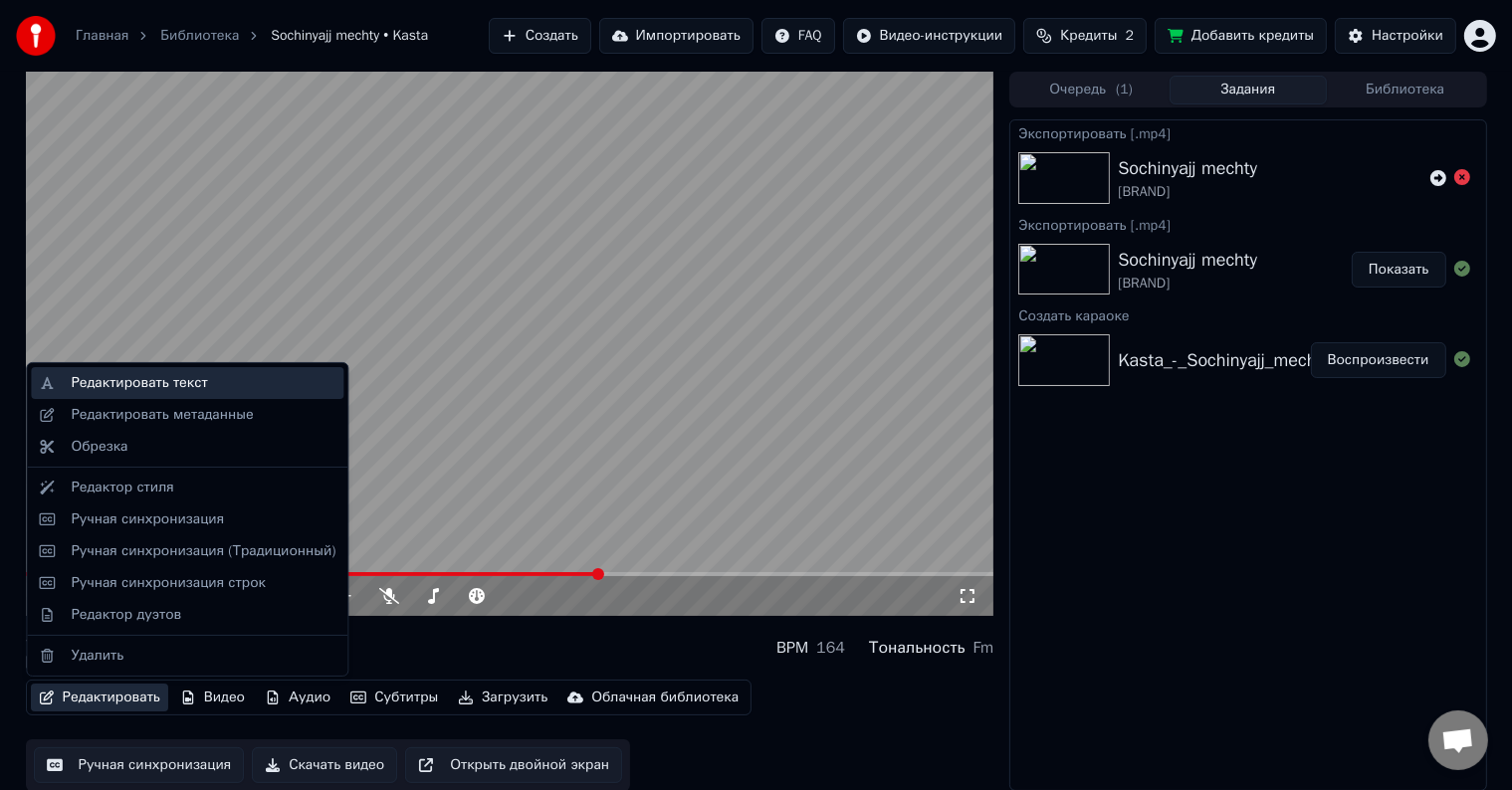 click on "Редактировать текст" at bounding box center (138, 383) 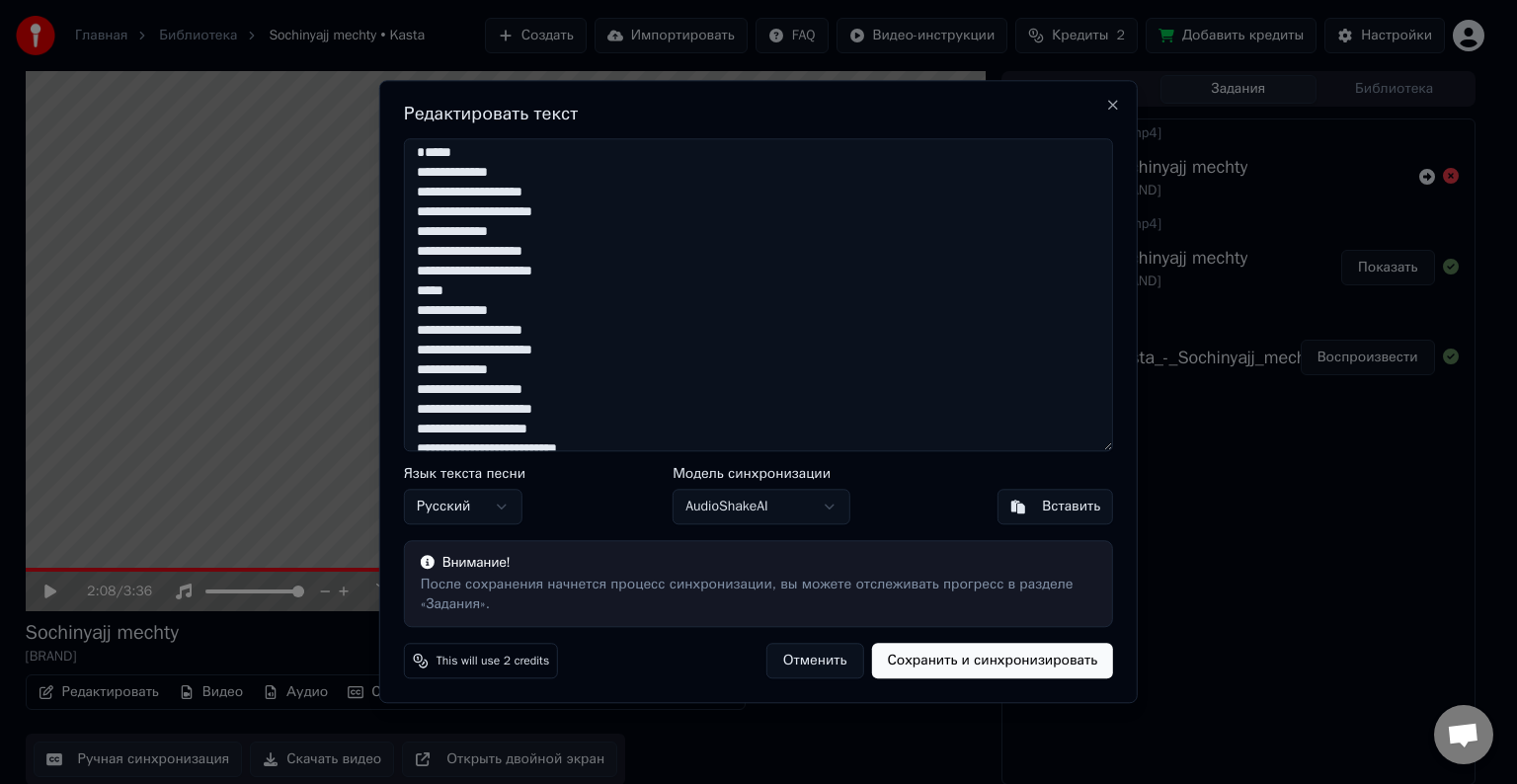 scroll, scrollTop: 0, scrollLeft: 0, axis: both 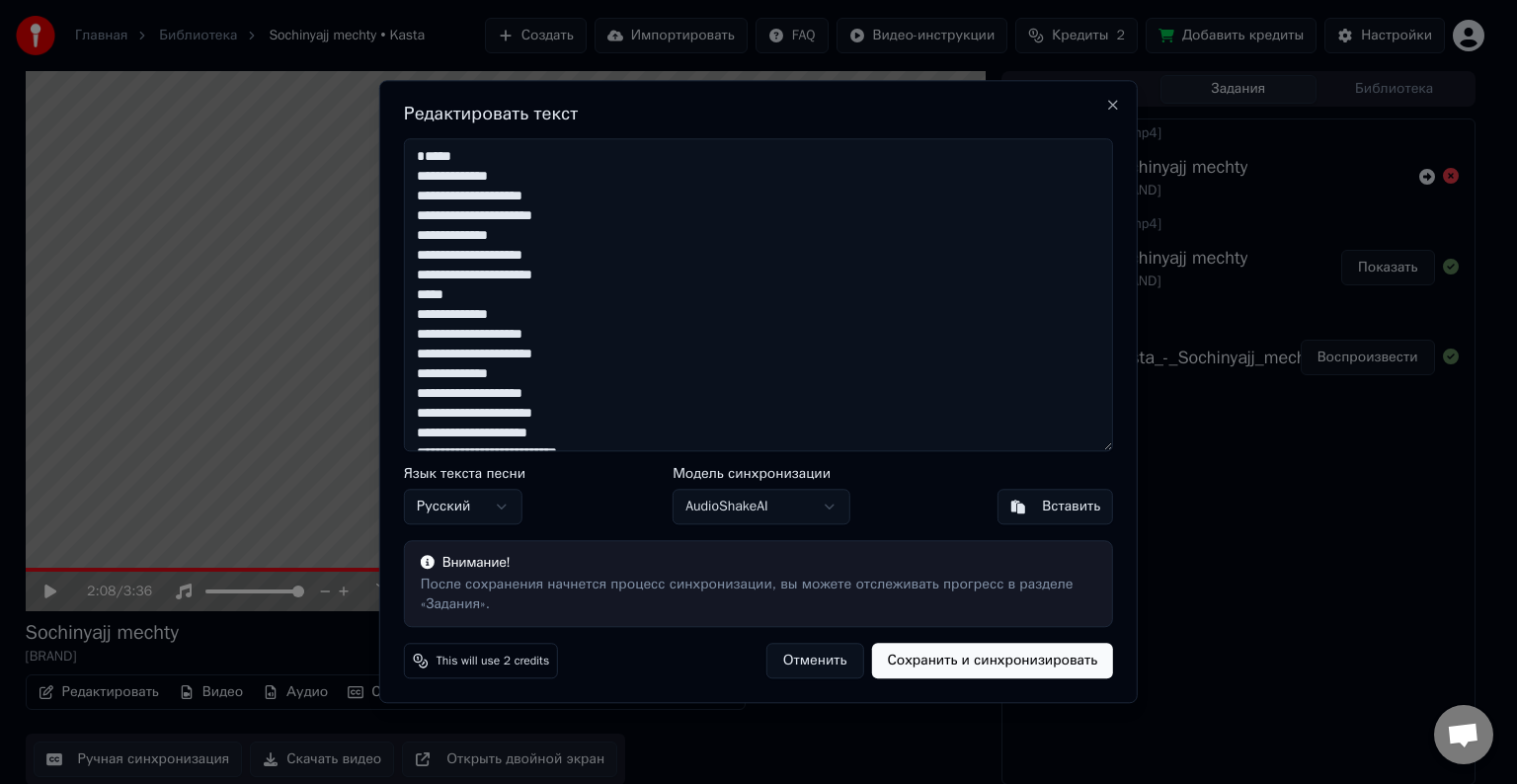 click at bounding box center (758, 294) 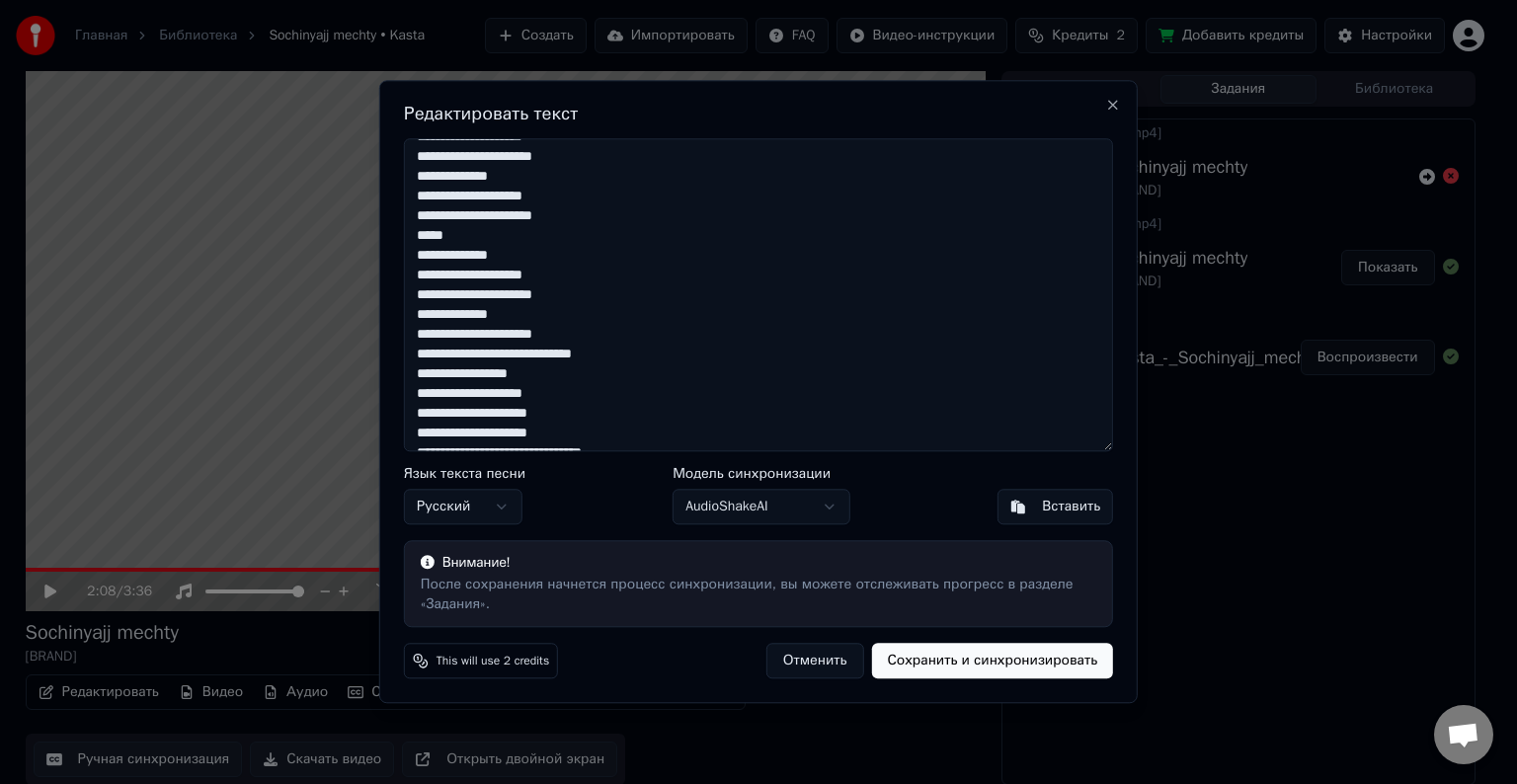 scroll, scrollTop: 789, scrollLeft: 0, axis: vertical 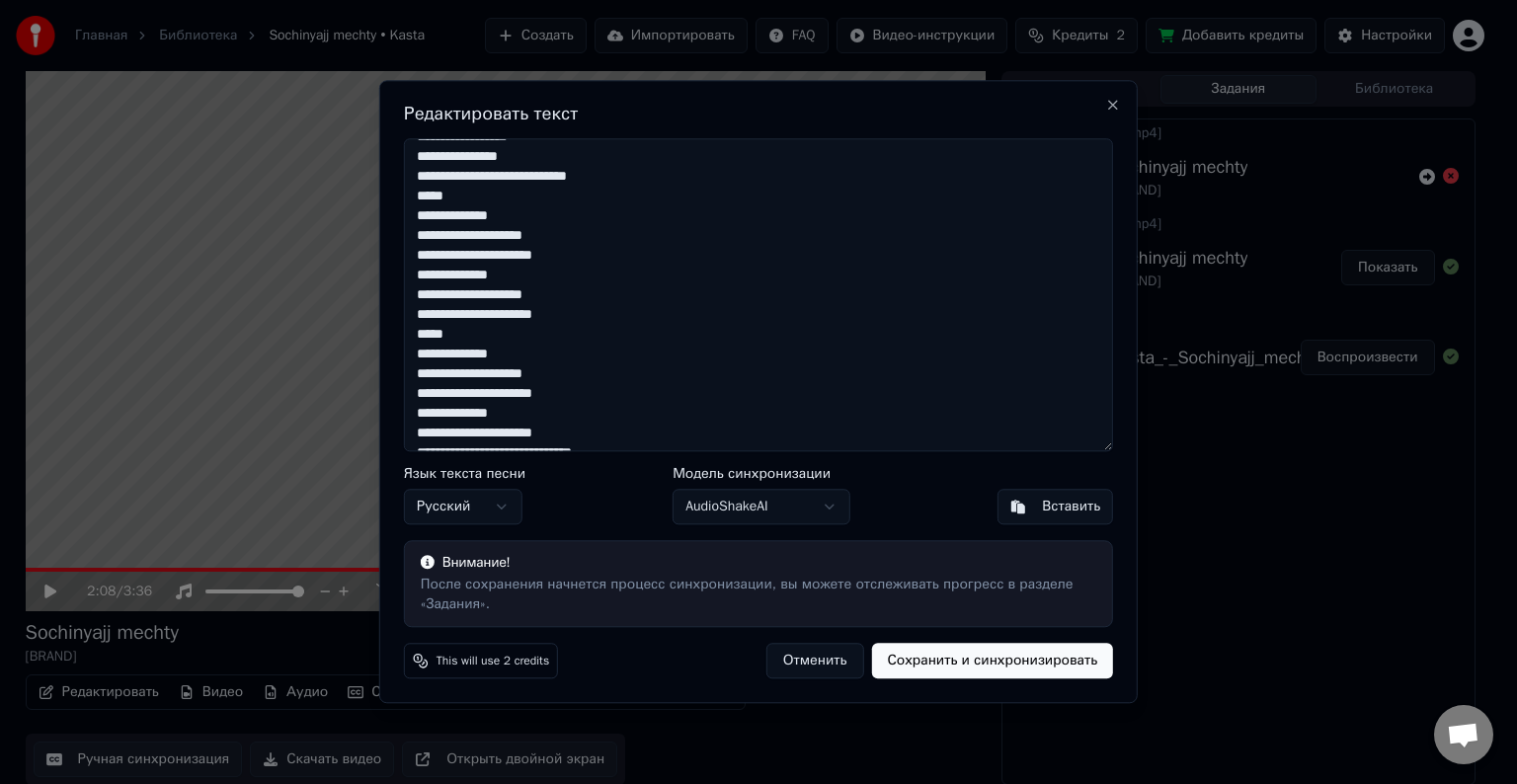 click at bounding box center (758, 294) 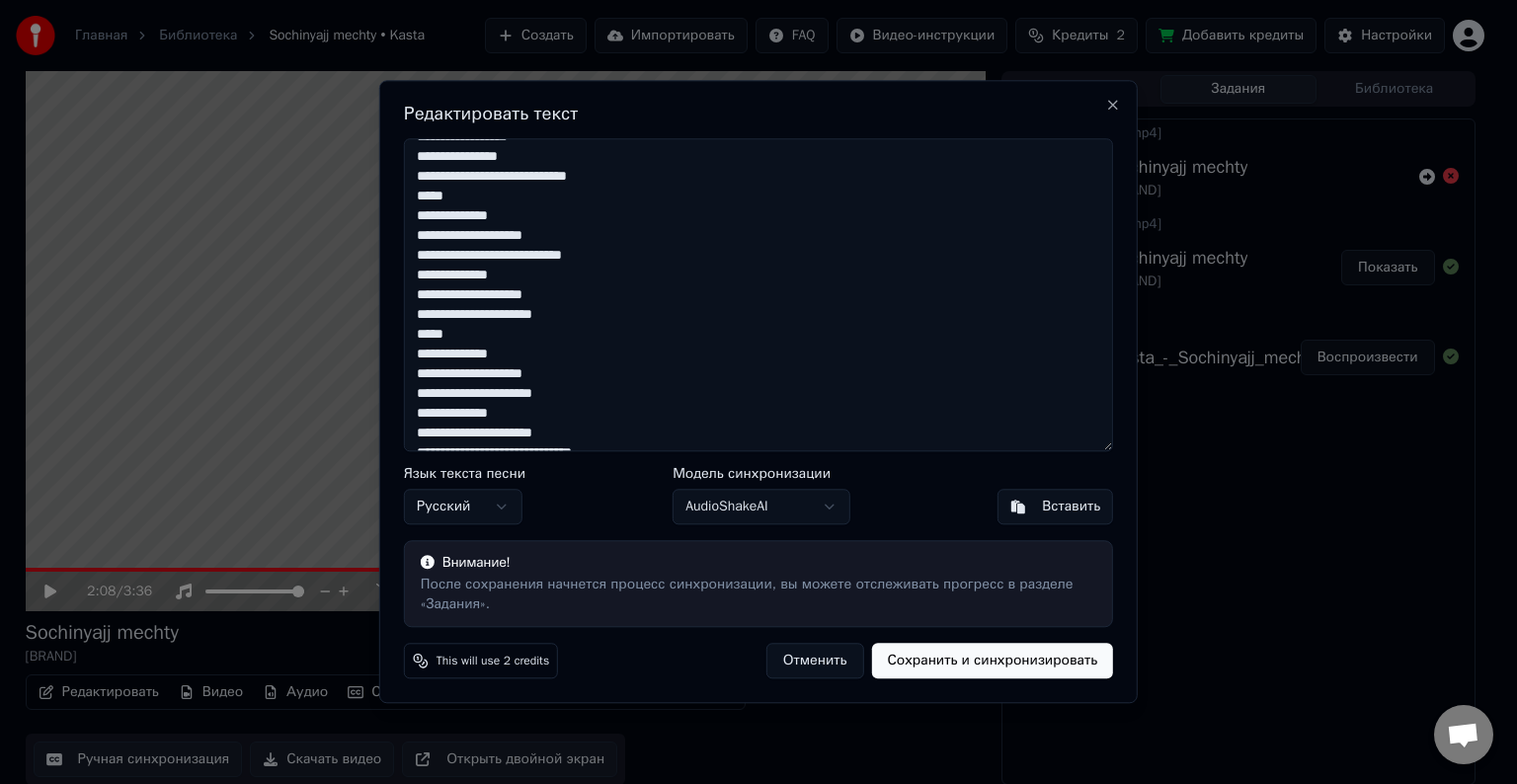 click at bounding box center (758, 294) 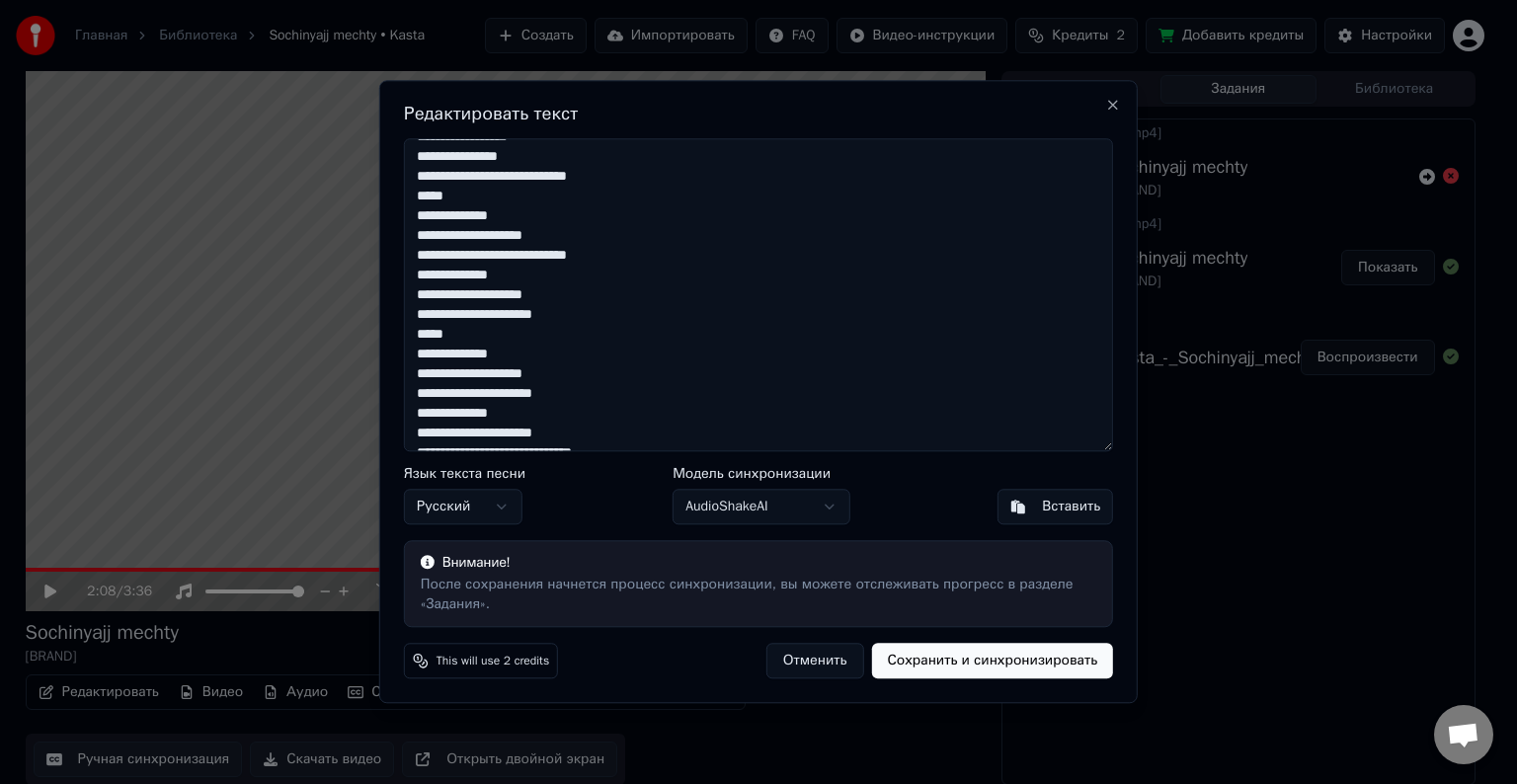 click at bounding box center [758, 294] 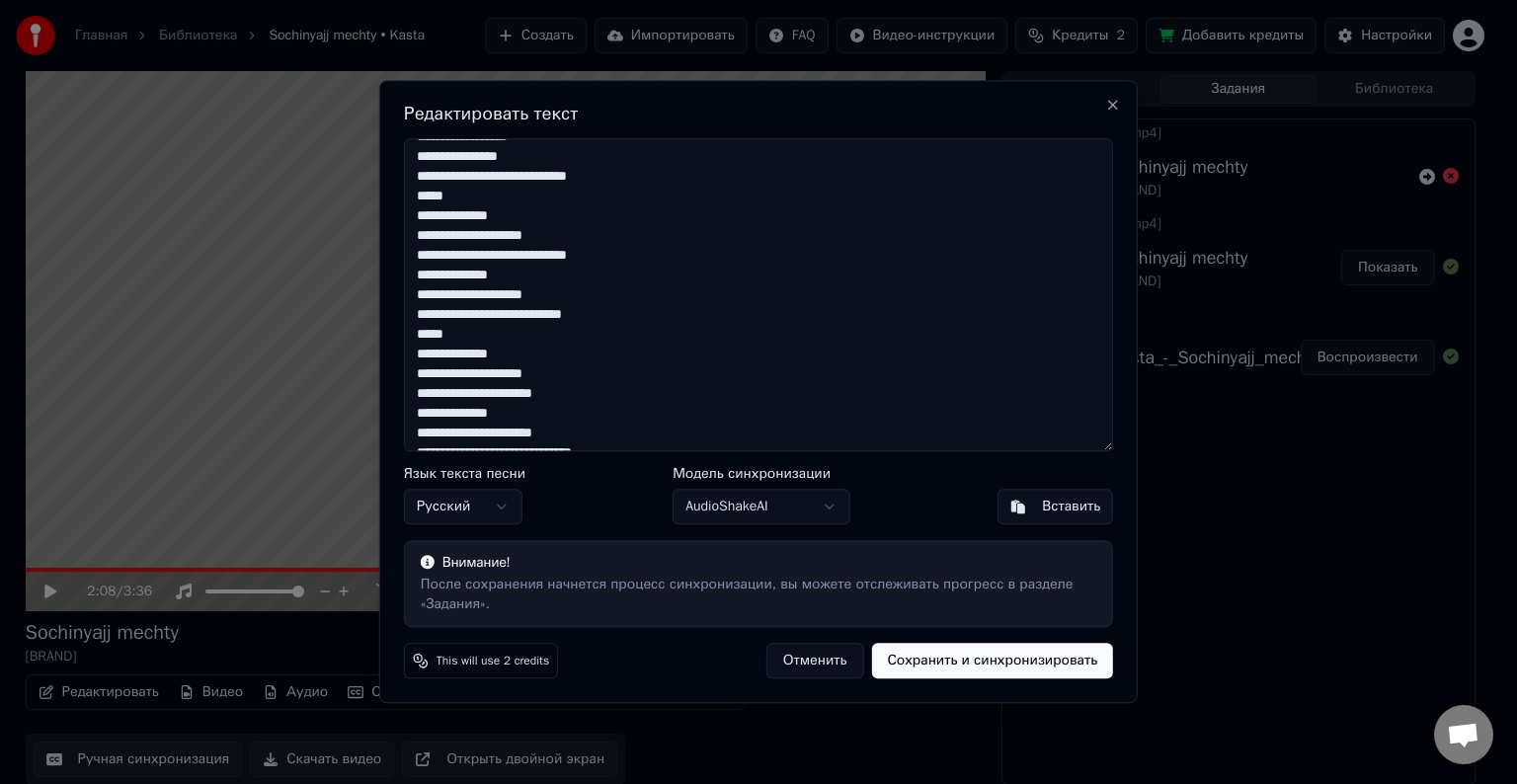 click at bounding box center (758, 294) 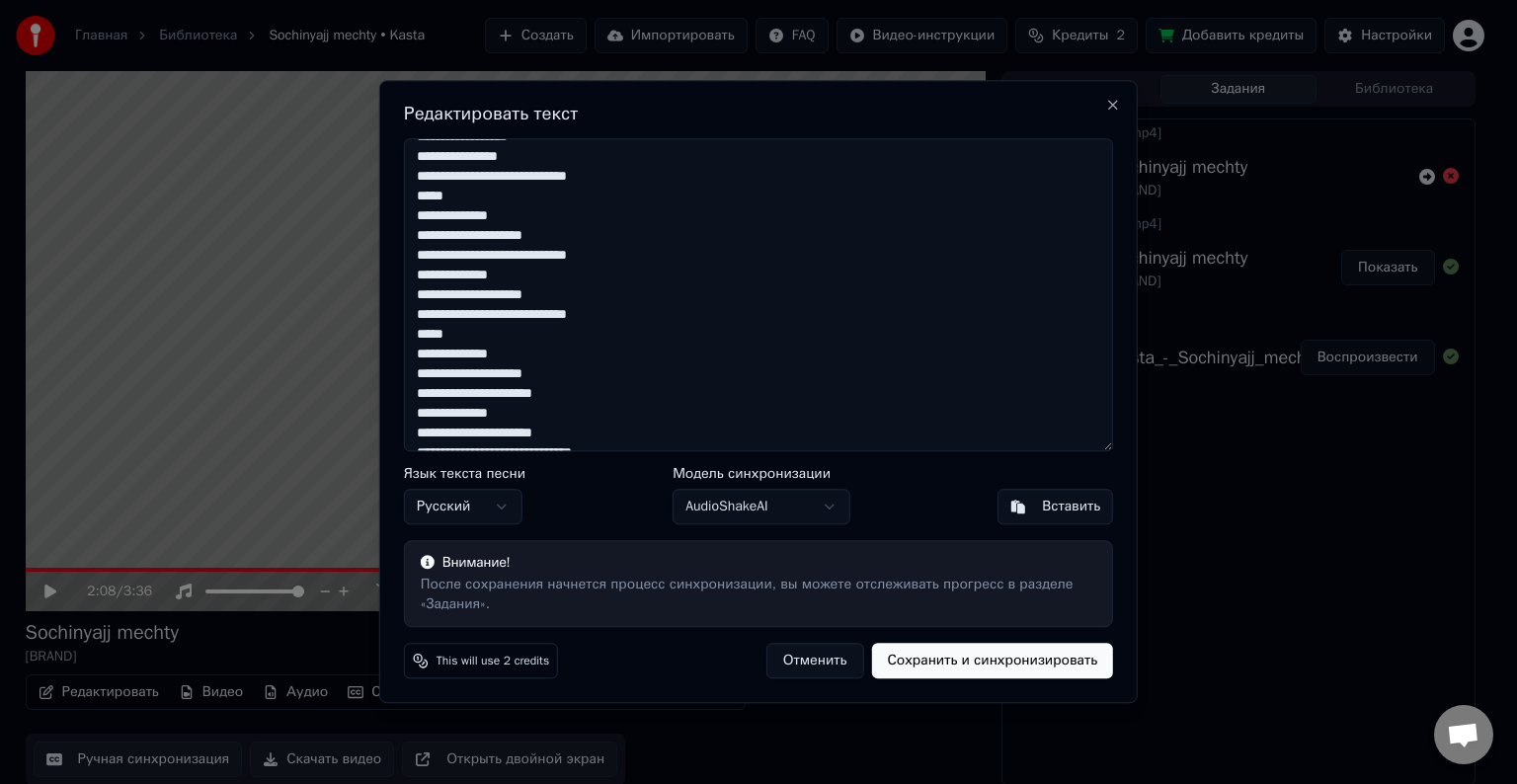 drag, startPoint x: 623, startPoint y: 341, endPoint x: 489, endPoint y: 335, distance: 134.1343 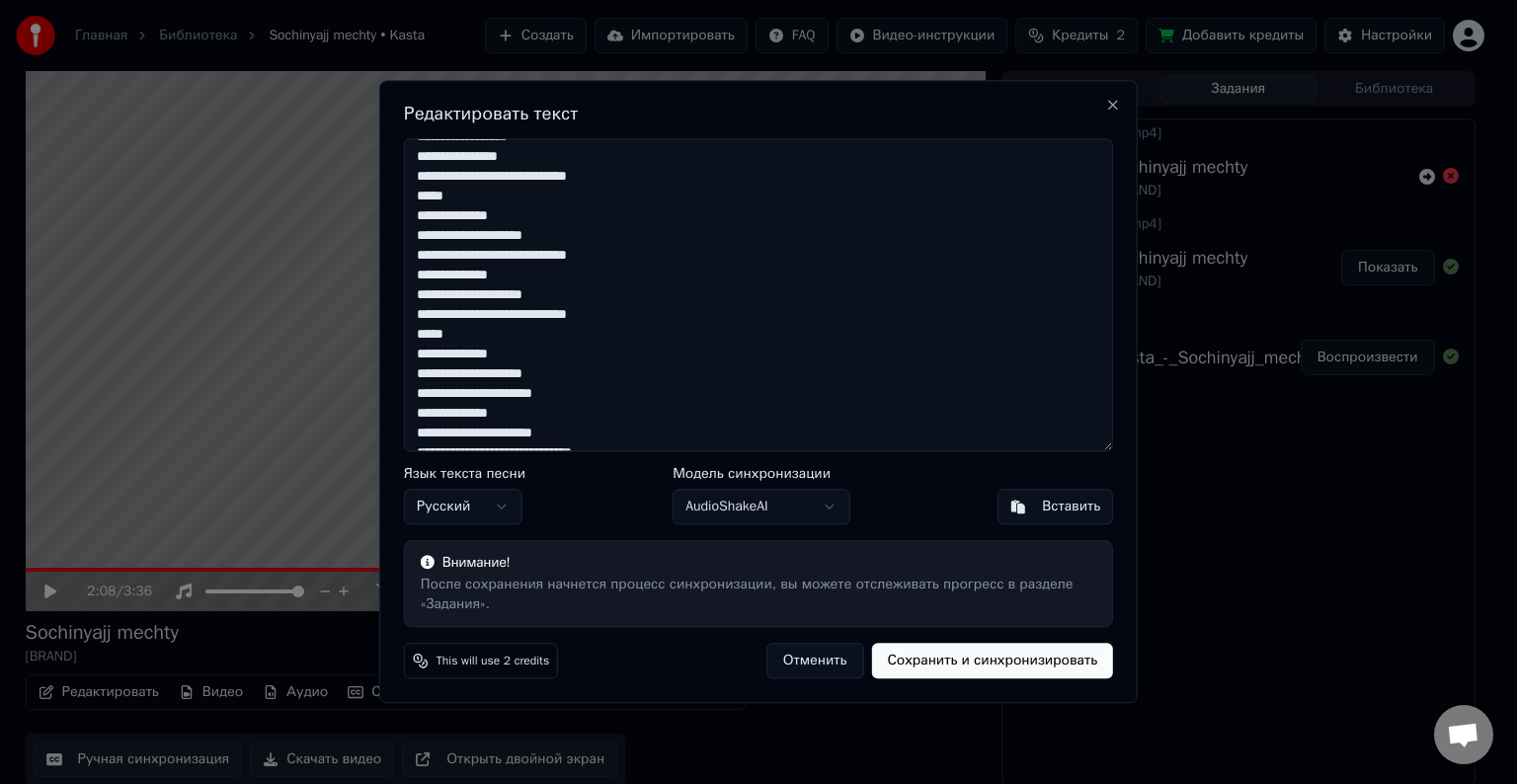 click at bounding box center [758, 294] 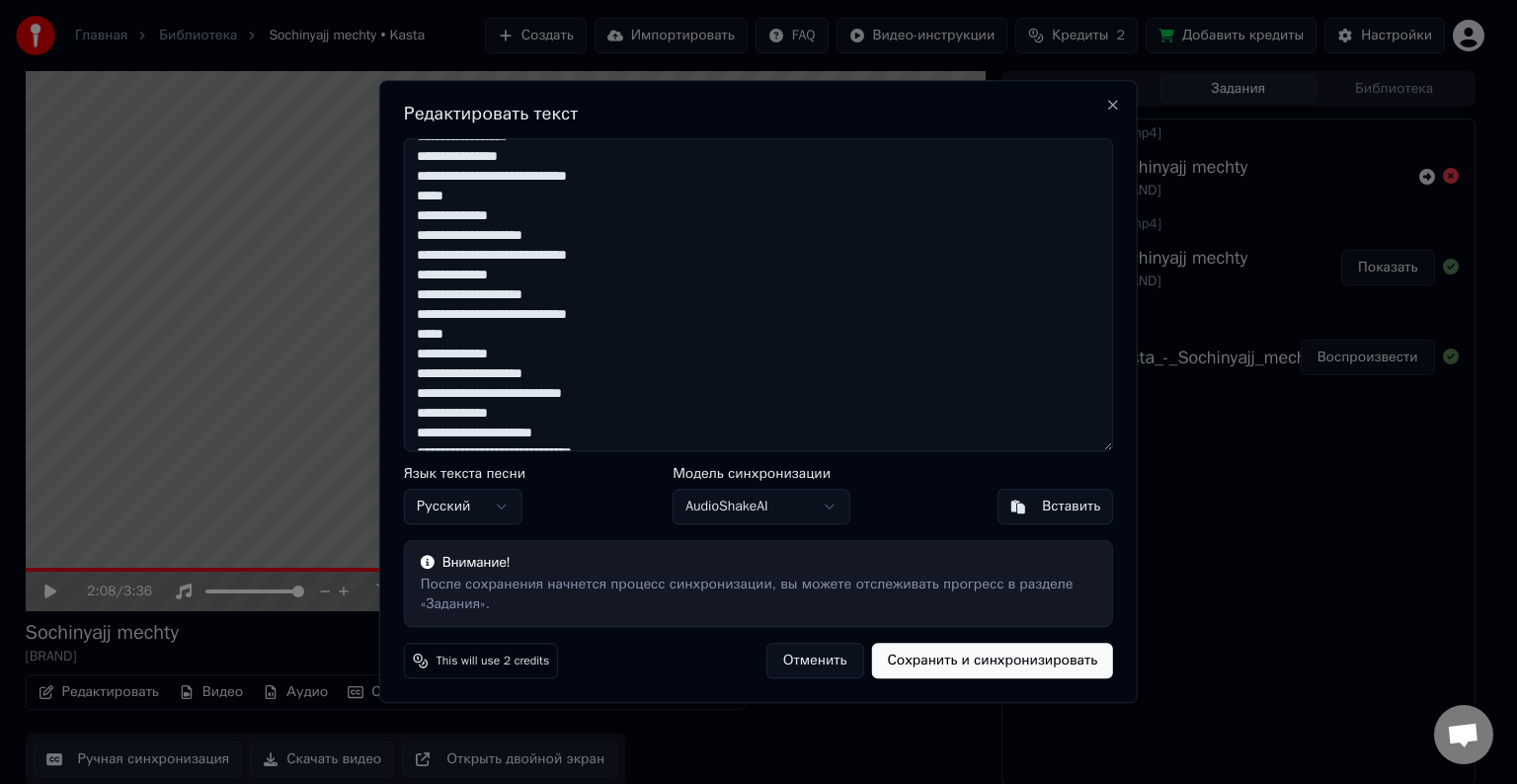click at bounding box center [758, 294] 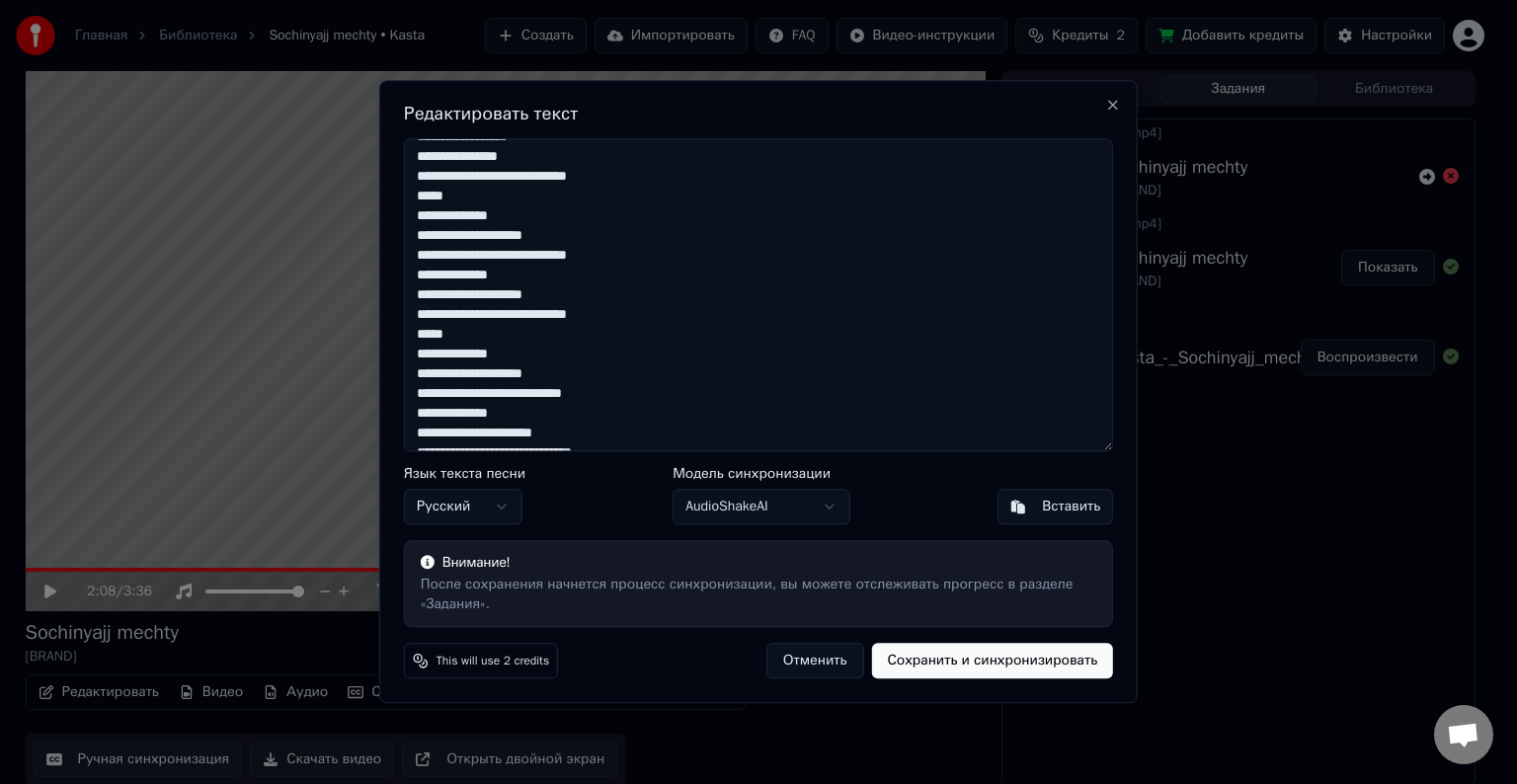 scroll, scrollTop: 690, scrollLeft: 0, axis: vertical 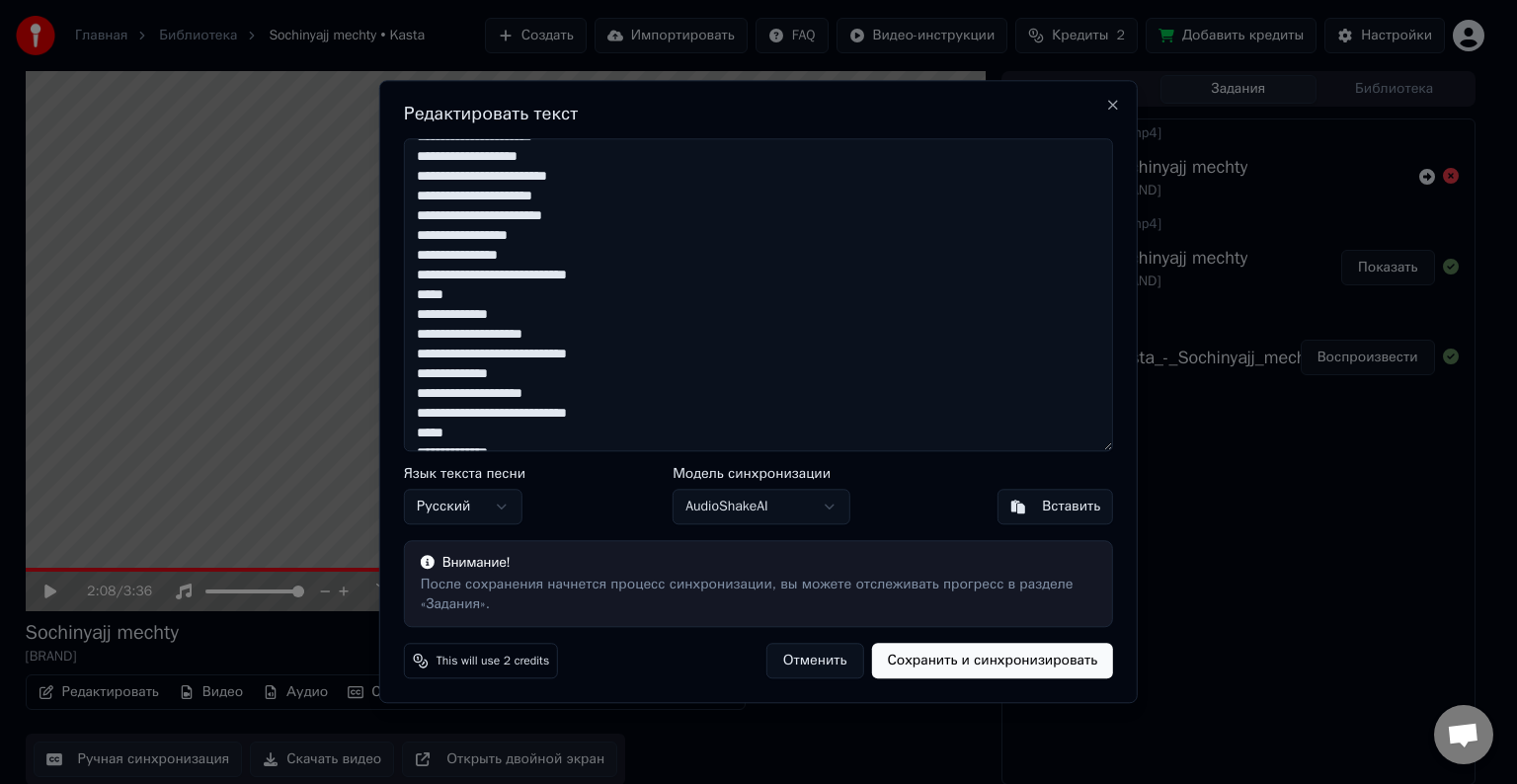 drag, startPoint x: 414, startPoint y: 319, endPoint x: 623, endPoint y: 377, distance: 216.89859 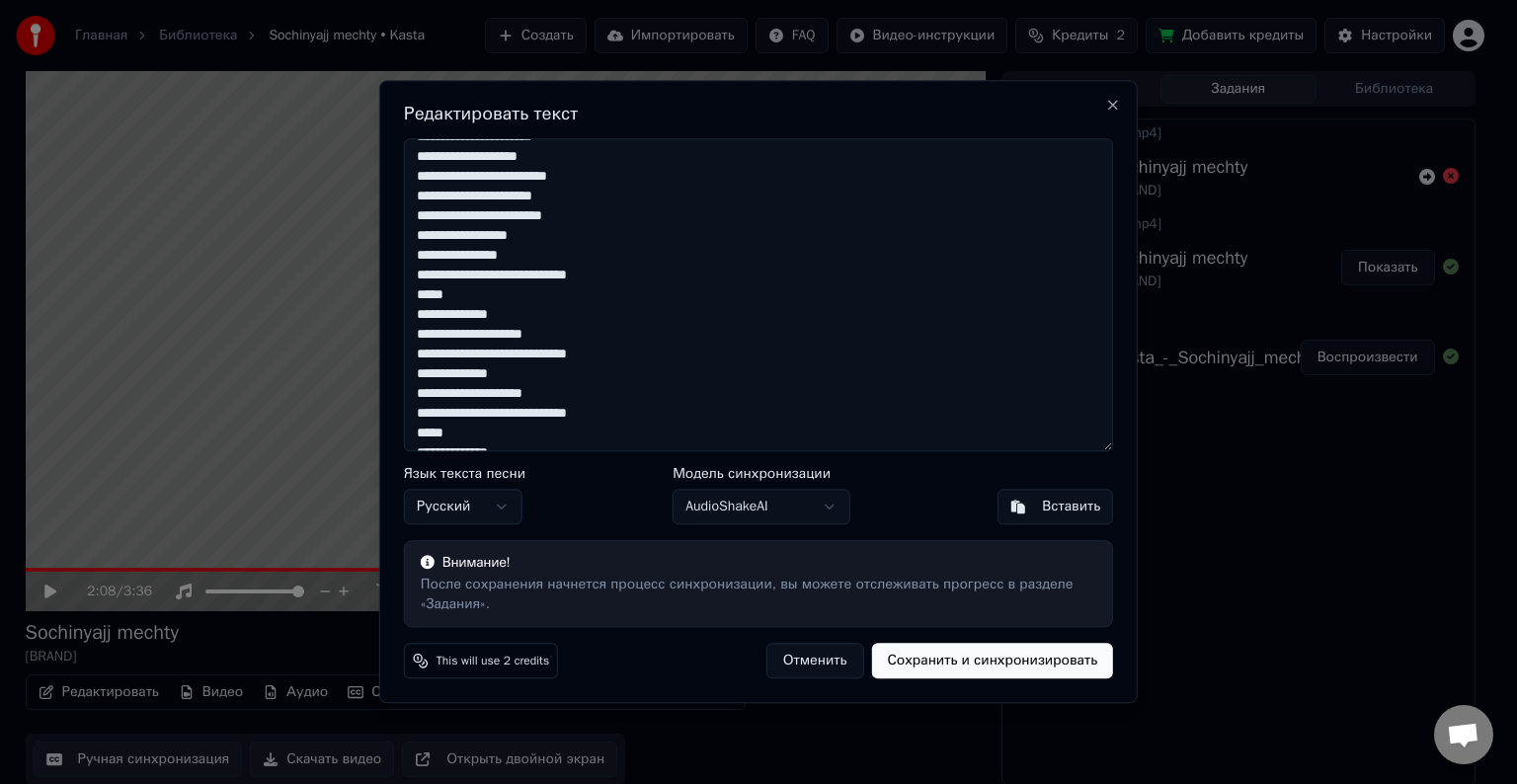 click at bounding box center [758, 294] 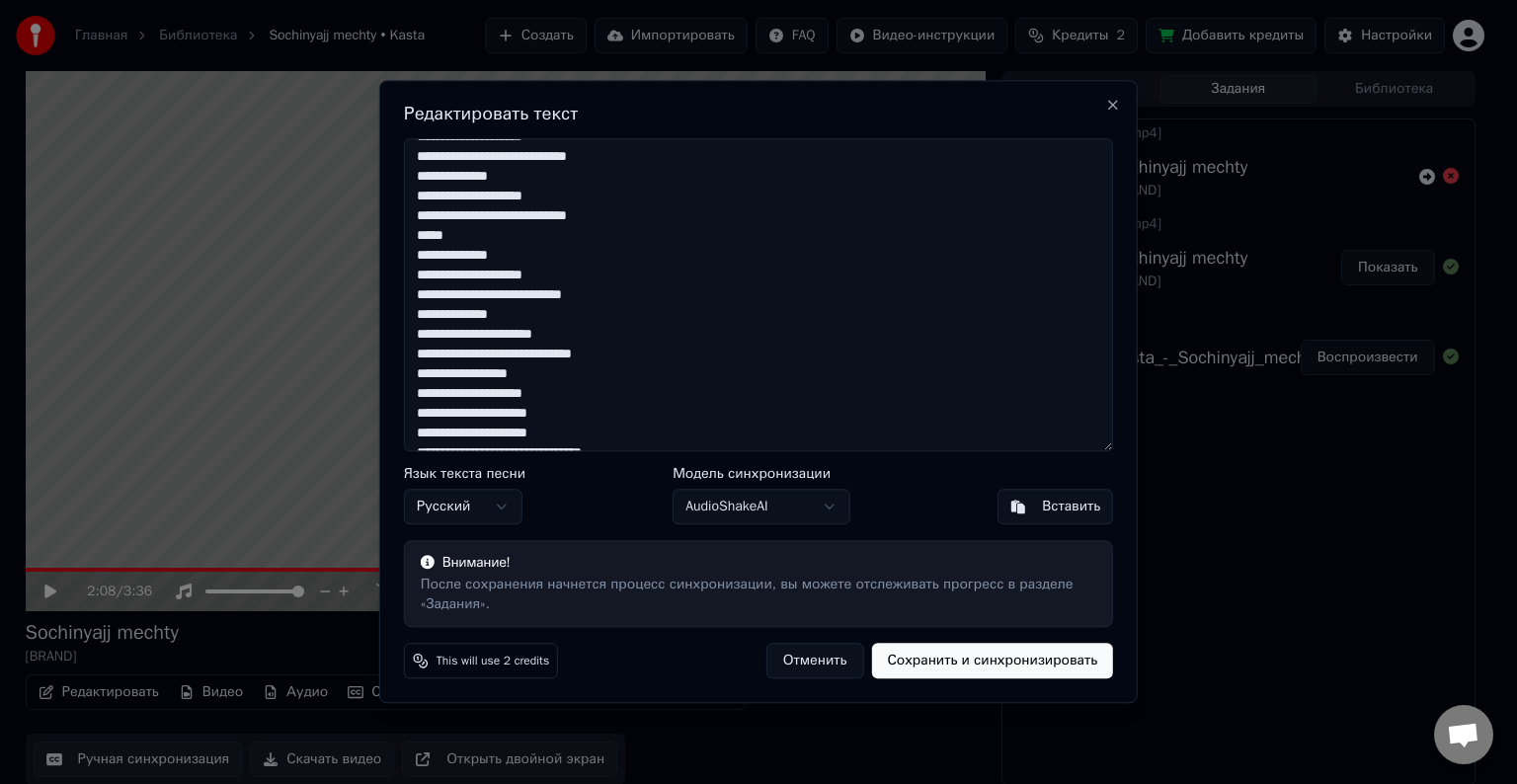 drag, startPoint x: 419, startPoint y: 200, endPoint x: 620, endPoint y: 239, distance: 204.74863 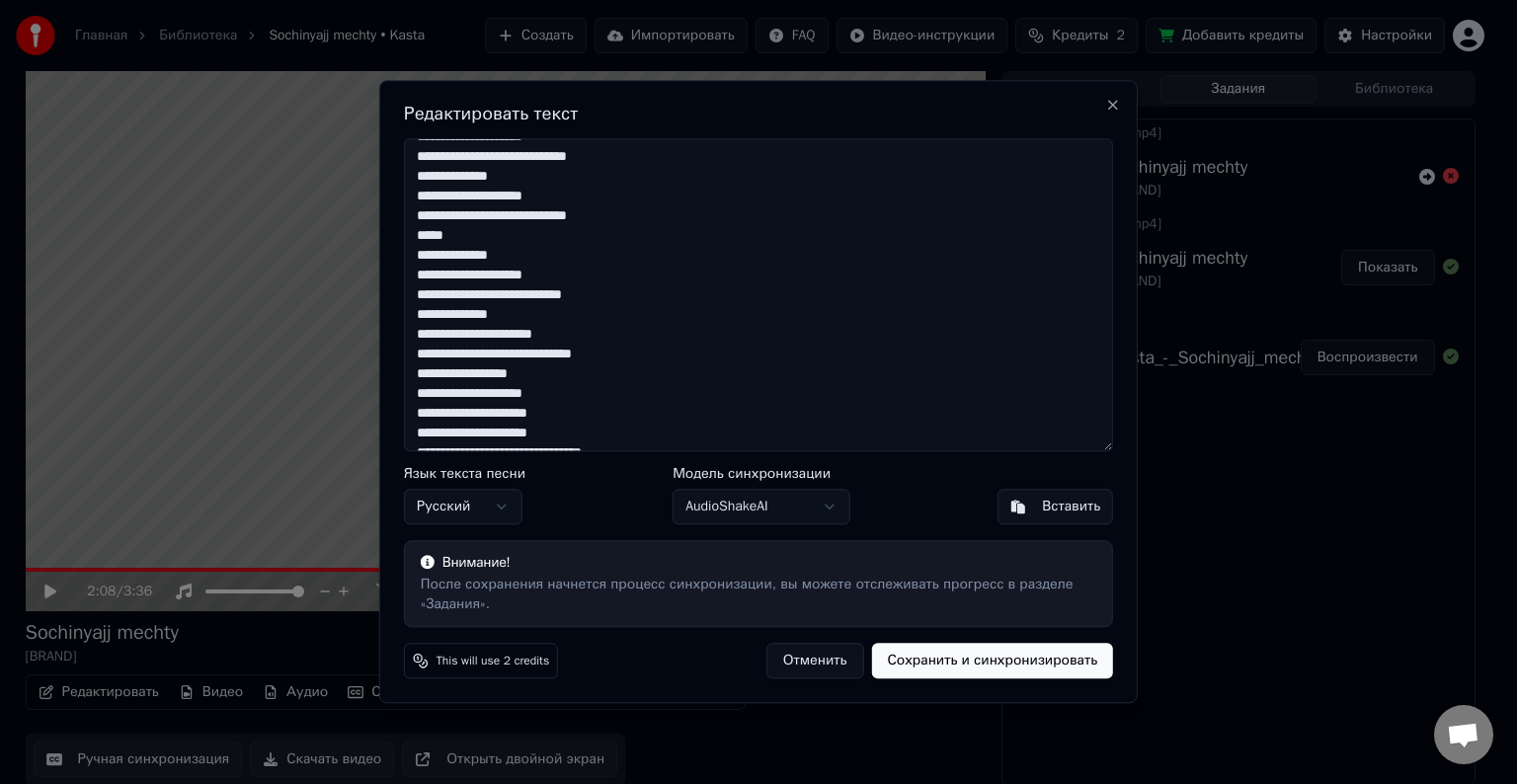 click at bounding box center [758, 294] 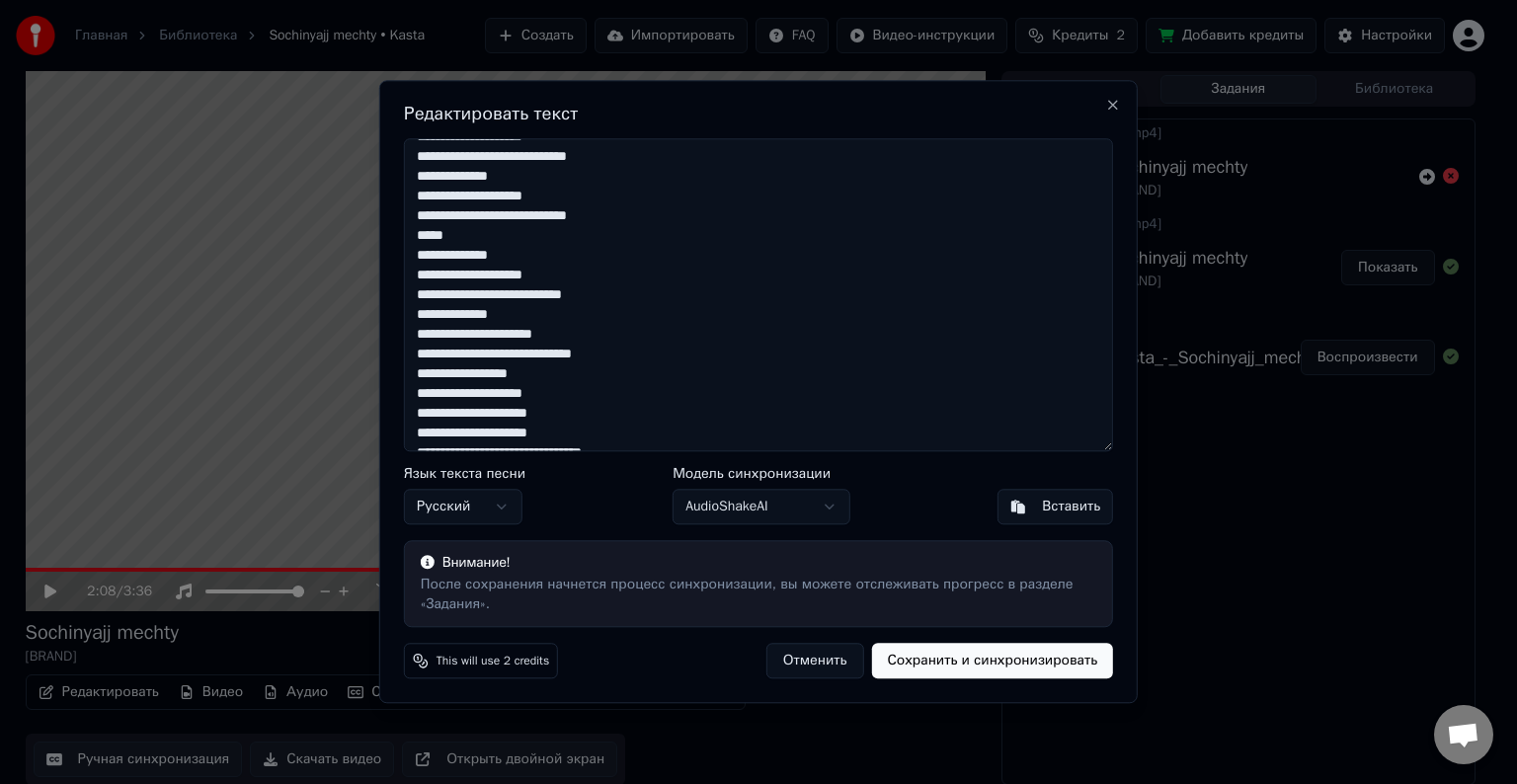 drag, startPoint x: 422, startPoint y: 256, endPoint x: 596, endPoint y: 322, distance: 186.09675 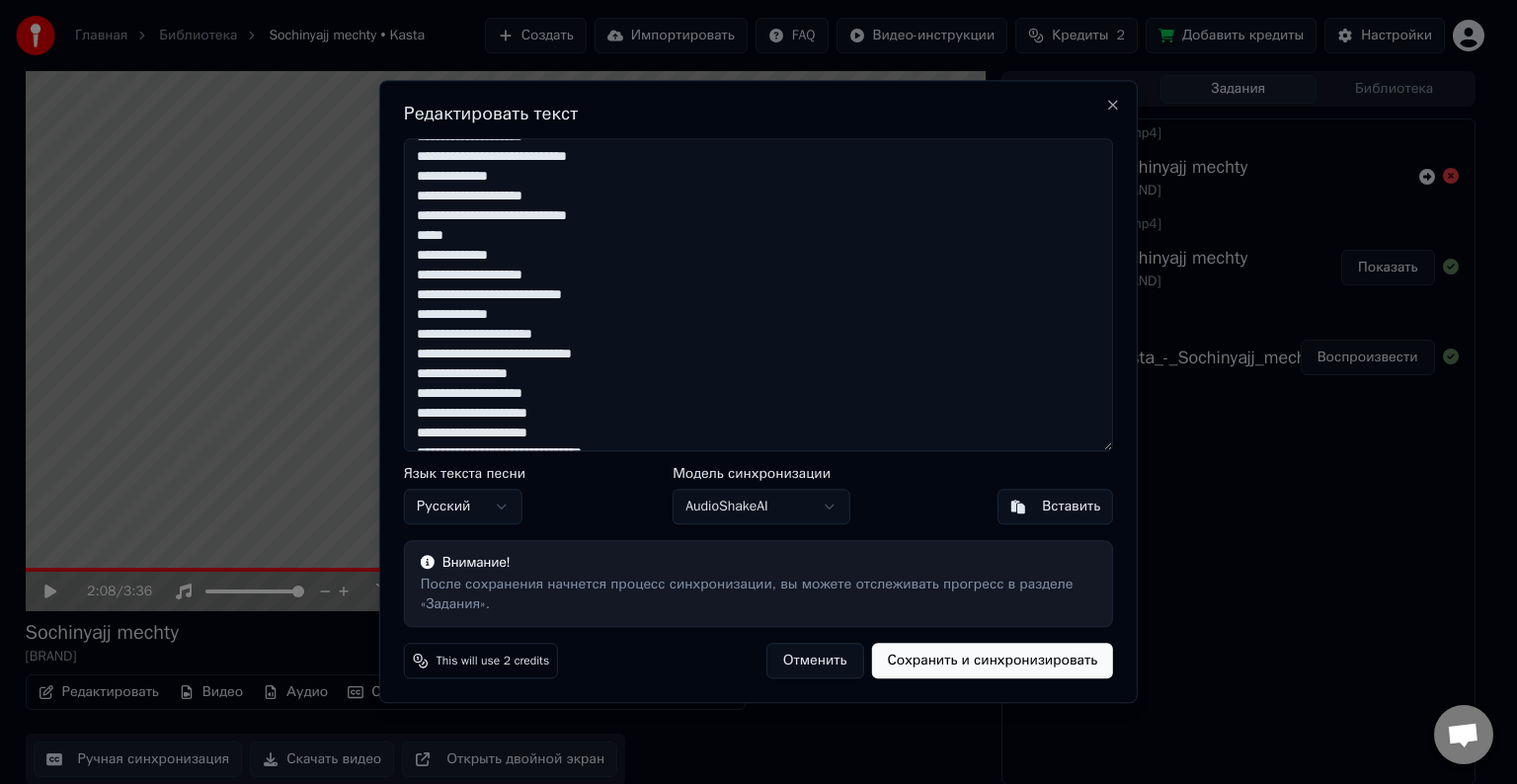 click at bounding box center [758, 294] 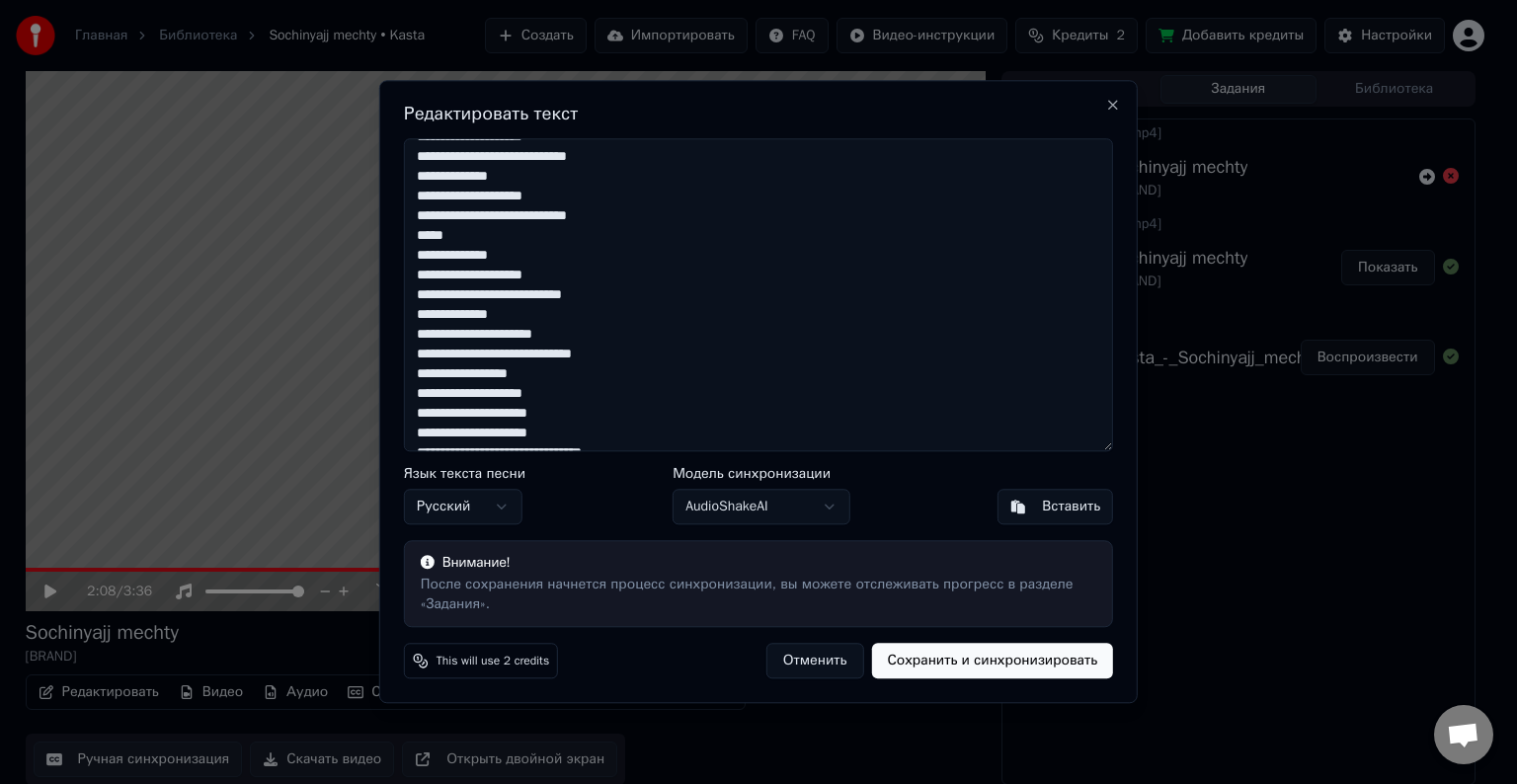 drag, startPoint x: 416, startPoint y: 335, endPoint x: 612, endPoint y: 418, distance: 212.84971 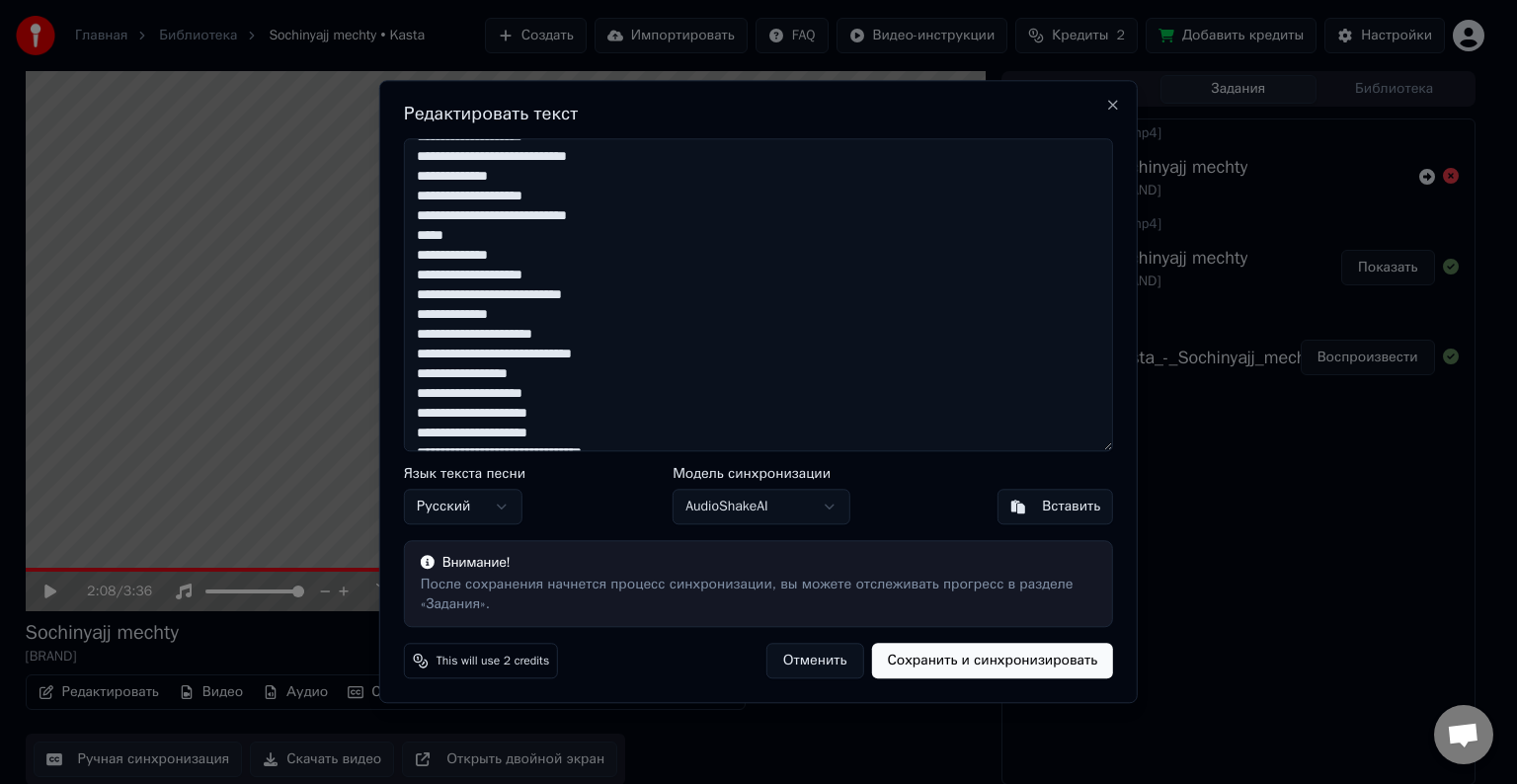 click at bounding box center [758, 294] 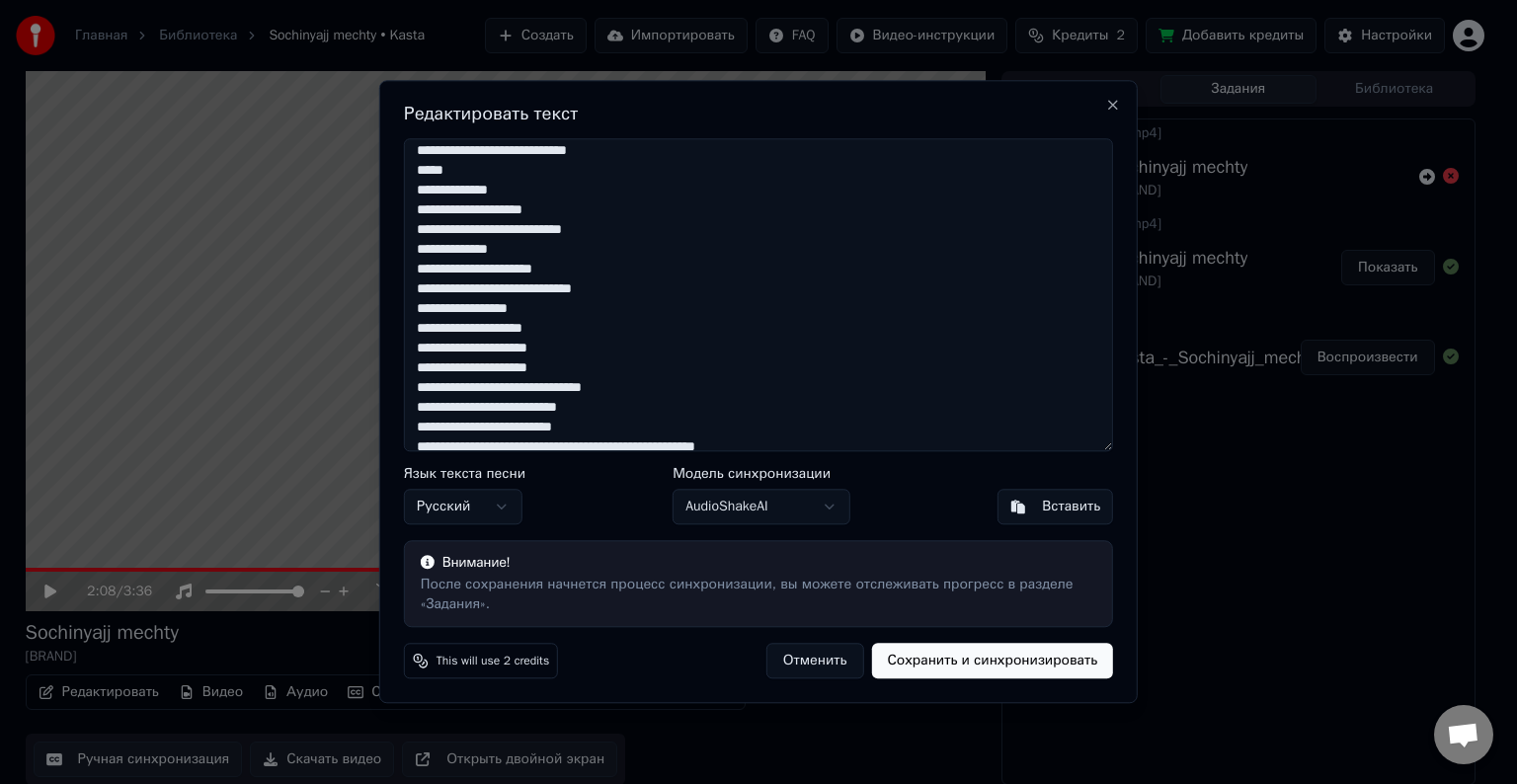 scroll, scrollTop: 986, scrollLeft: 0, axis: vertical 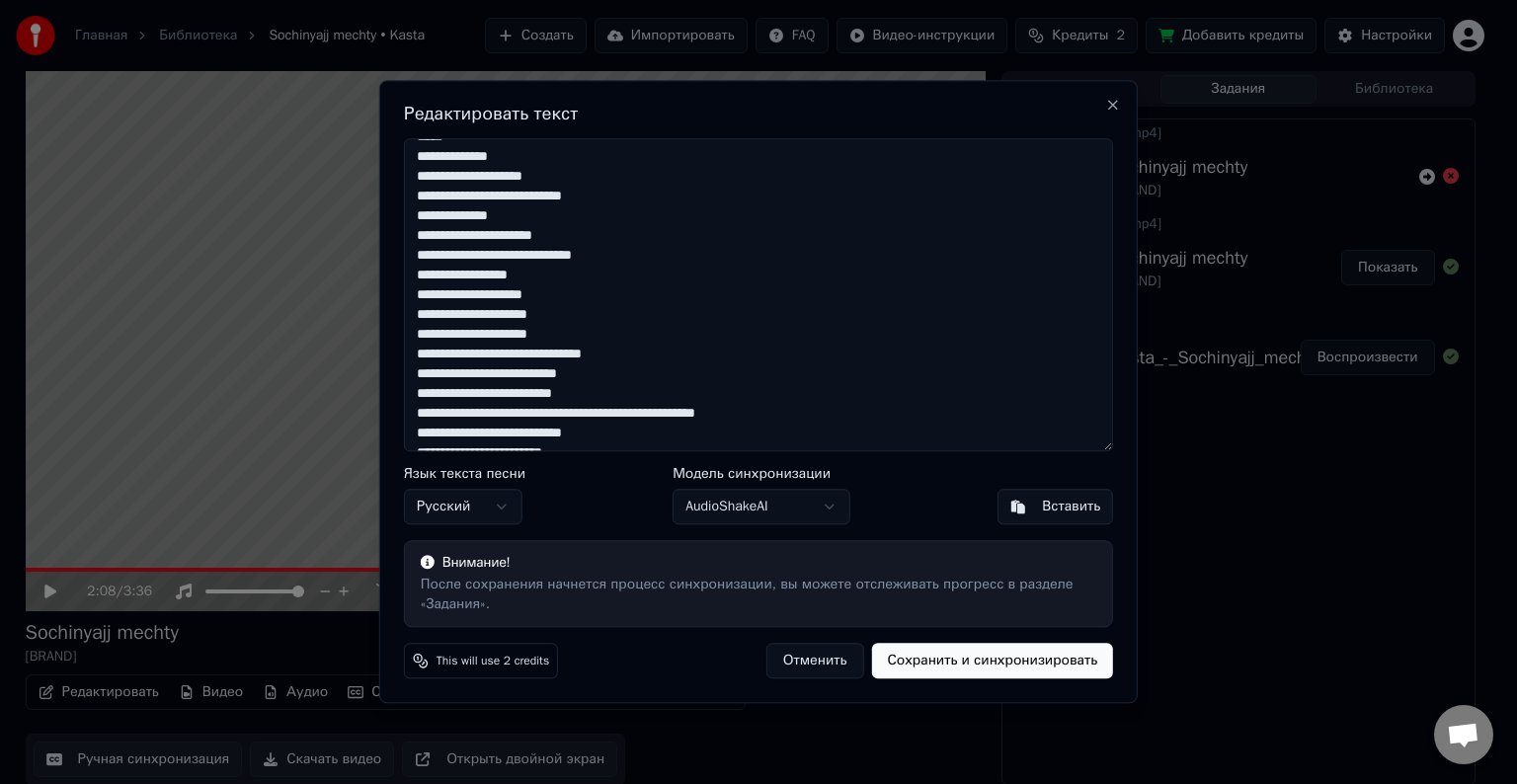 click at bounding box center [758, 294] 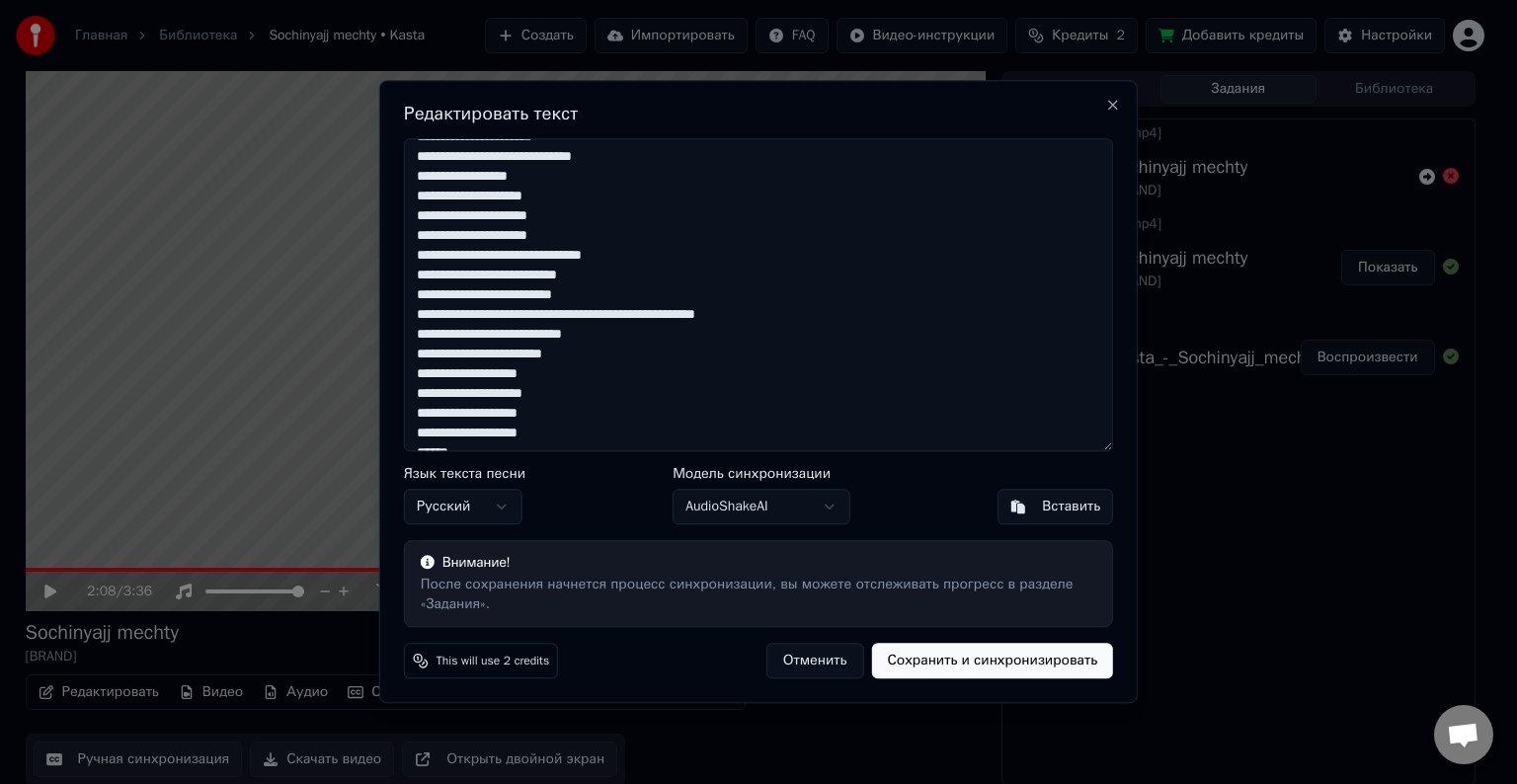 click at bounding box center (758, 294) 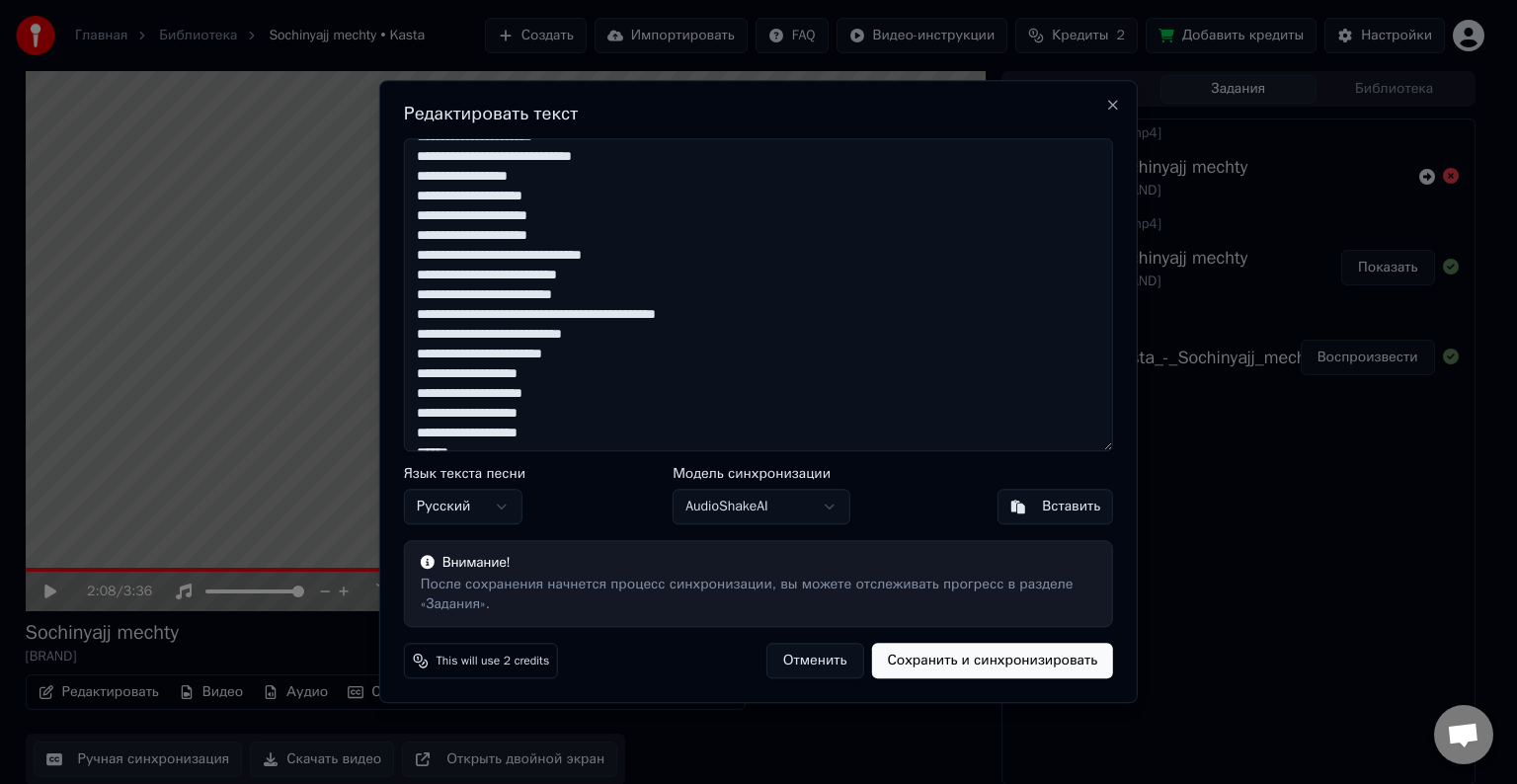 click at bounding box center [758, 294] 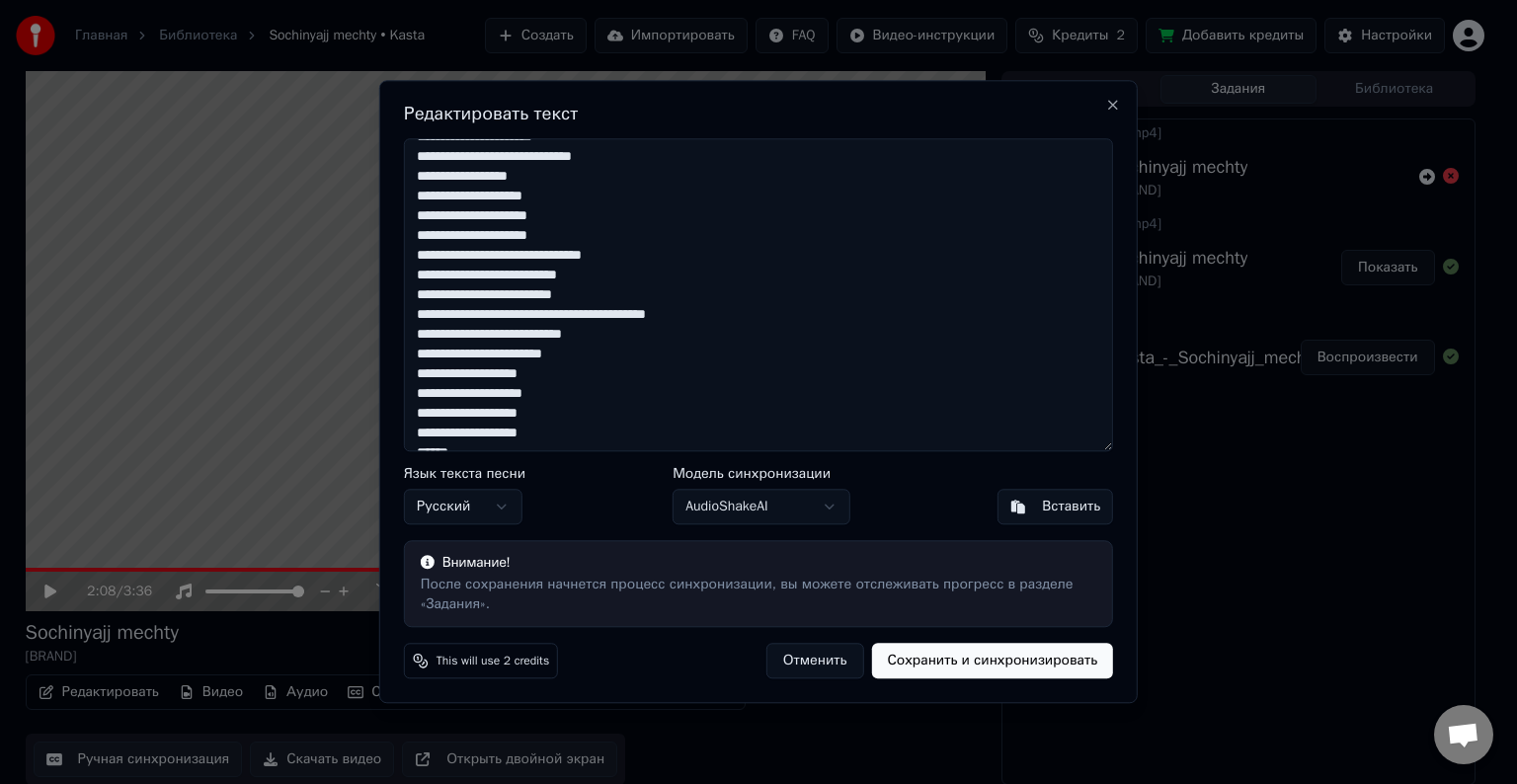 click at bounding box center [758, 294] 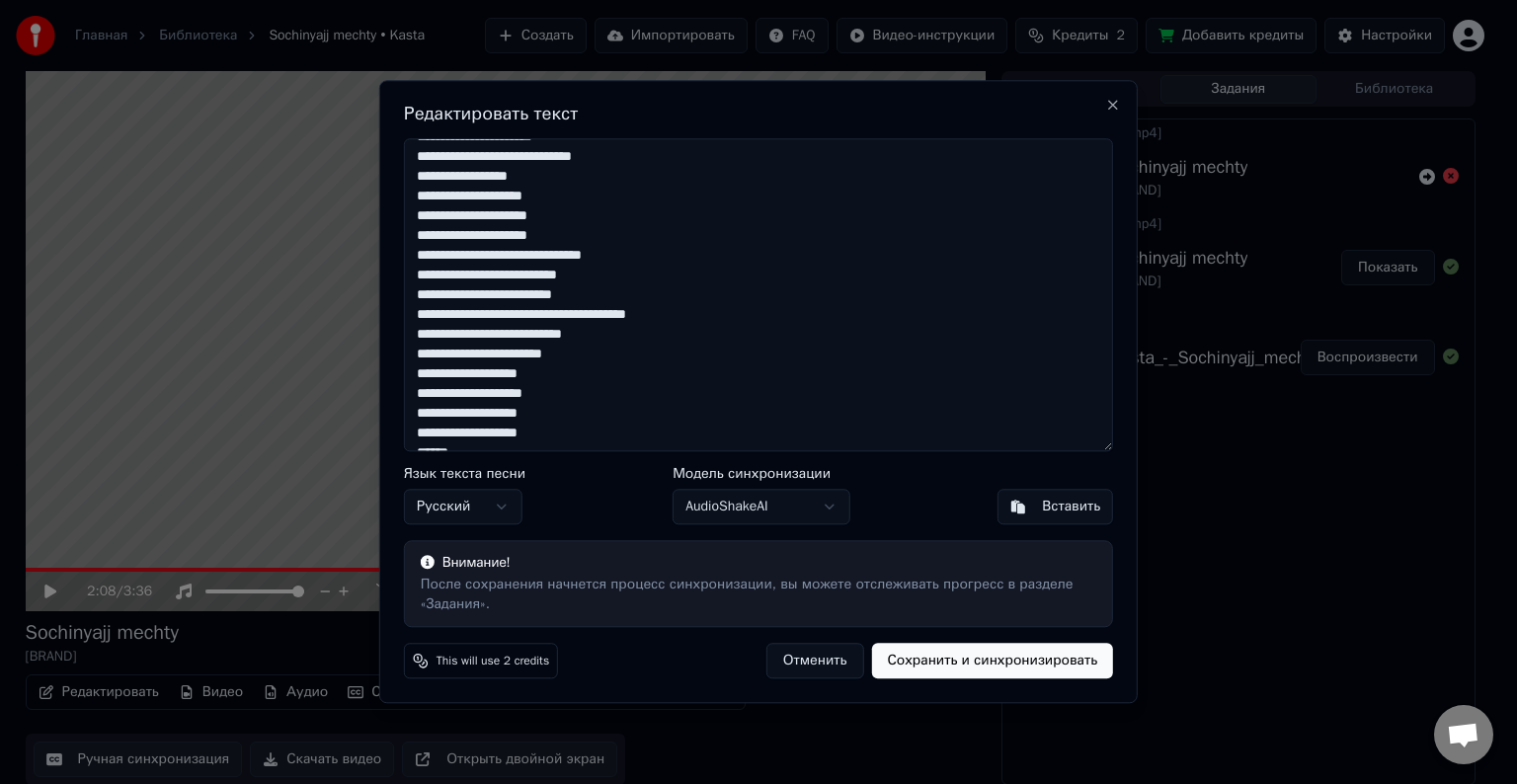 click at bounding box center [758, 294] 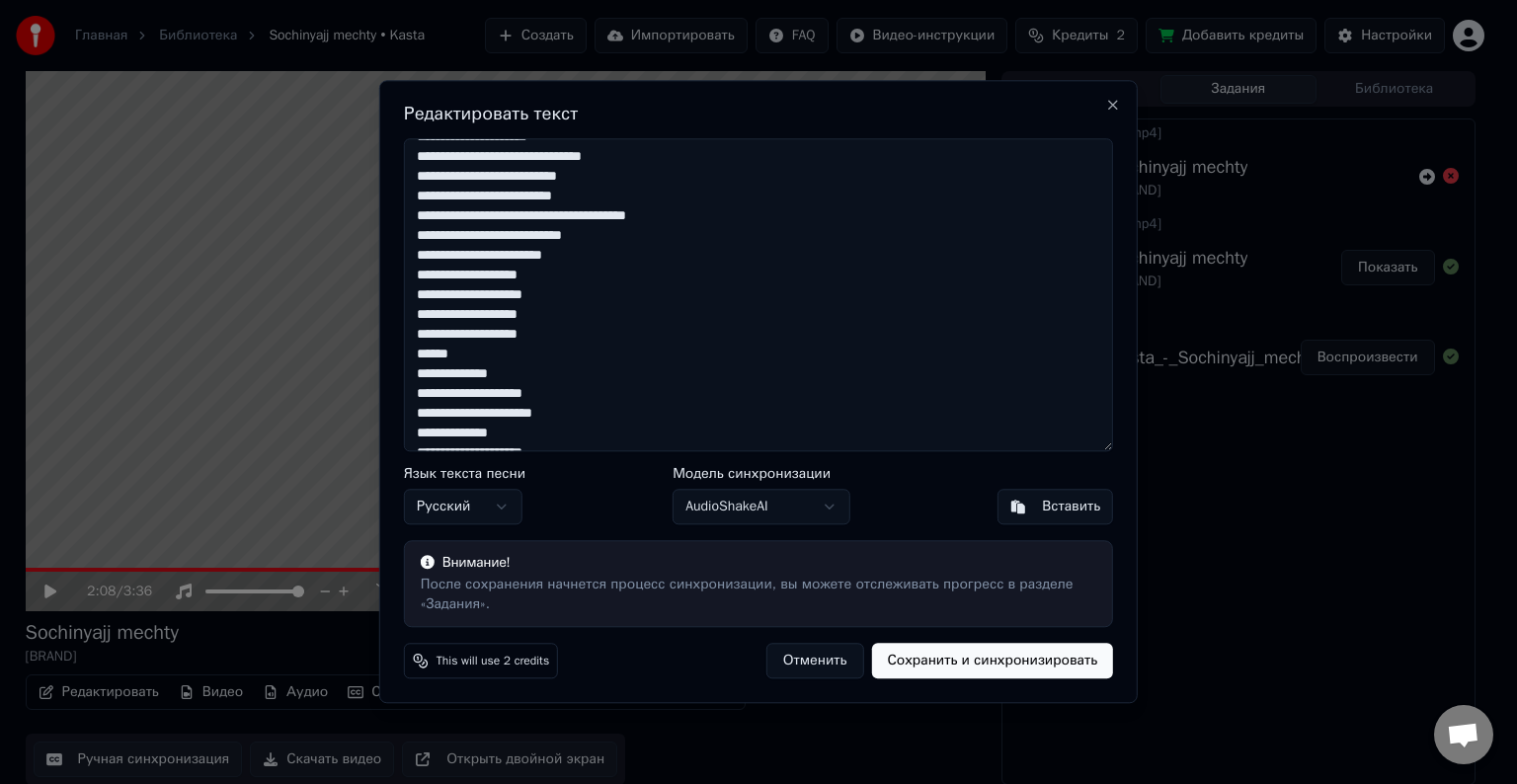 click at bounding box center [758, 294] 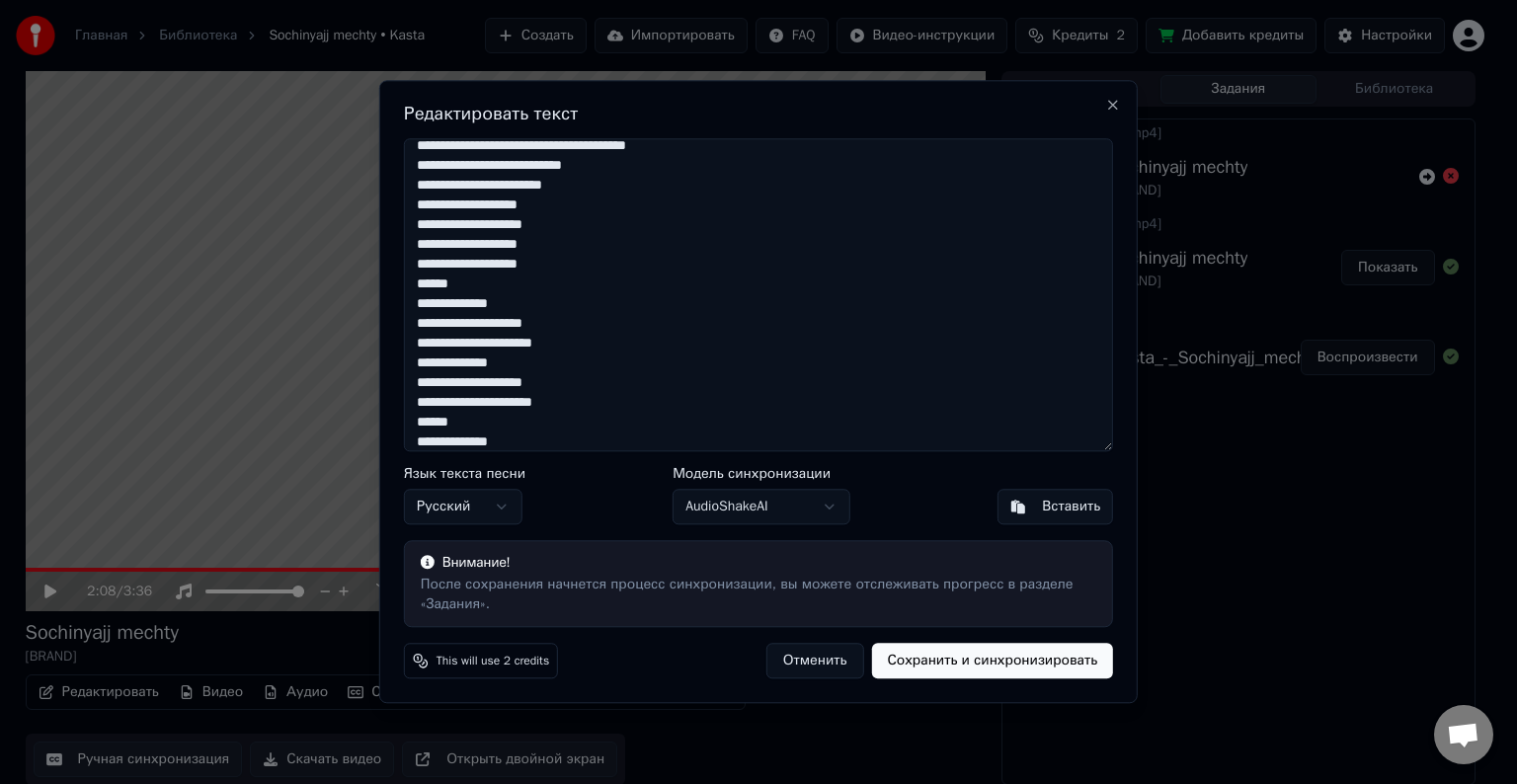 scroll, scrollTop: 1283, scrollLeft: 0, axis: vertical 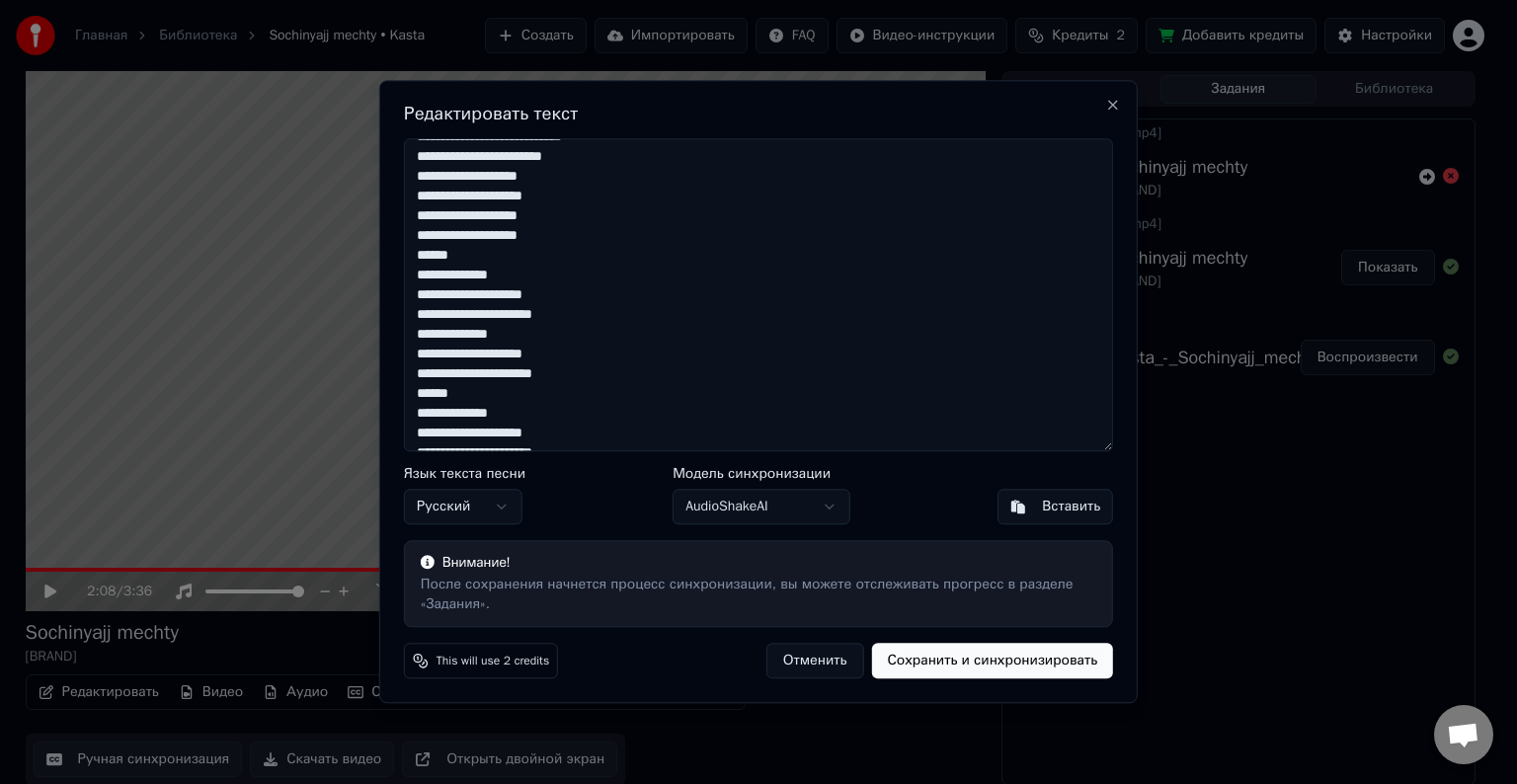 click at bounding box center (758, 294) 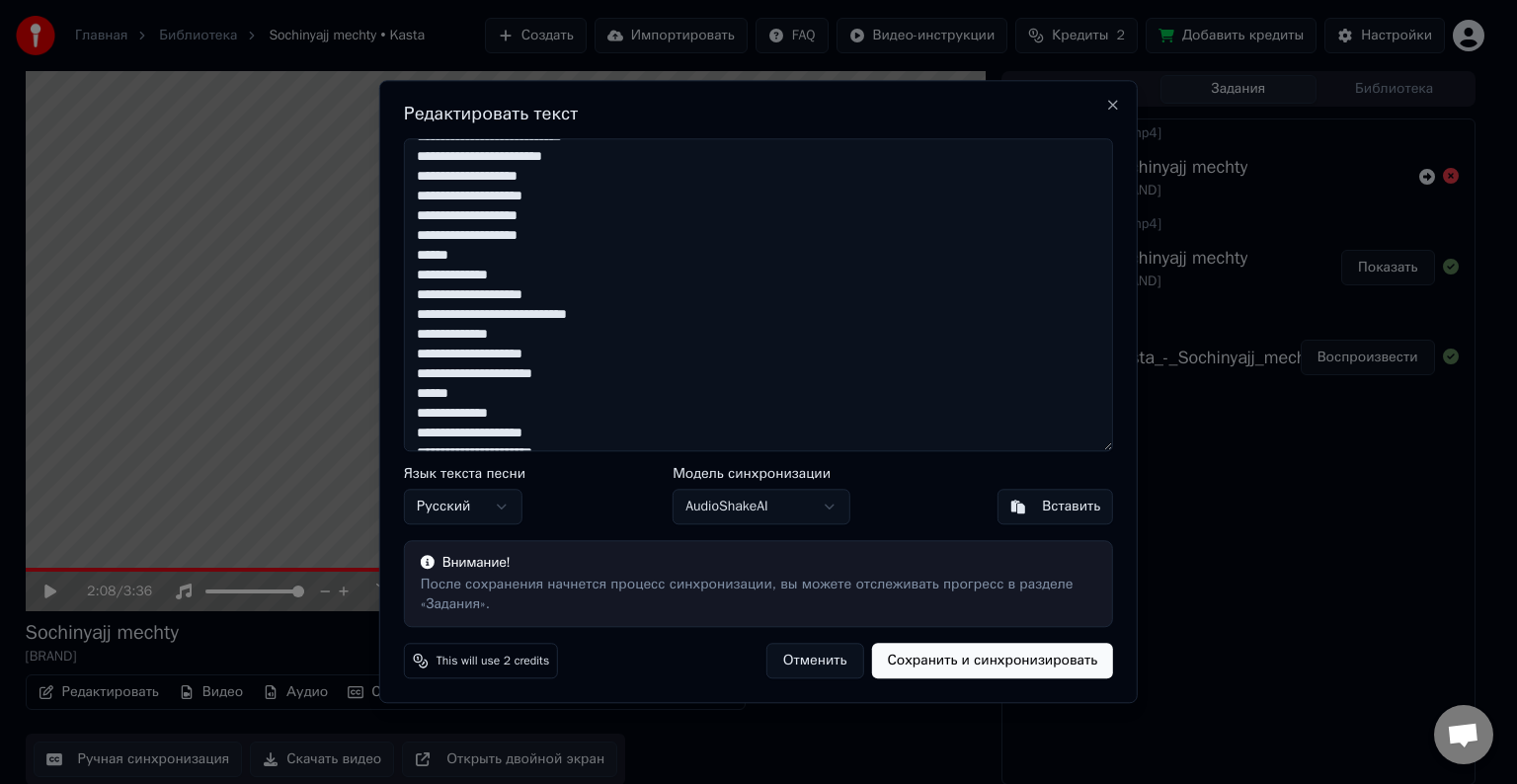 click at bounding box center [758, 294] 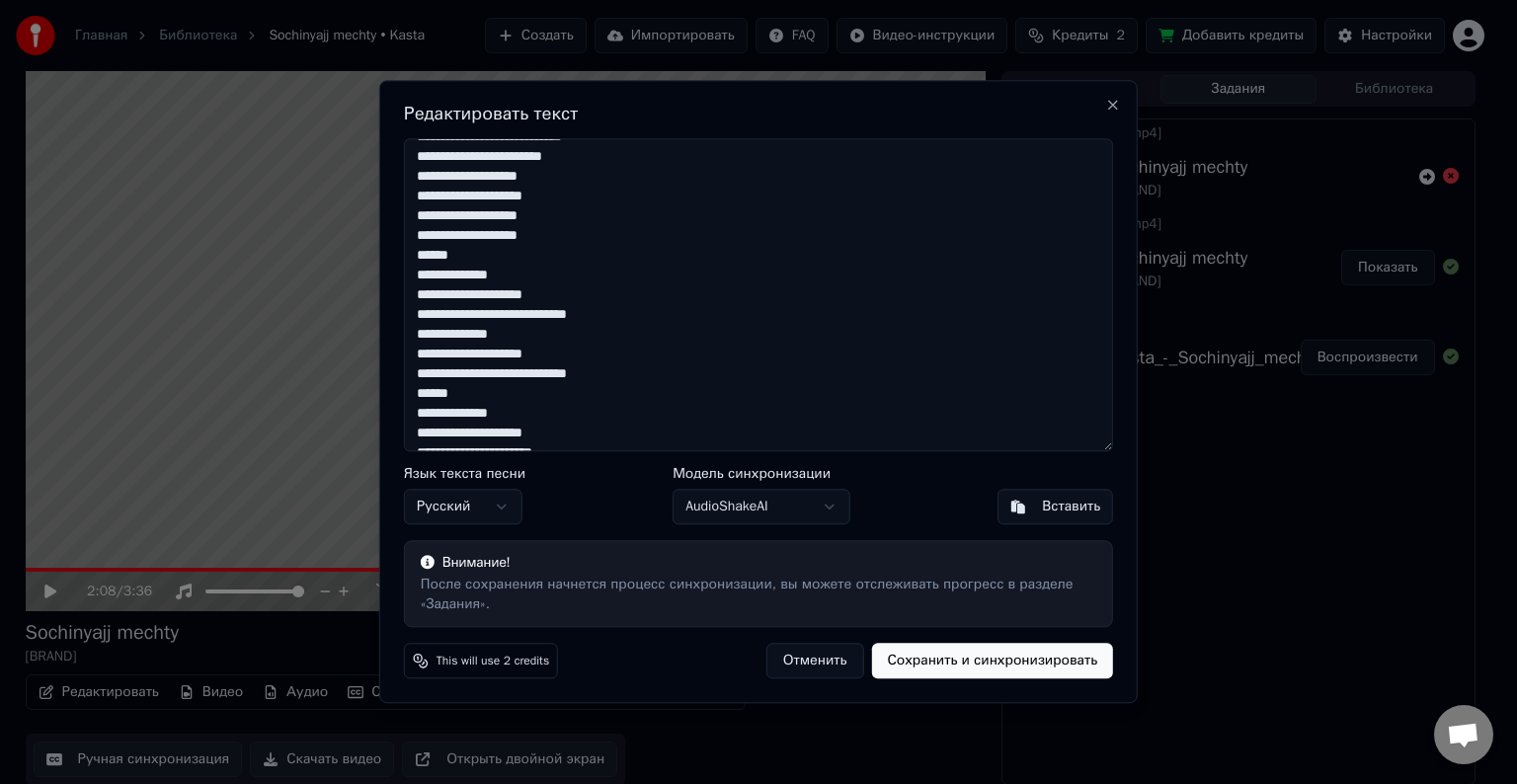 scroll, scrollTop: 1381, scrollLeft: 0, axis: vertical 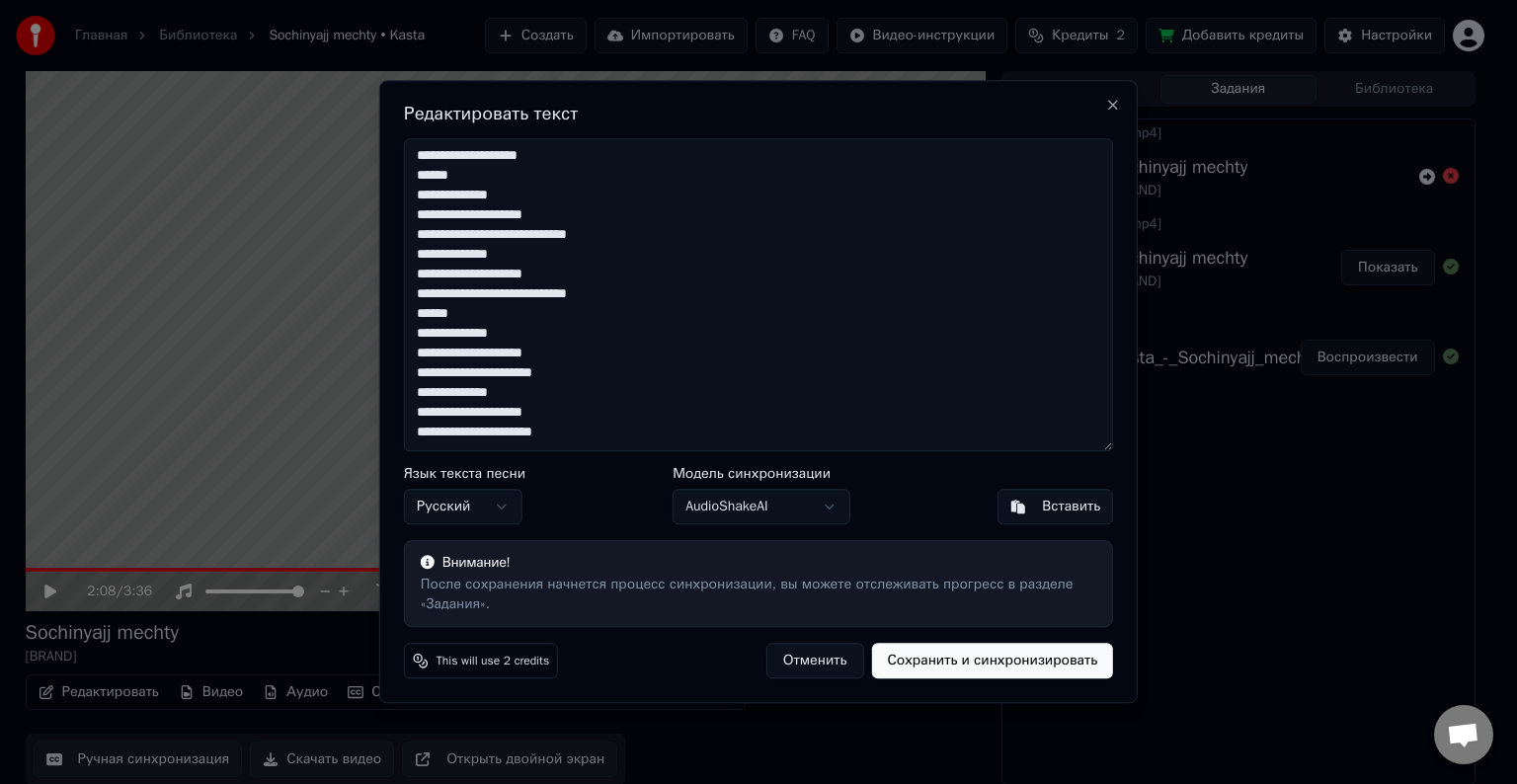 click at bounding box center (758, 294) 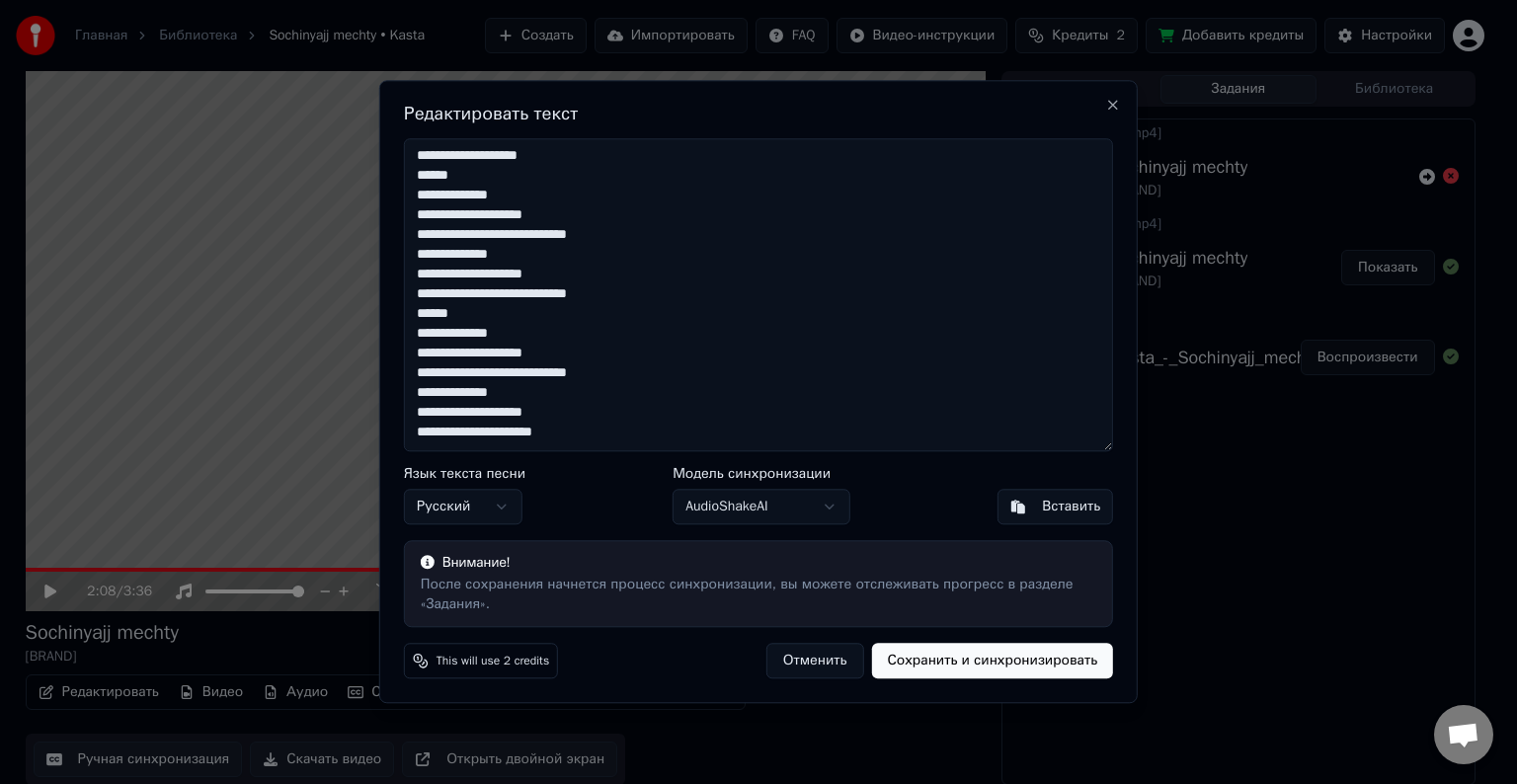 click at bounding box center (758, 294) 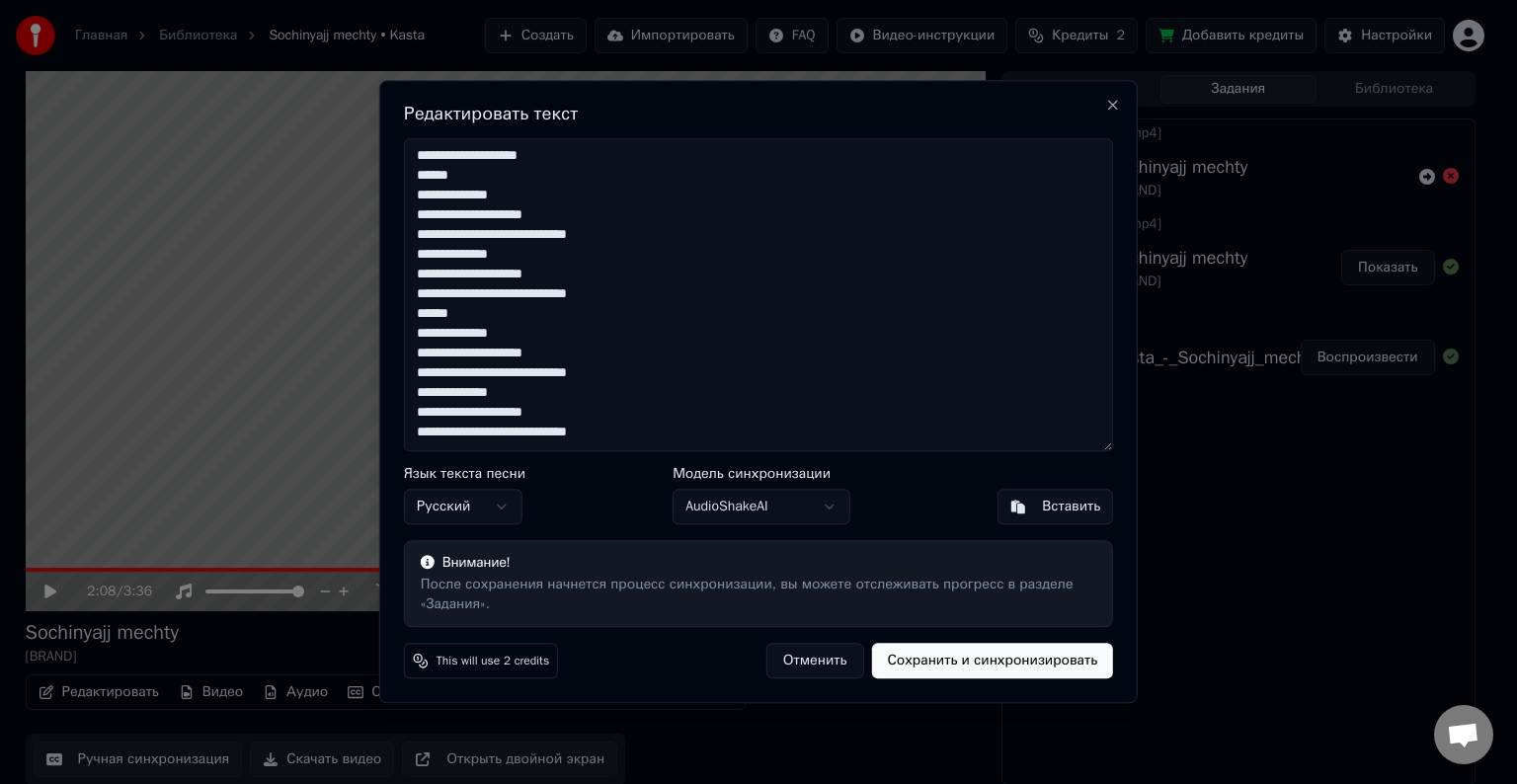 click at bounding box center [758, 294] 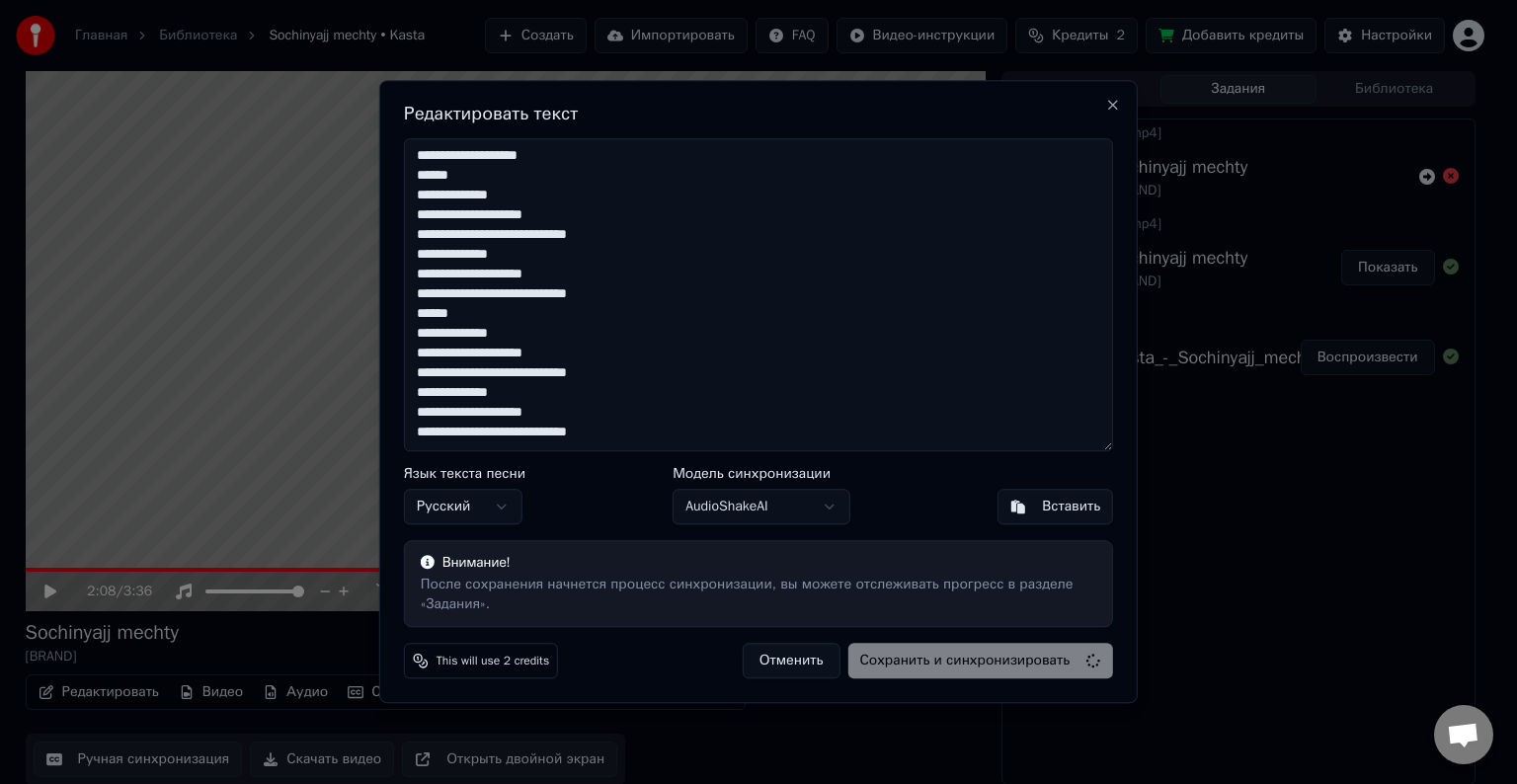 type on "**********" 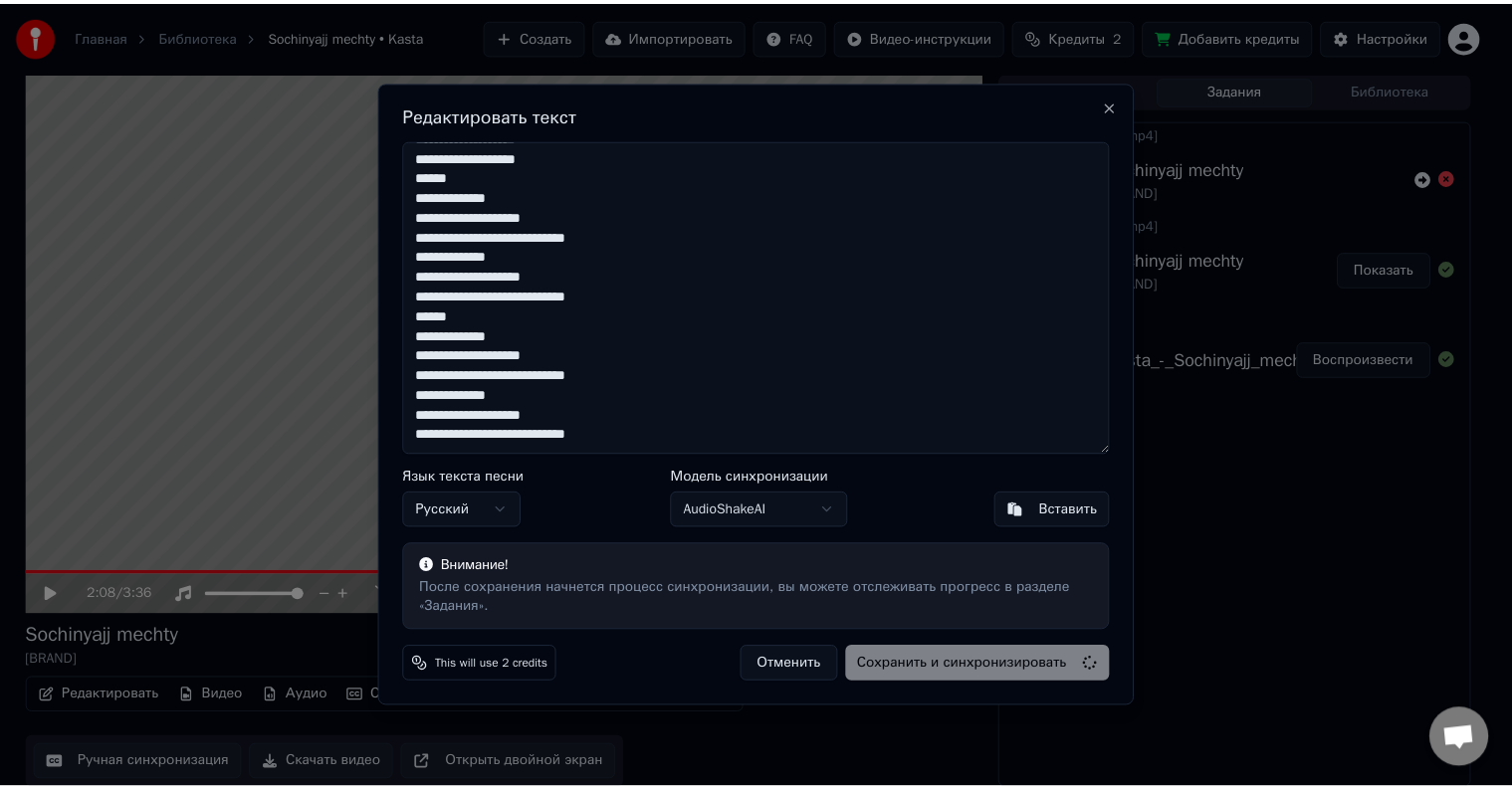 scroll, scrollTop: 1392, scrollLeft: 0, axis: vertical 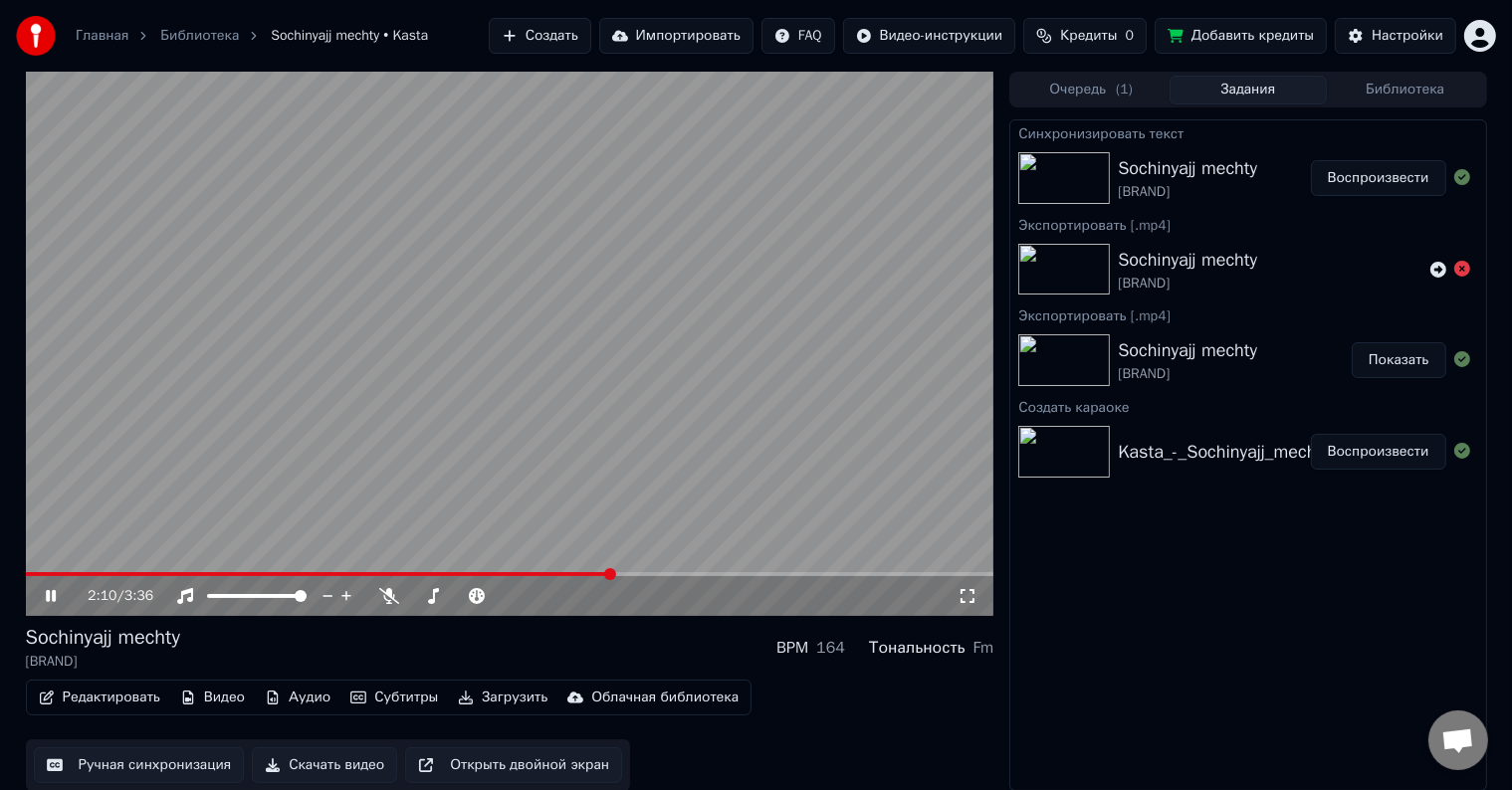 click at bounding box center [510, 343] 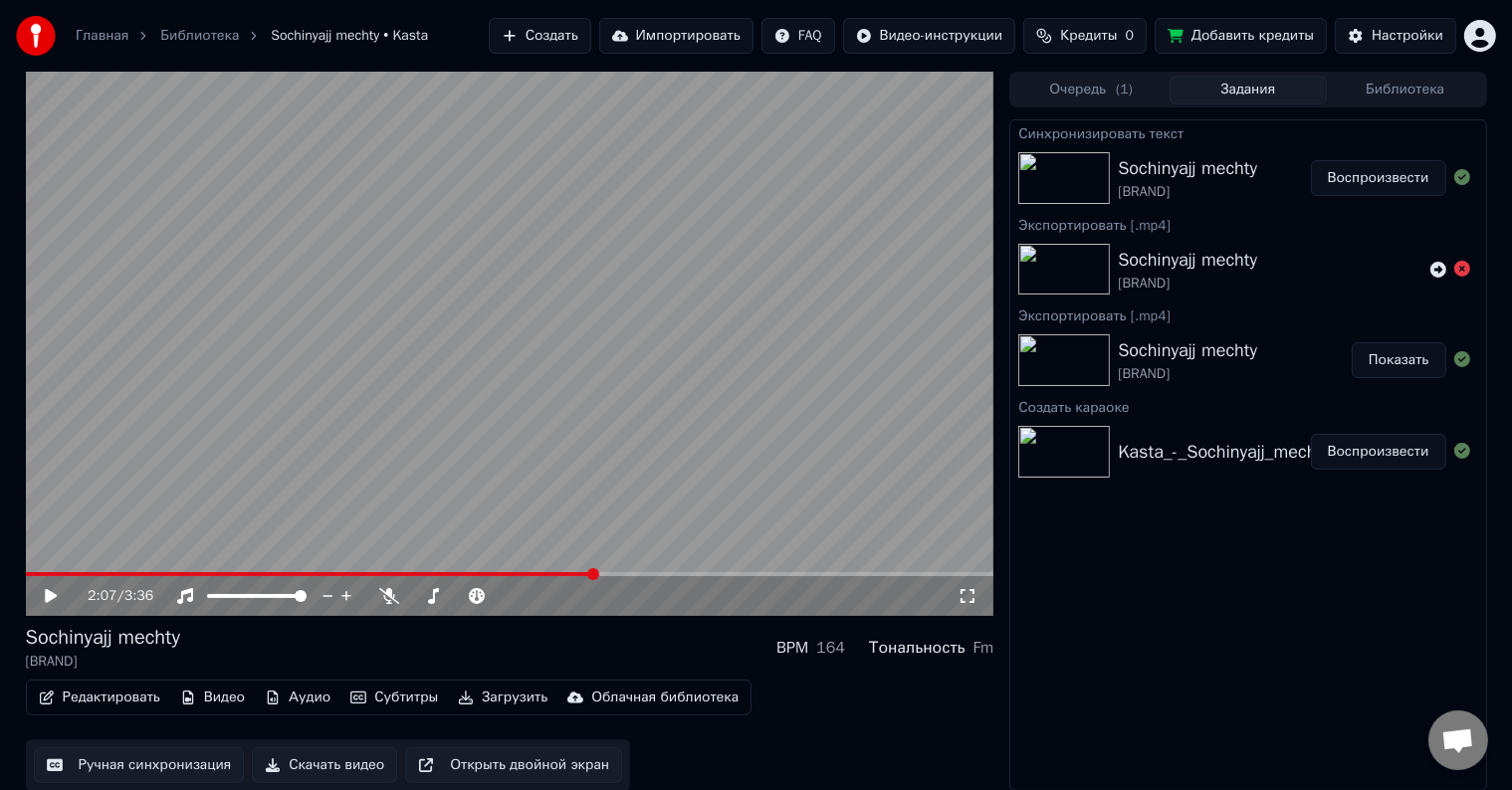 click at bounding box center [310, 574] 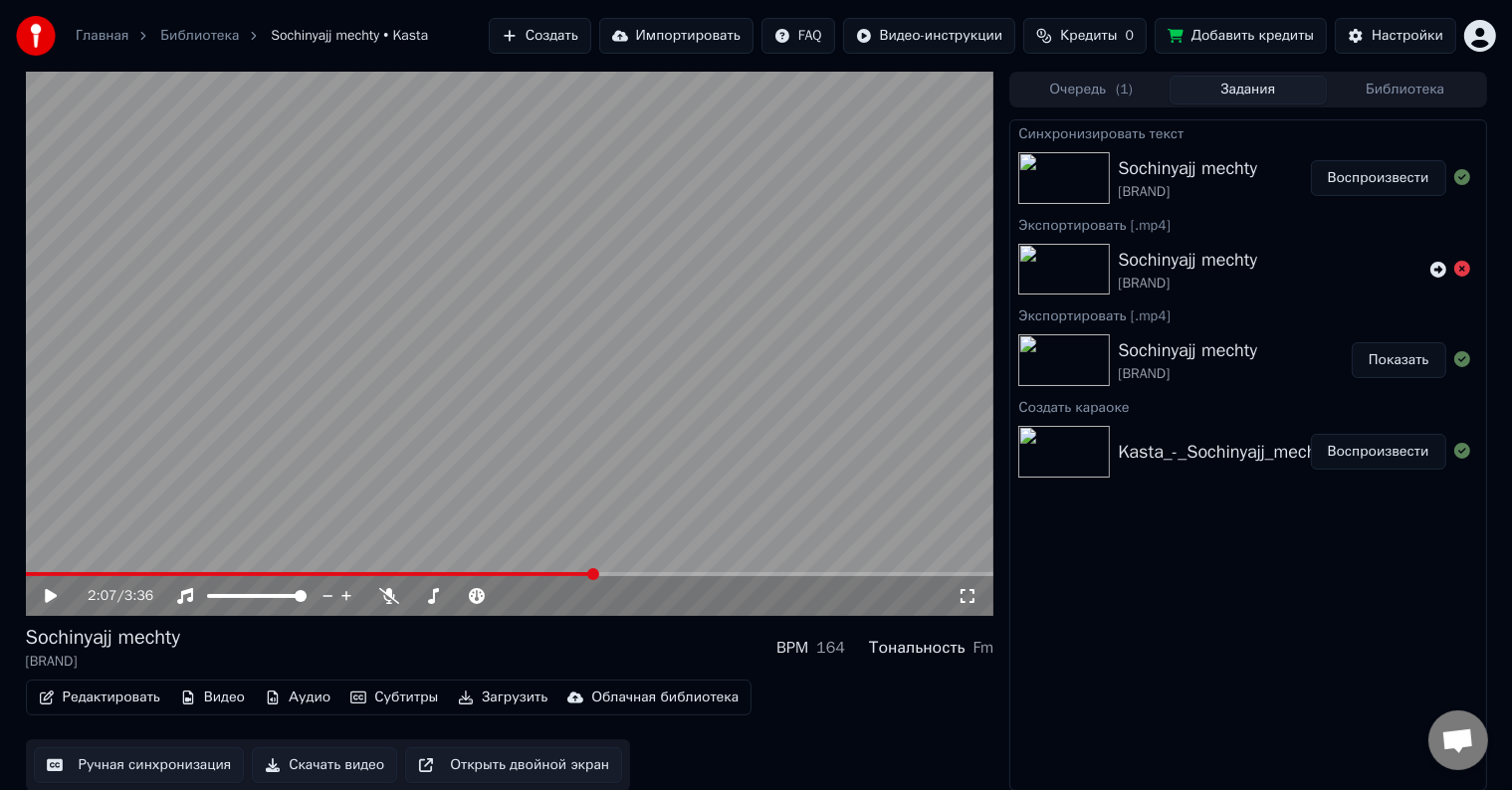 click 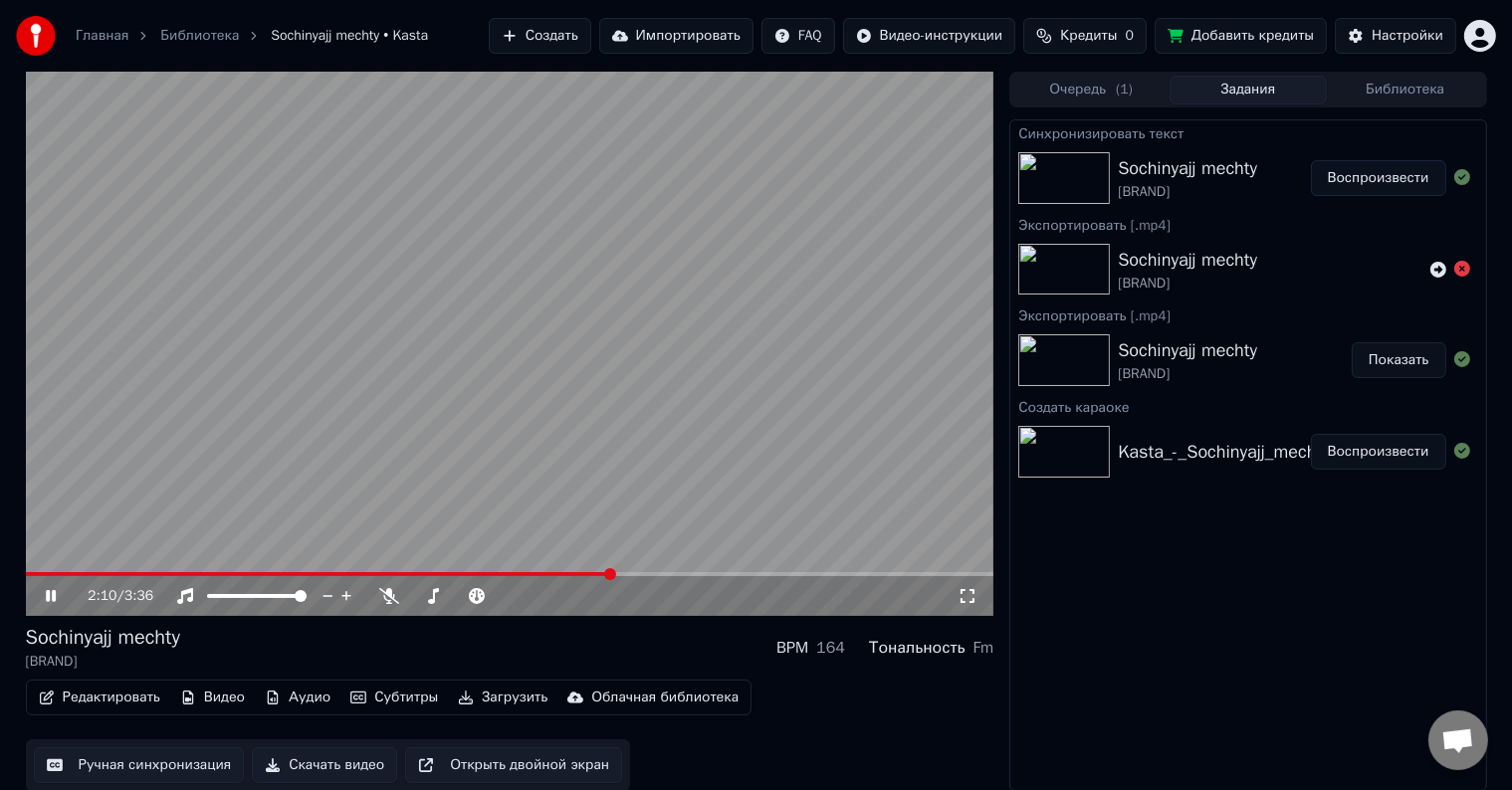 click at bounding box center [510, 343] 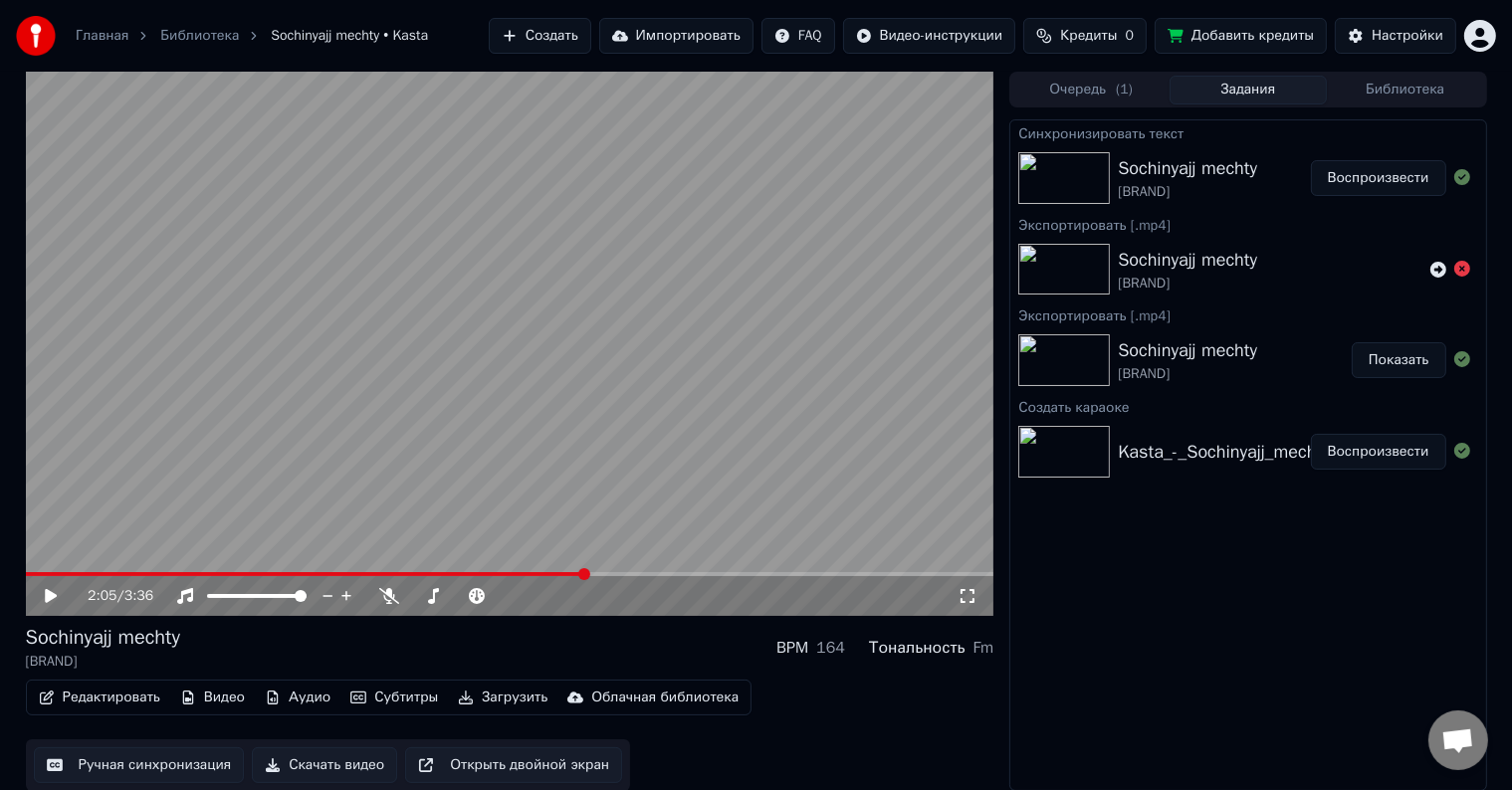 click at bounding box center [306, 574] 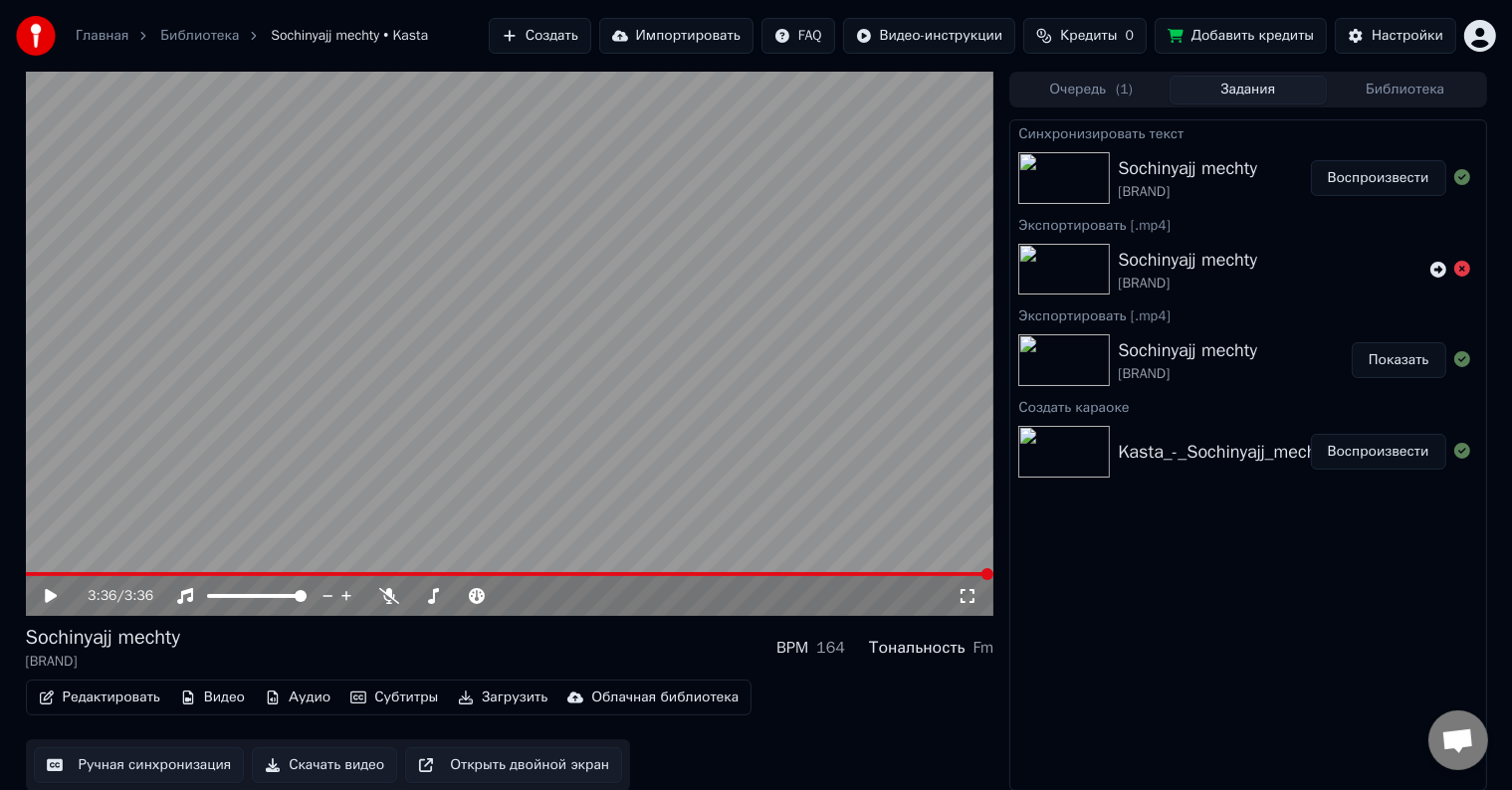 click at bounding box center (510, 343) 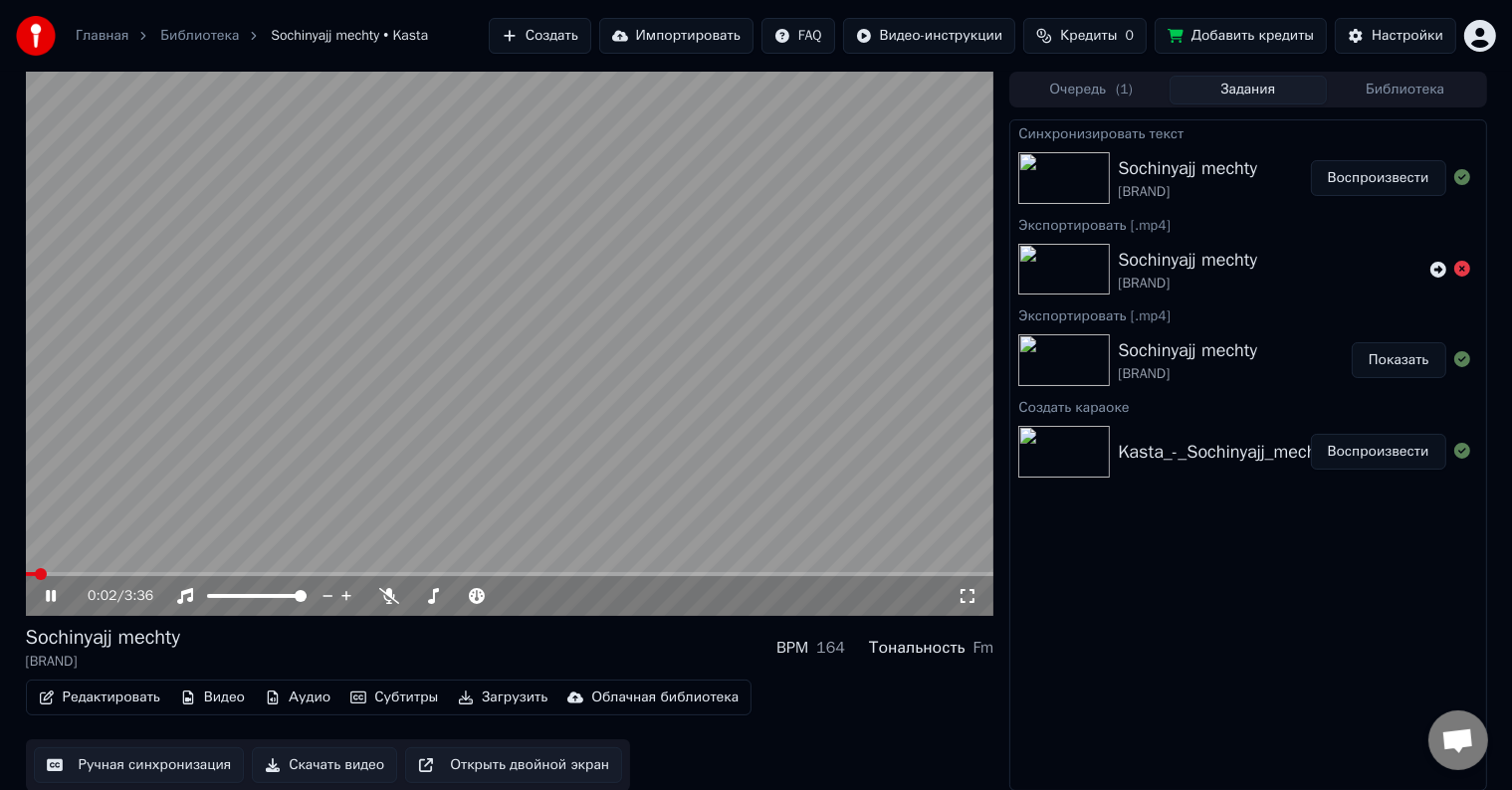 click 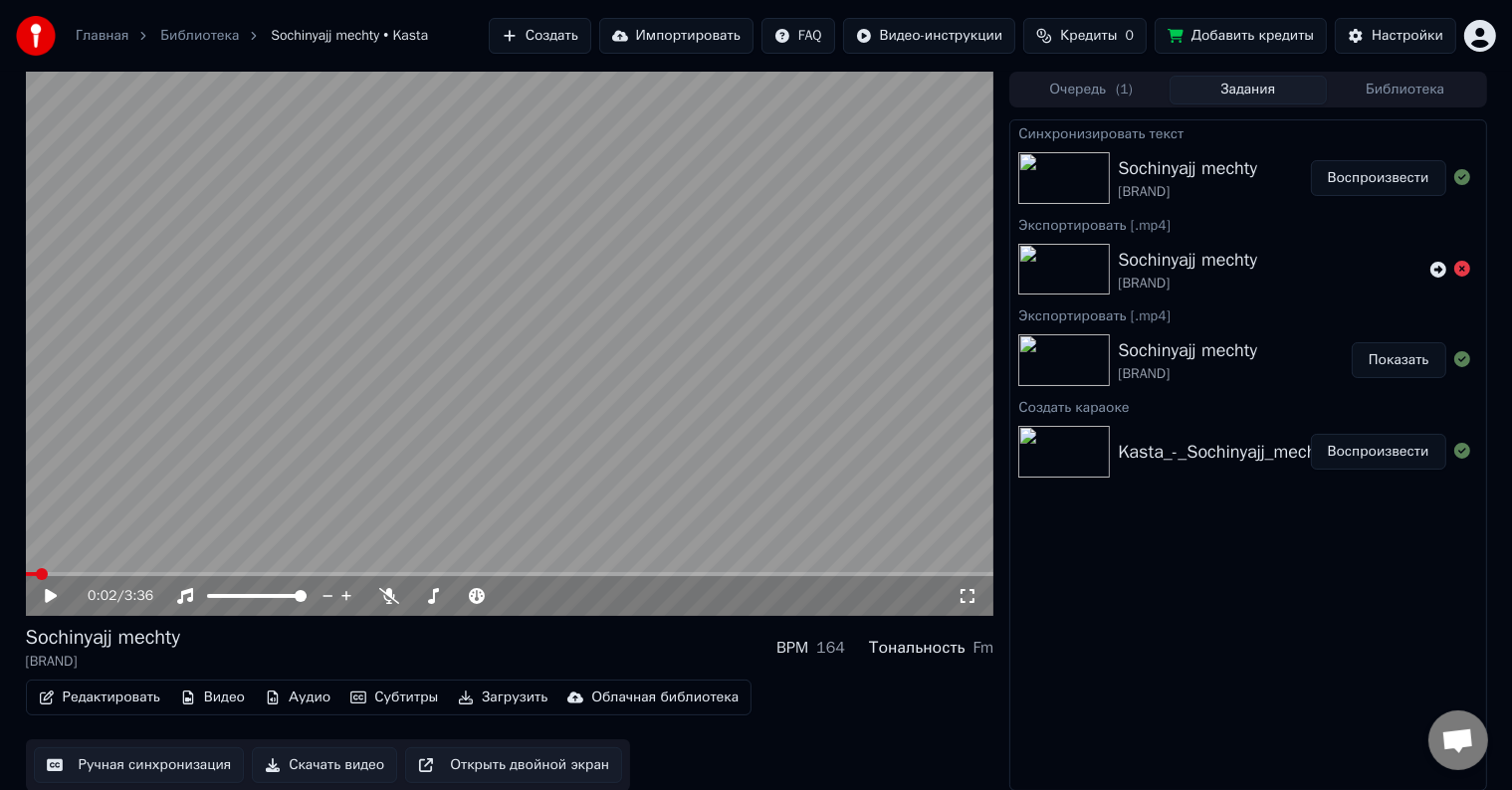 scroll, scrollTop: 1, scrollLeft: 0, axis: vertical 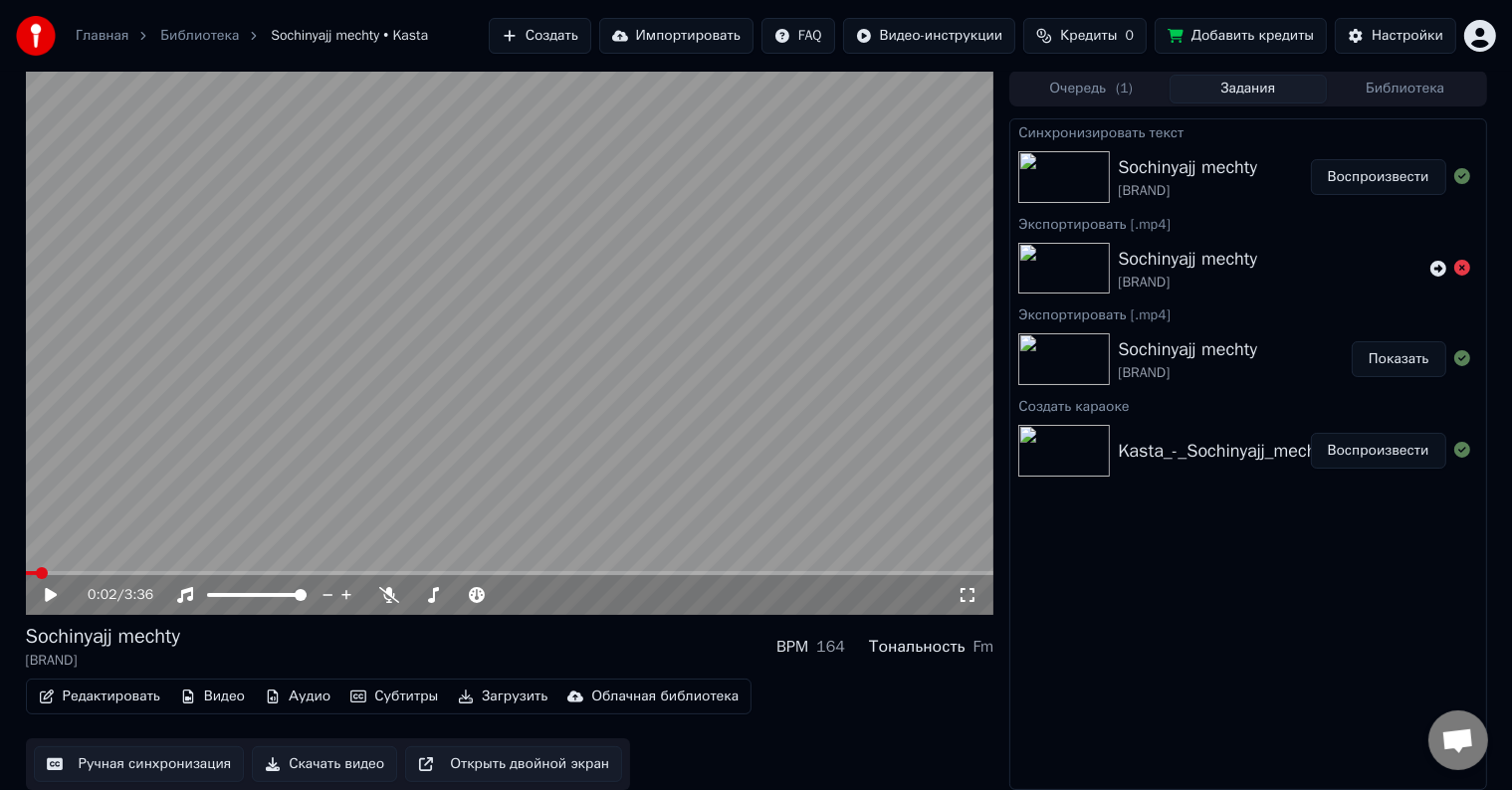 click on "Скачать видео" at bounding box center [324, 764] 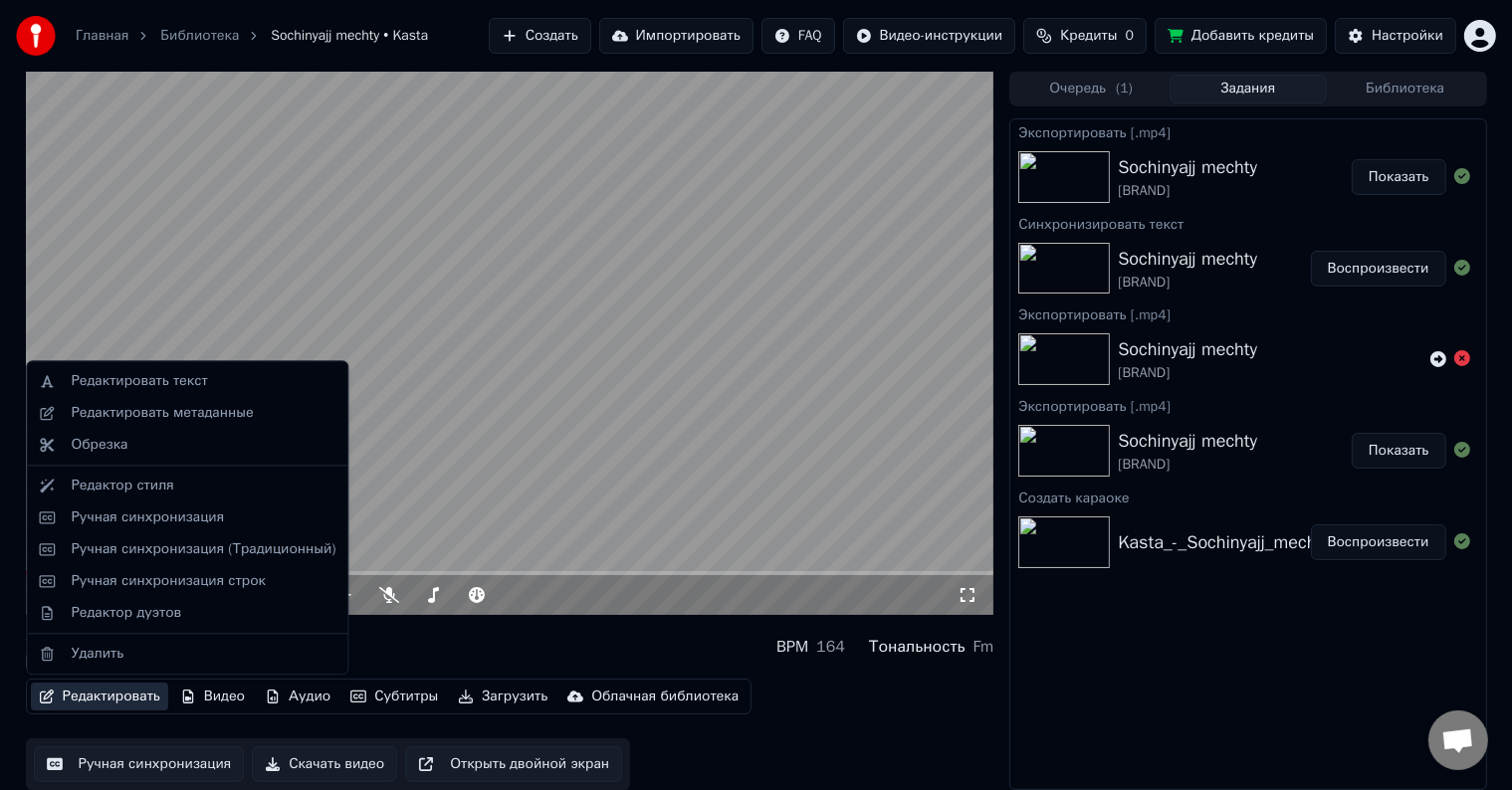 click on "Редактировать" at bounding box center (100, 696) 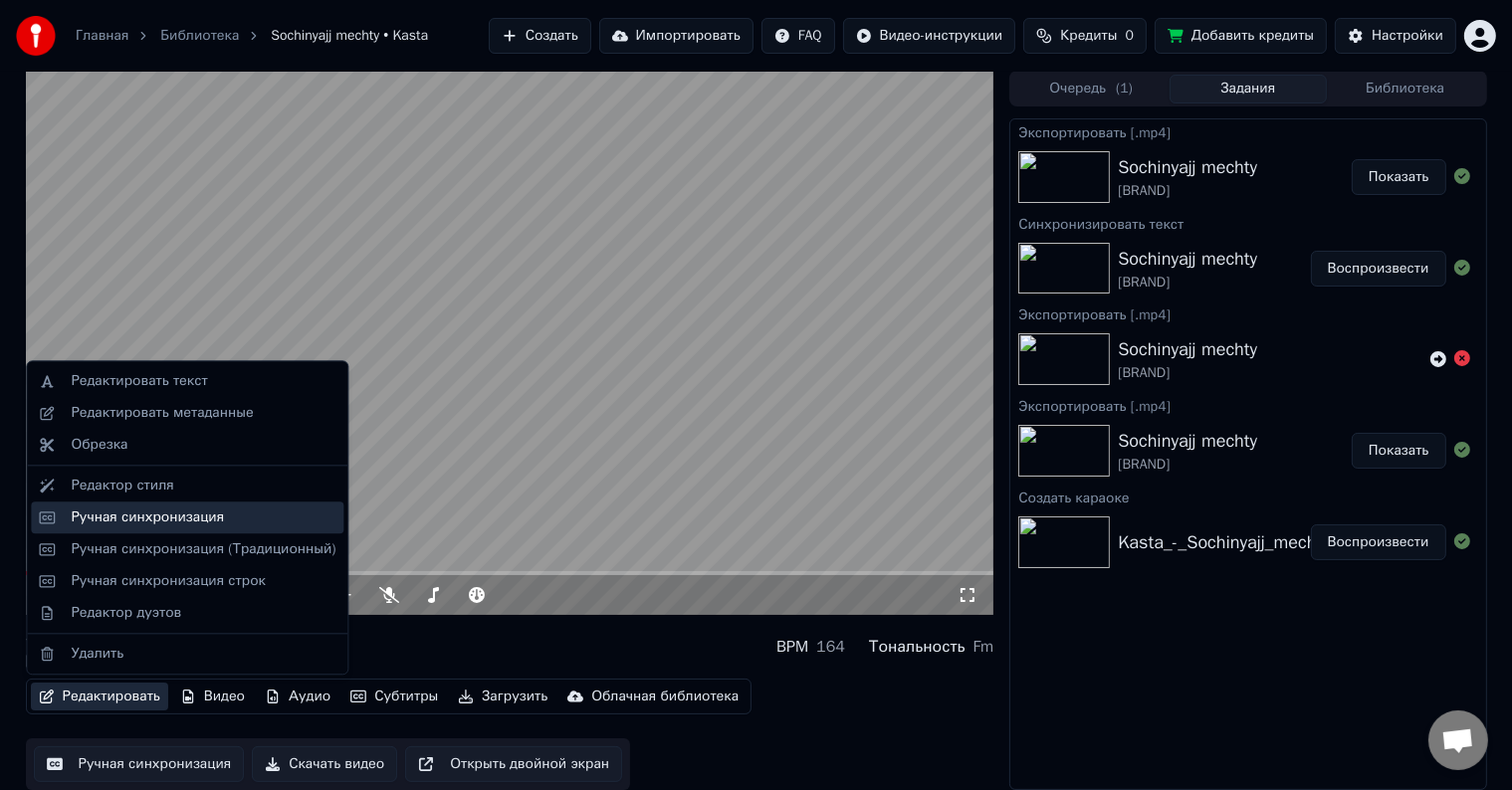 click on "Ручная синхронизация" at bounding box center (147, 517) 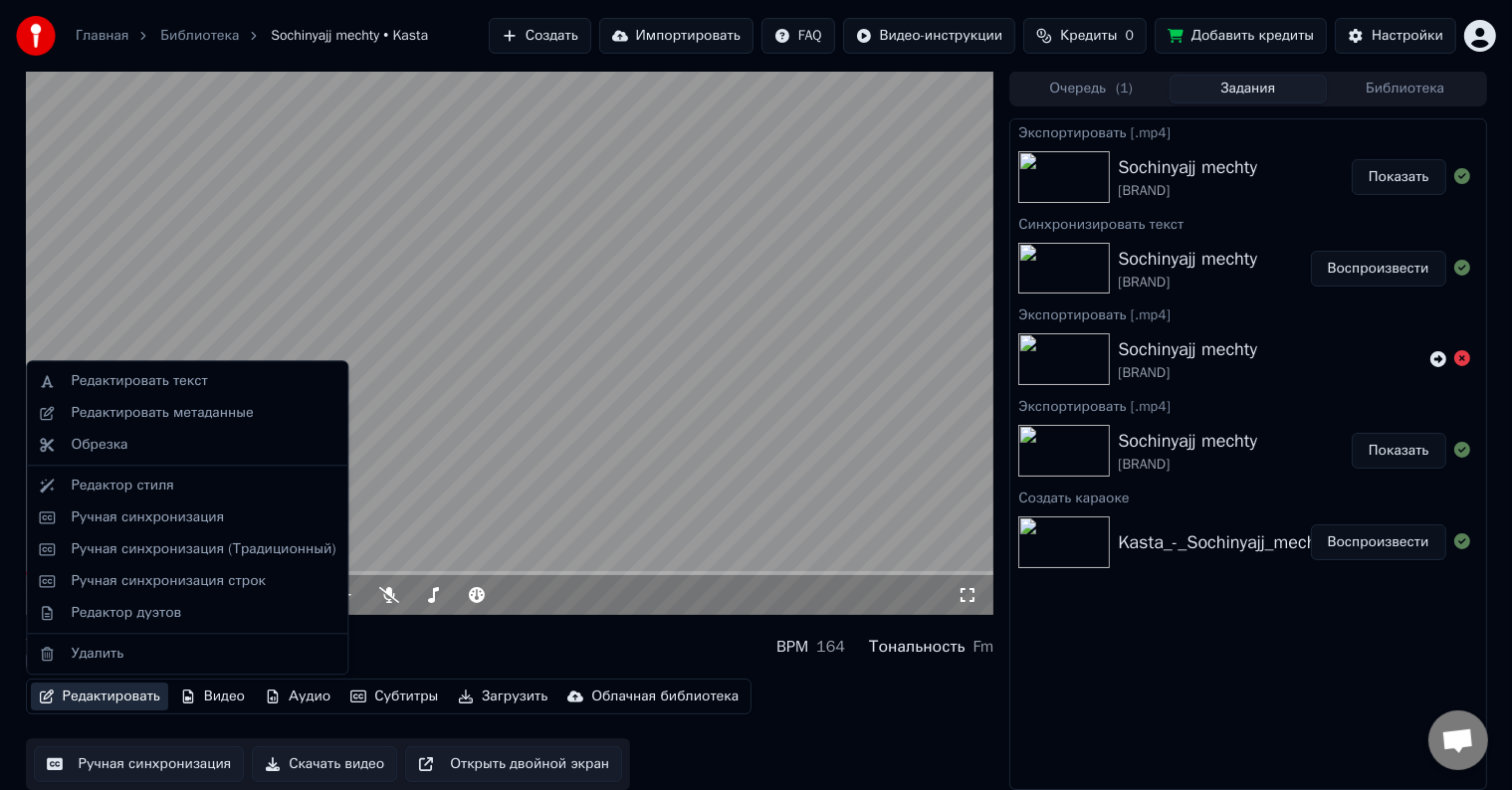 scroll, scrollTop: 0, scrollLeft: 0, axis: both 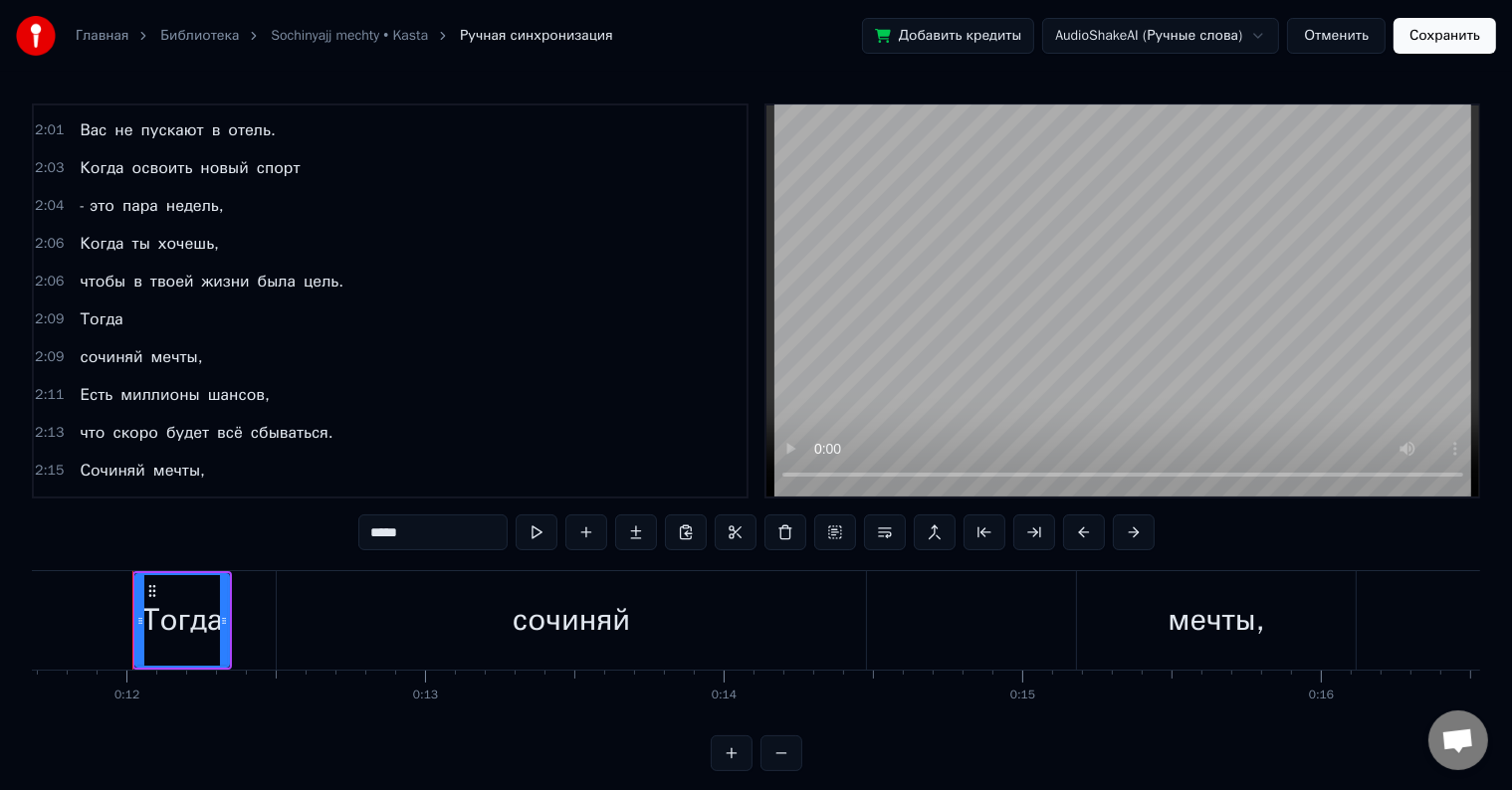 click on "Тогда" at bounding box center (101, 319) 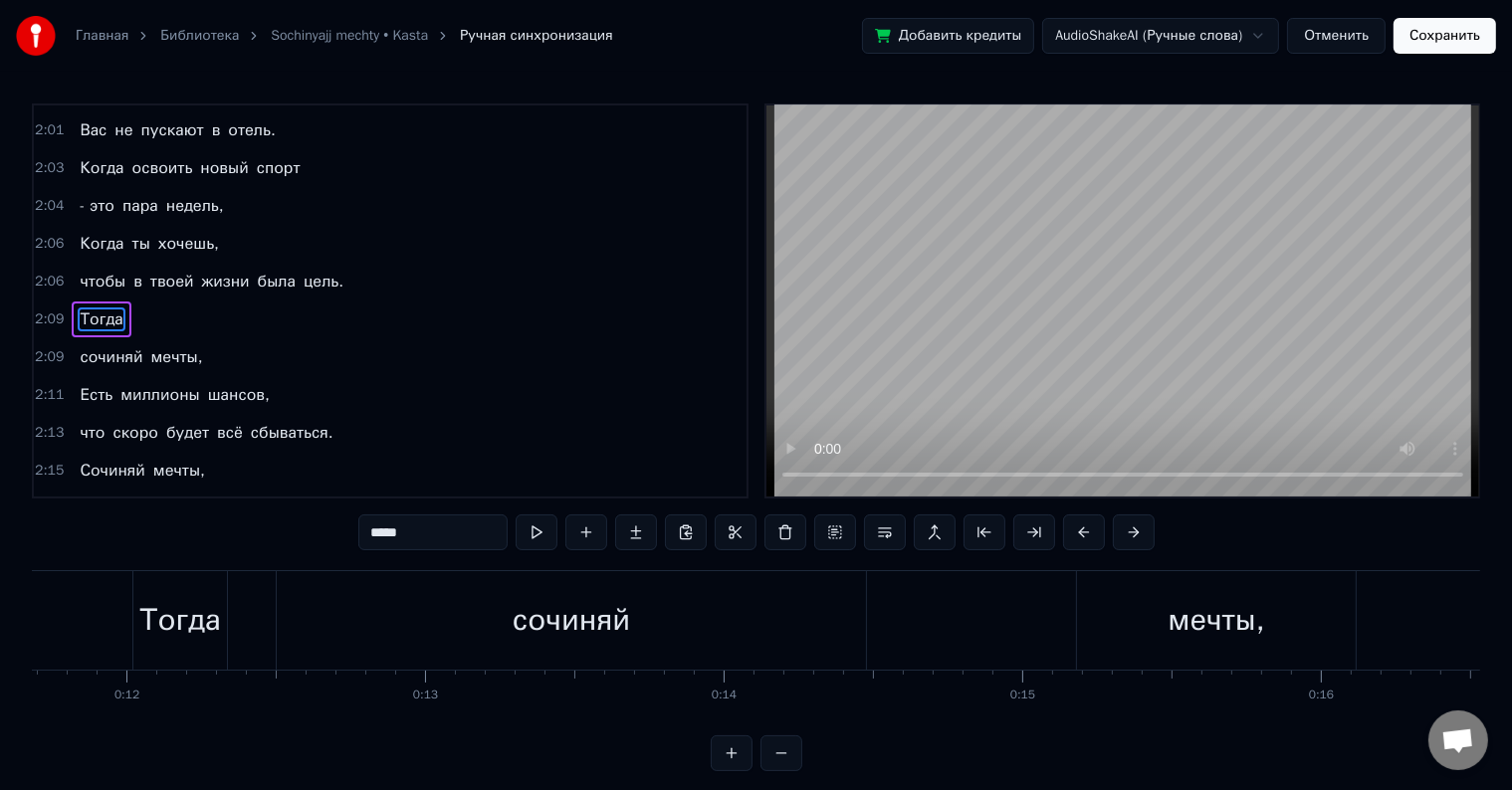scroll, scrollTop: 1360, scrollLeft: 0, axis: vertical 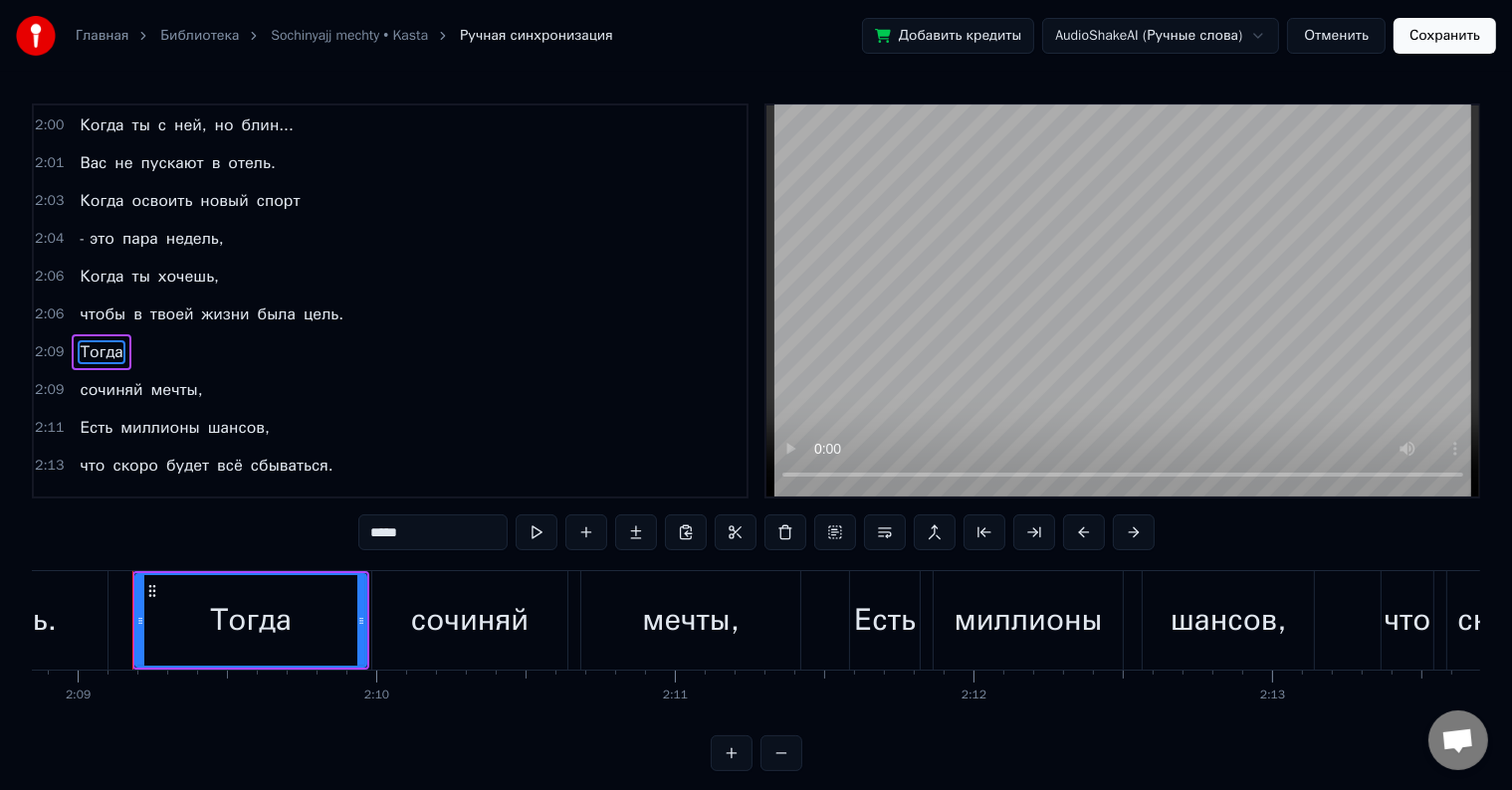 click on "твоей" at bounding box center [172, 314] 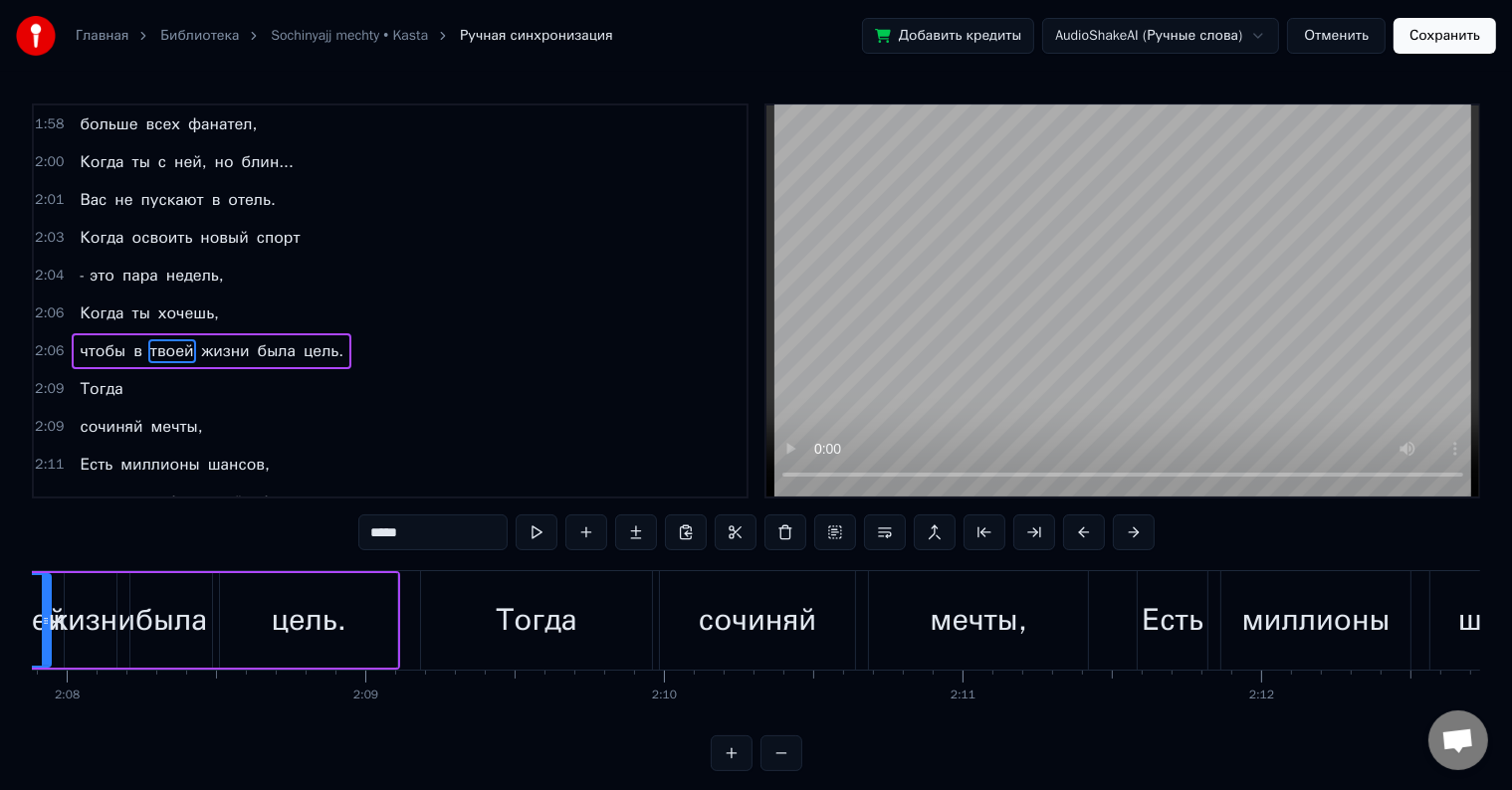 scroll, scrollTop: 0, scrollLeft: 38052, axis: horizontal 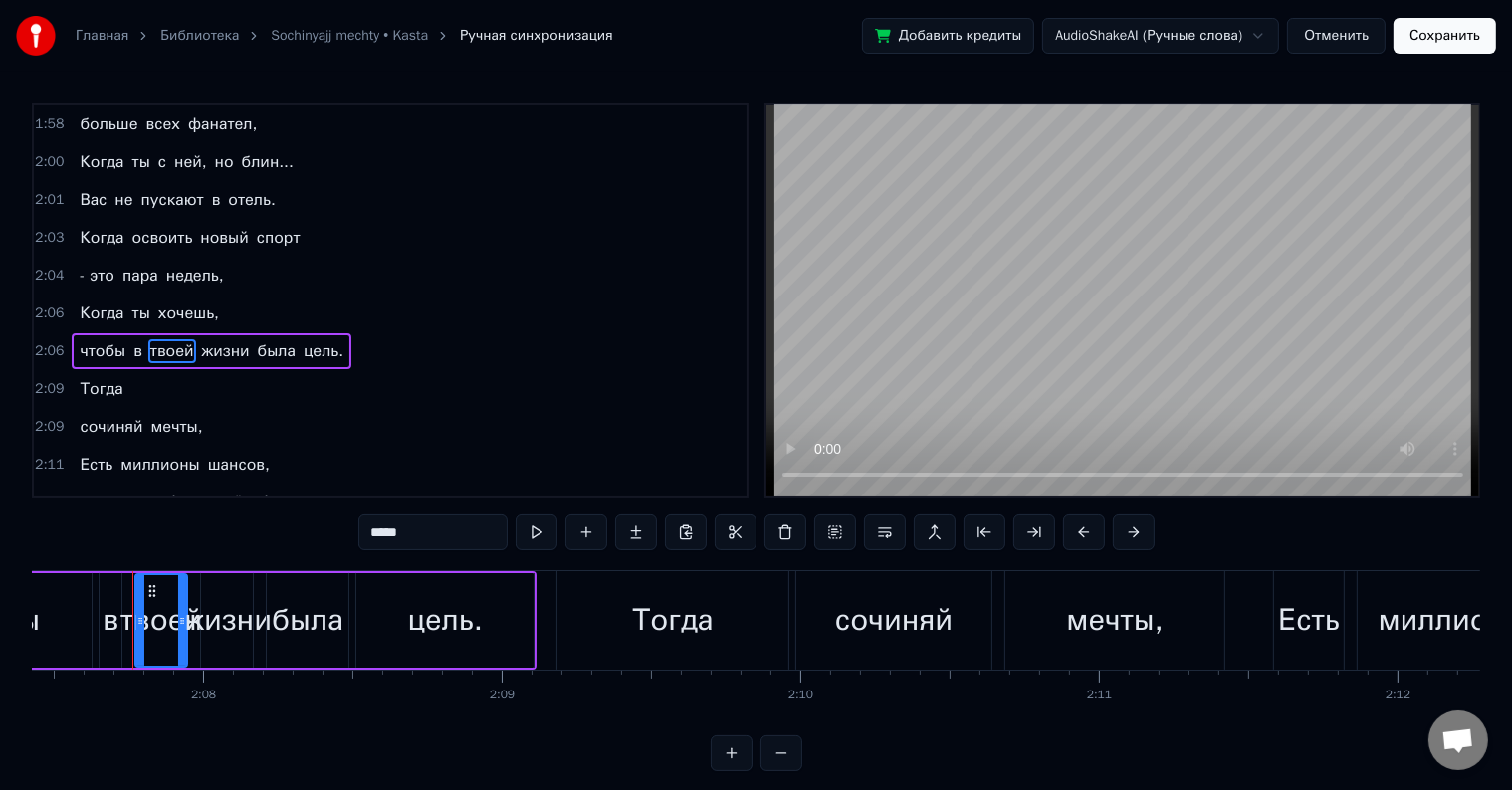 click on "цель." at bounding box center [324, 351] 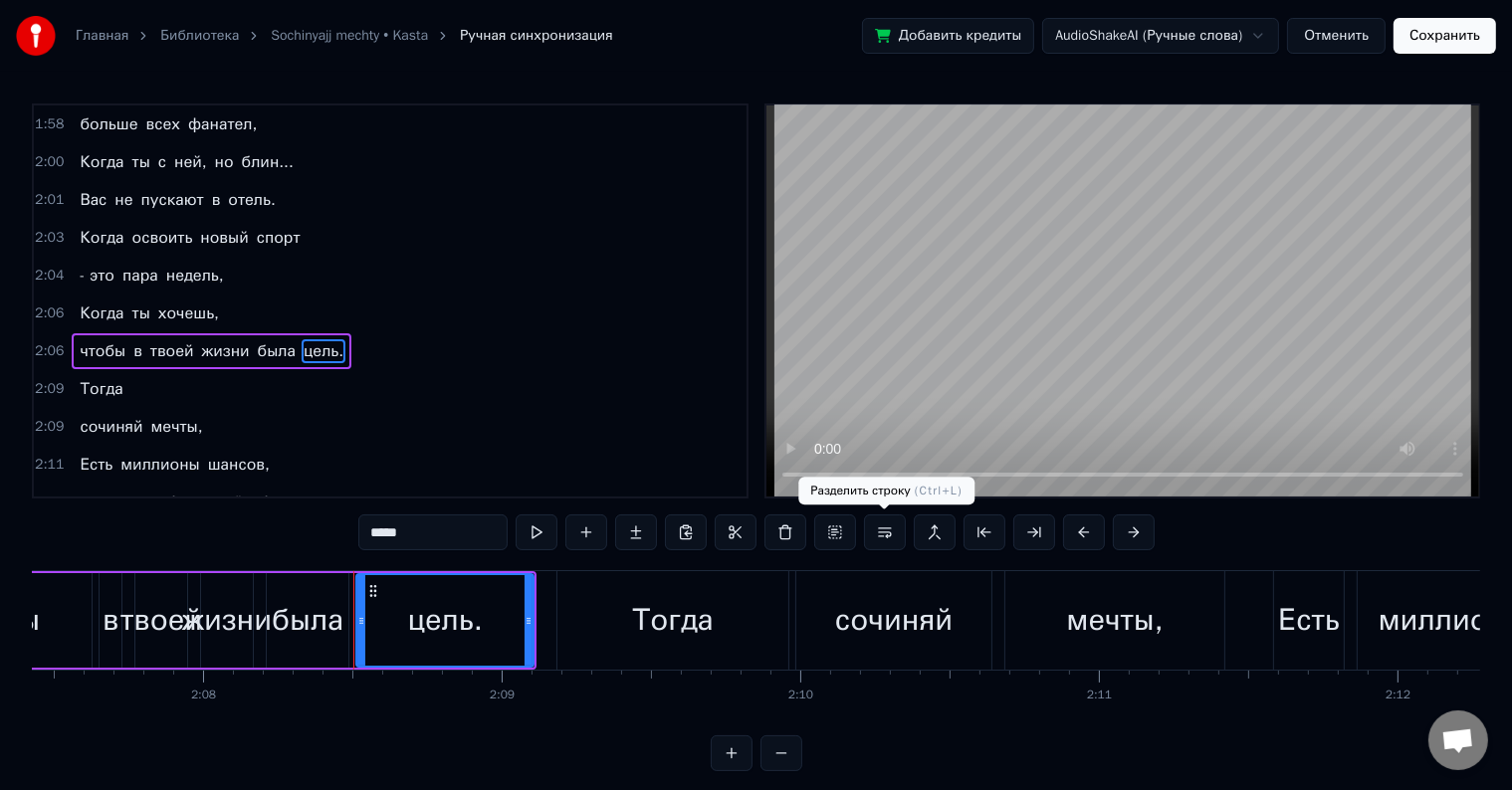 click at bounding box center [885, 532] 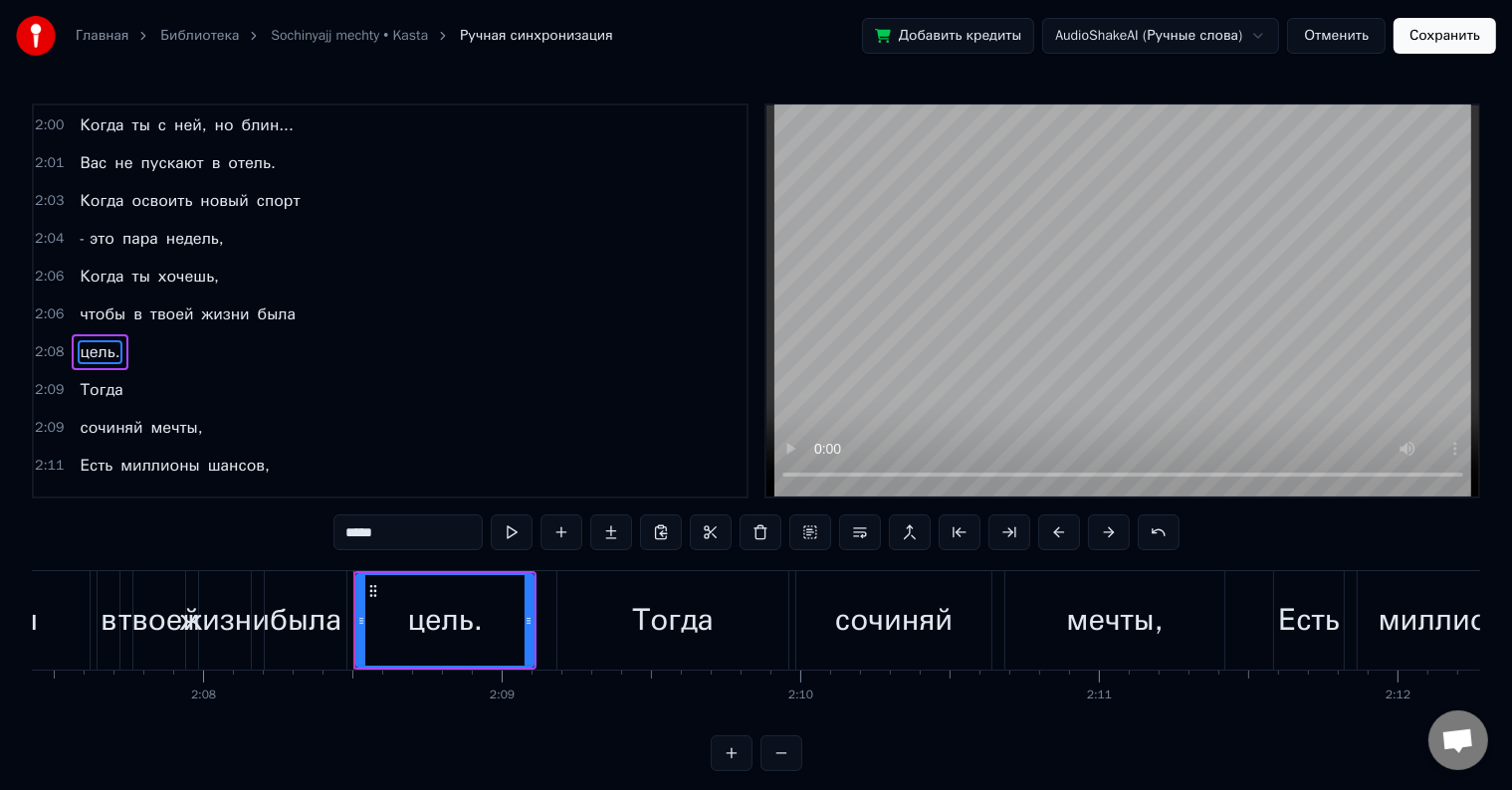 click on "Тогда" at bounding box center (101, 390) 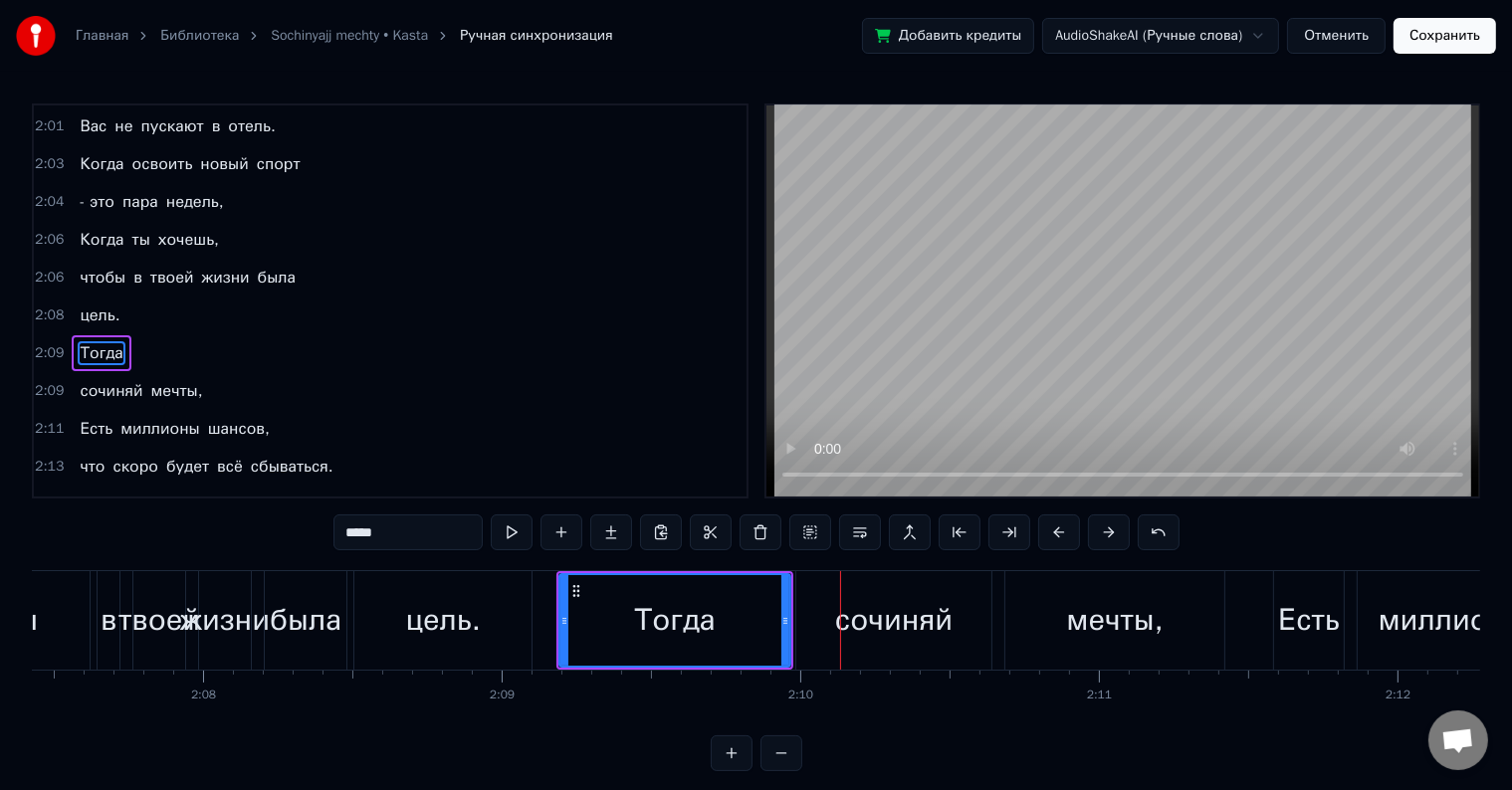 click on "цель." at bounding box center (100, 315) 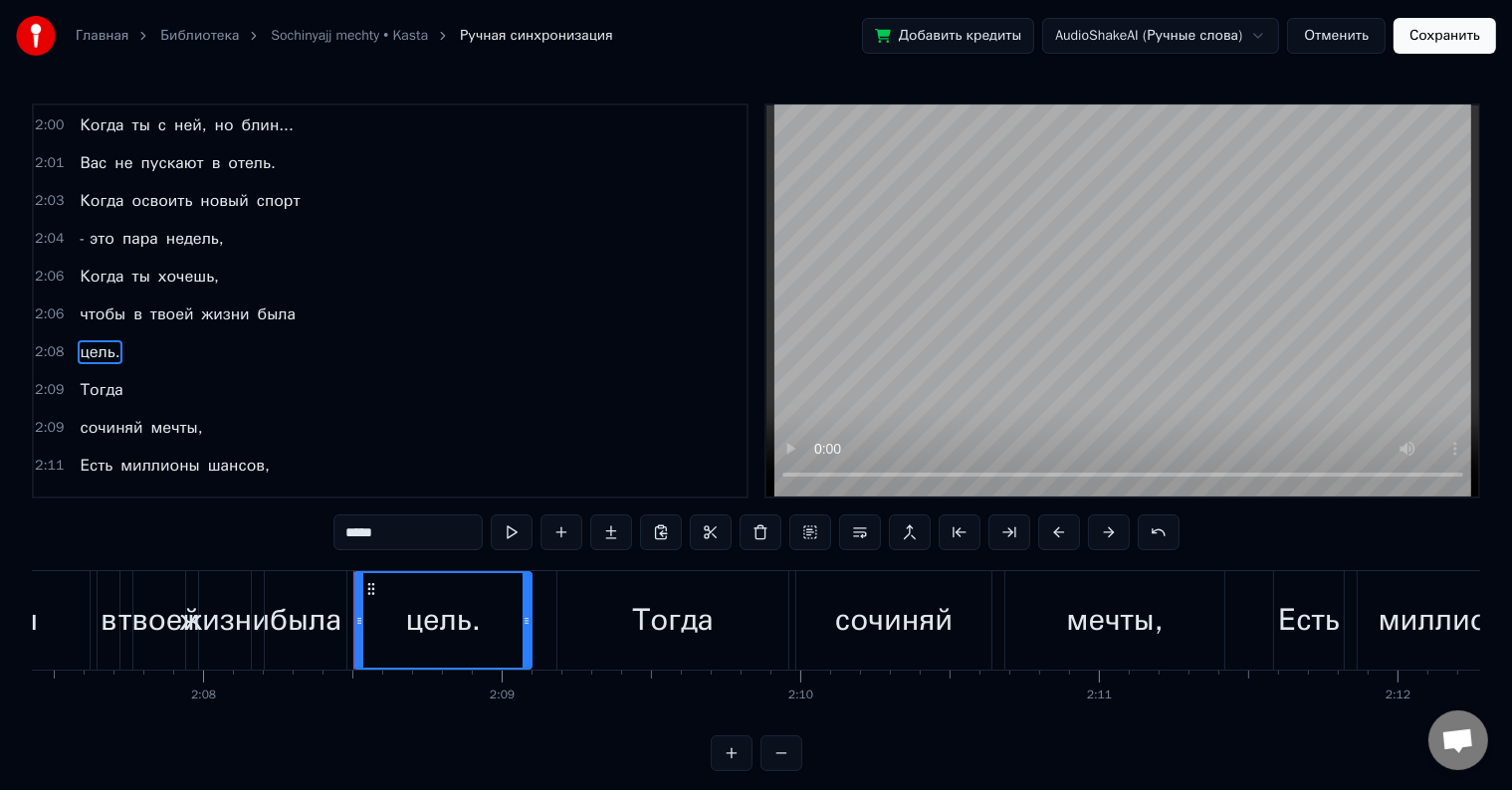 click at bounding box center [1123, 300] 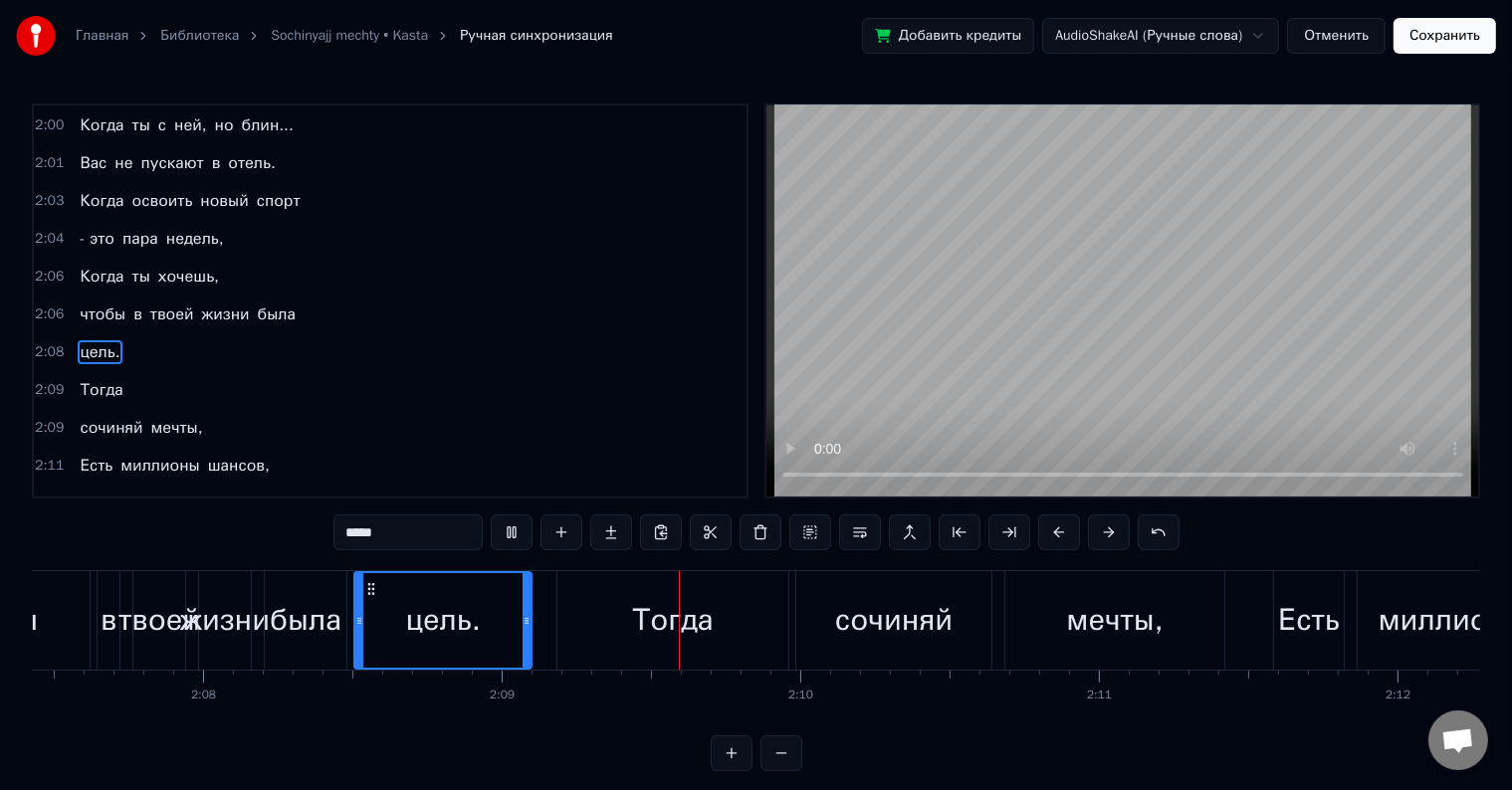 click on "Тогда" at bounding box center [101, 390] 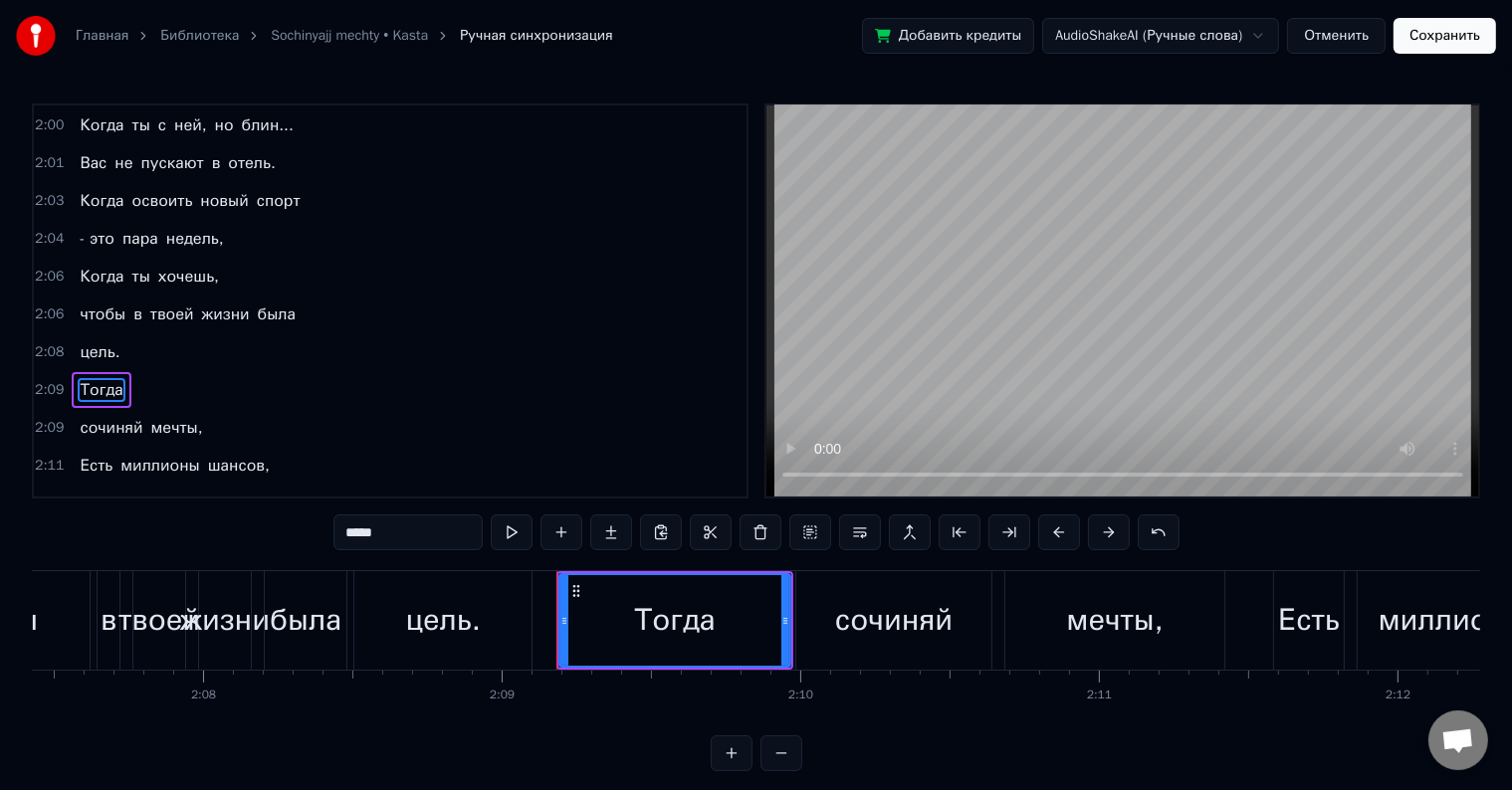 scroll, scrollTop: 1397, scrollLeft: 0, axis: vertical 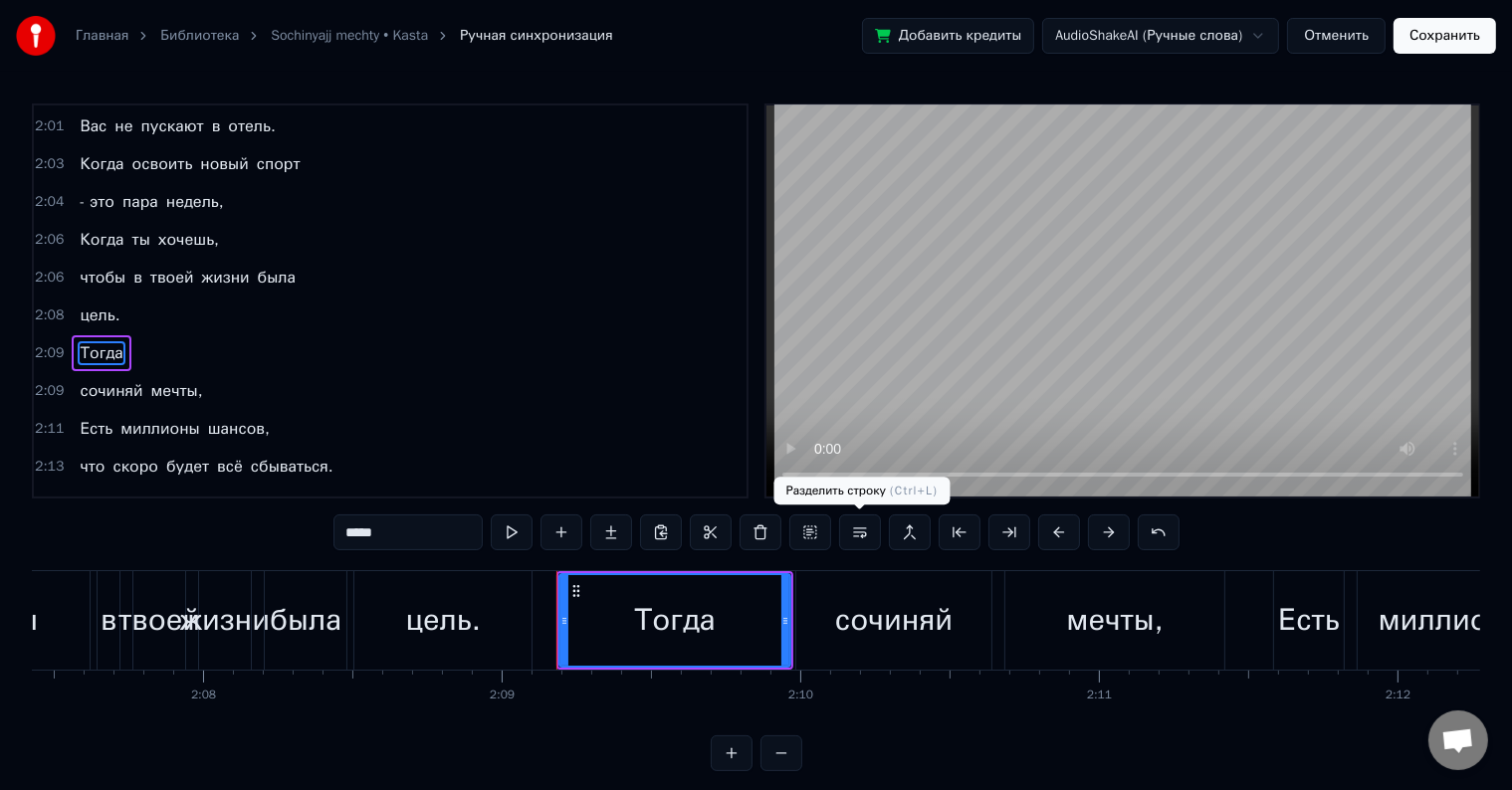 click at bounding box center (860, 532) 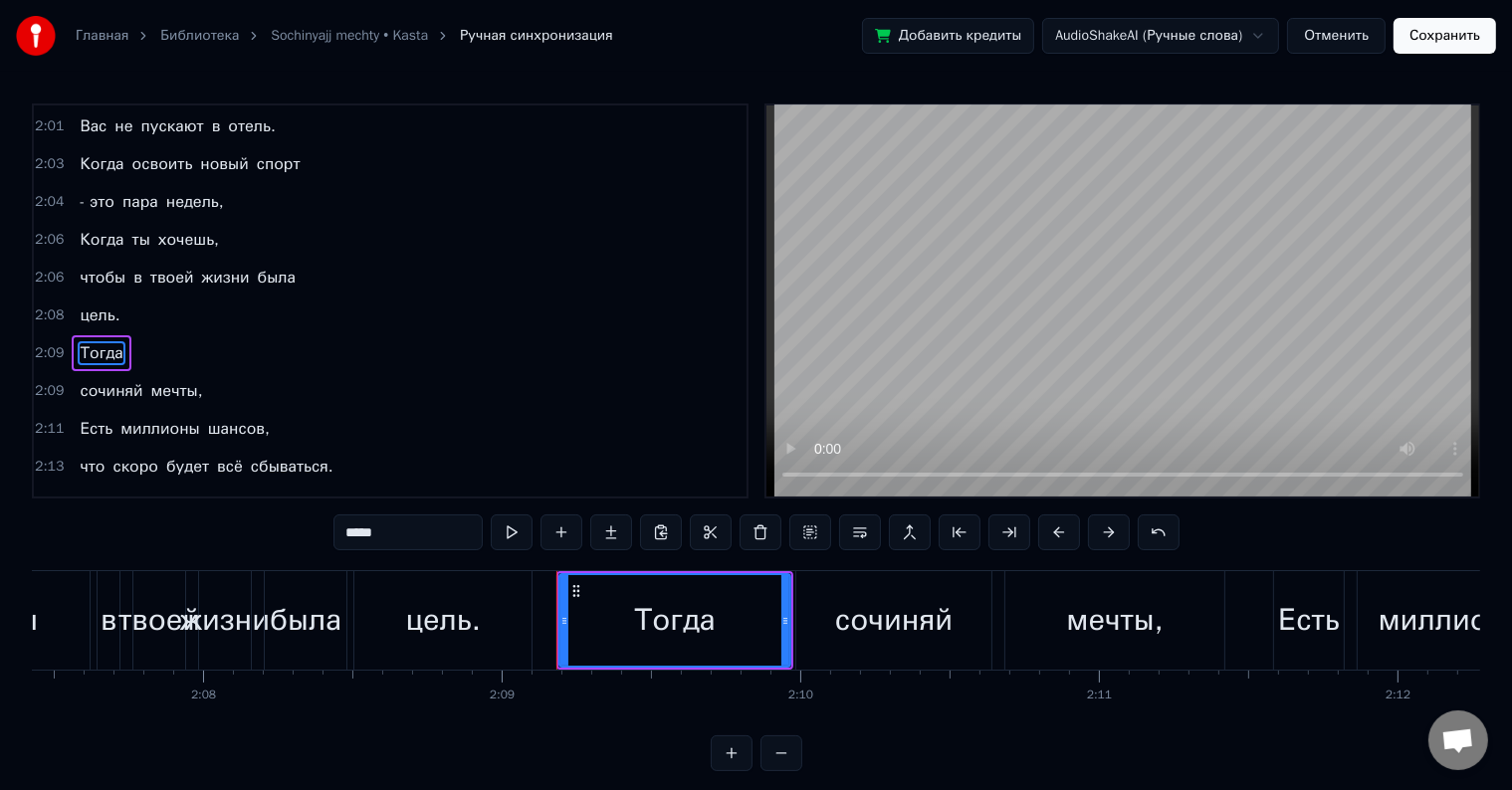 click on "цель." at bounding box center (100, 315) 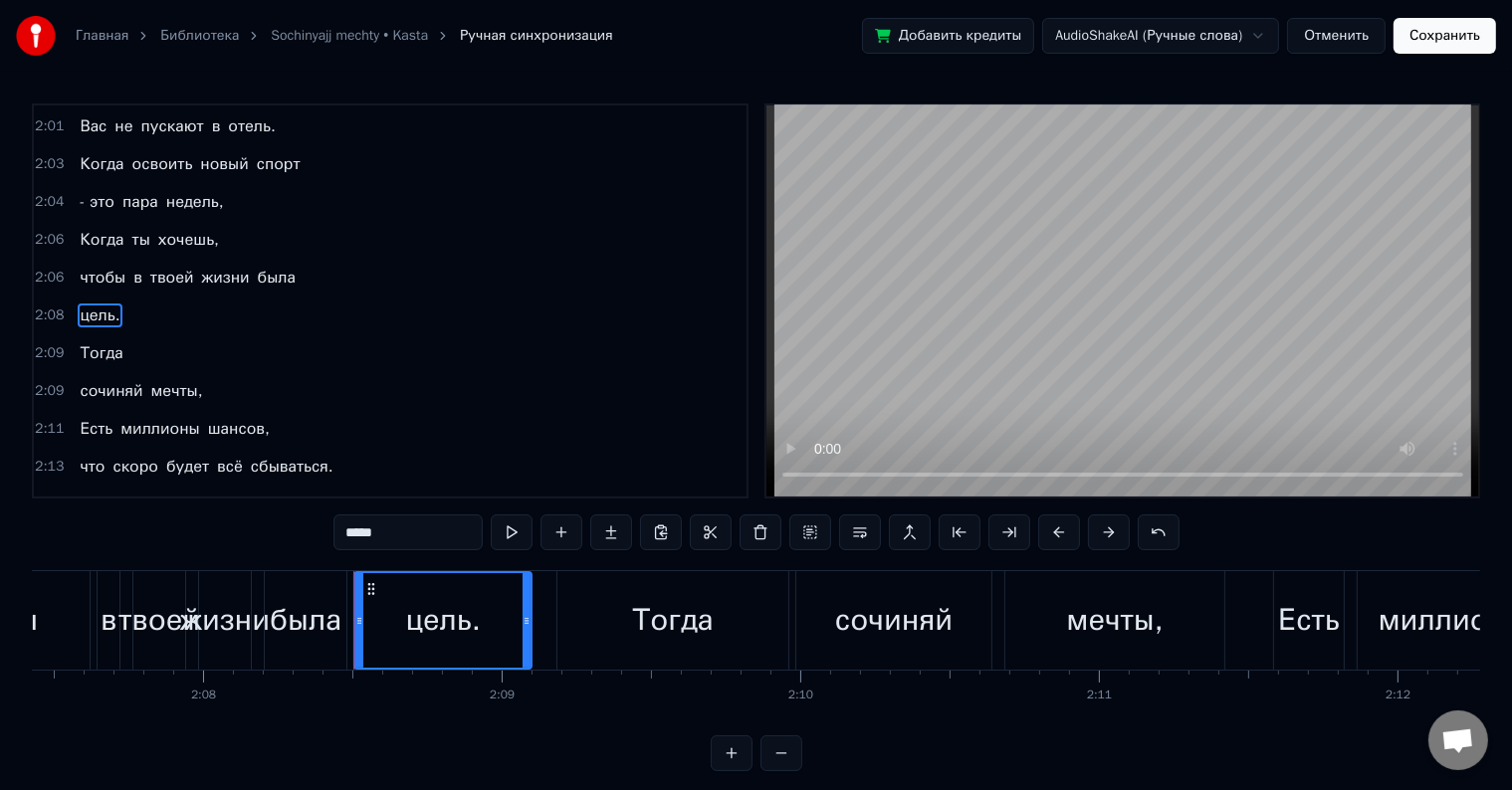 scroll, scrollTop: 1360, scrollLeft: 0, axis: vertical 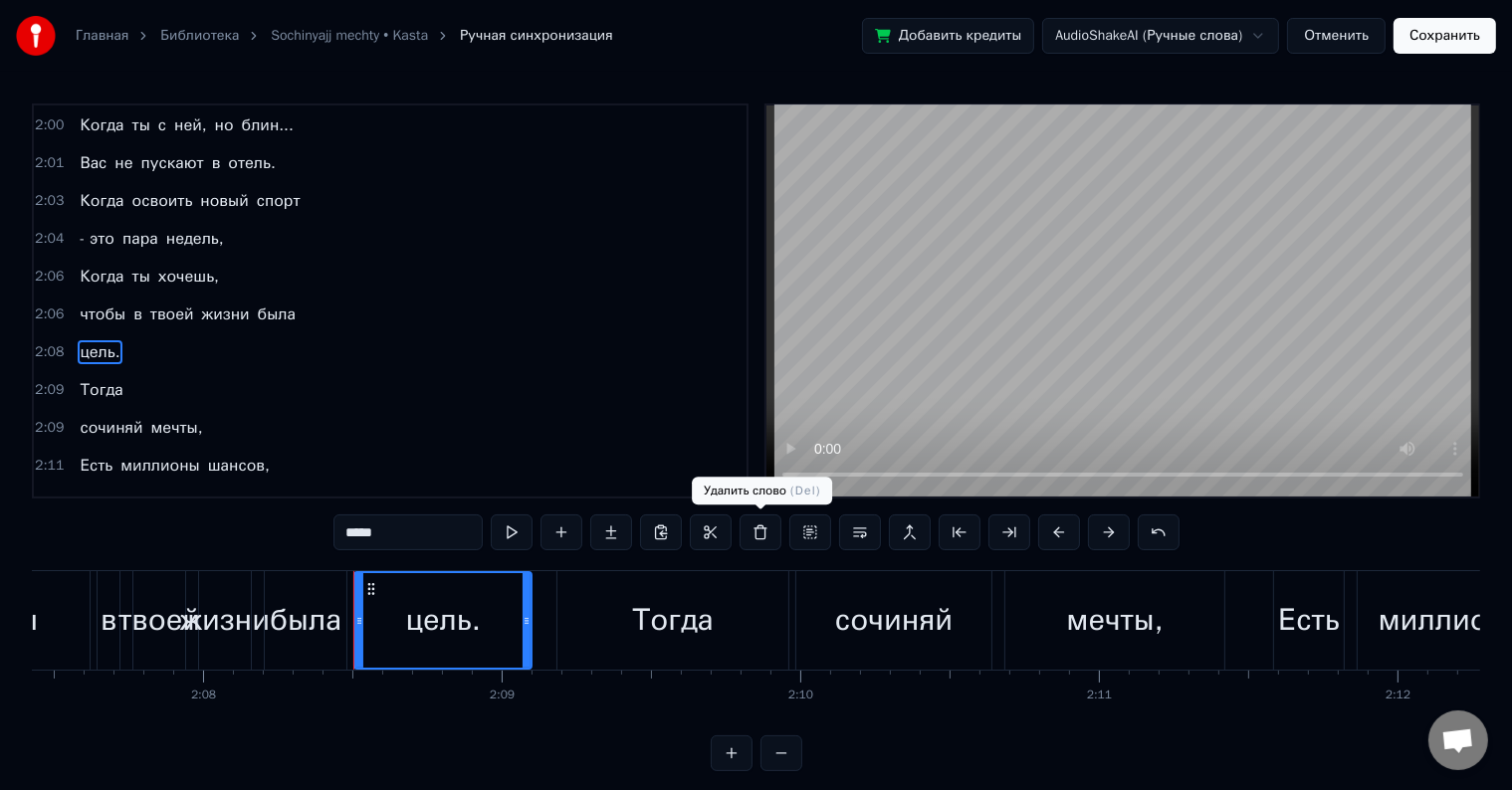 click at bounding box center [760, 532] 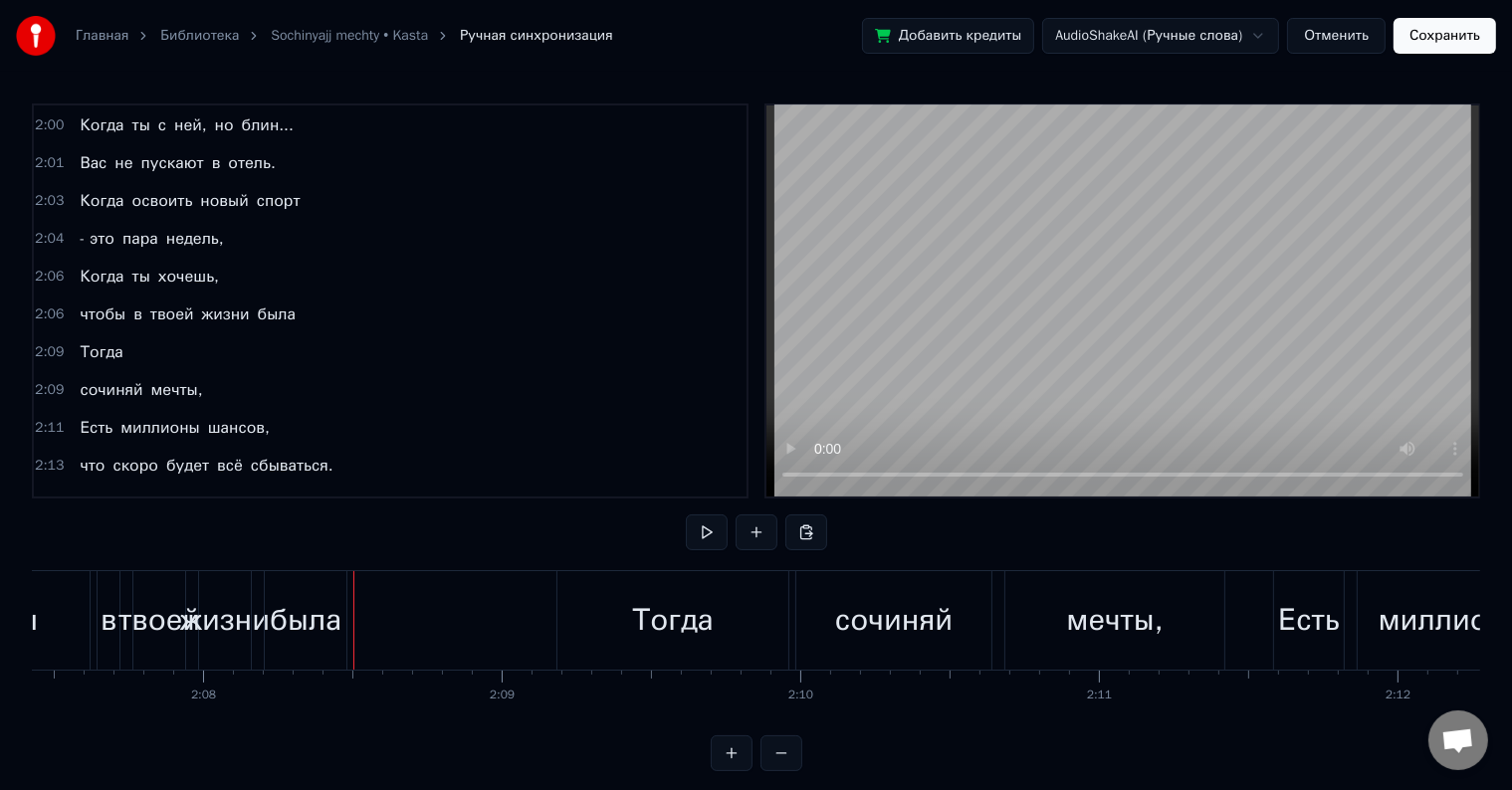click on "Тогда" at bounding box center [101, 352] 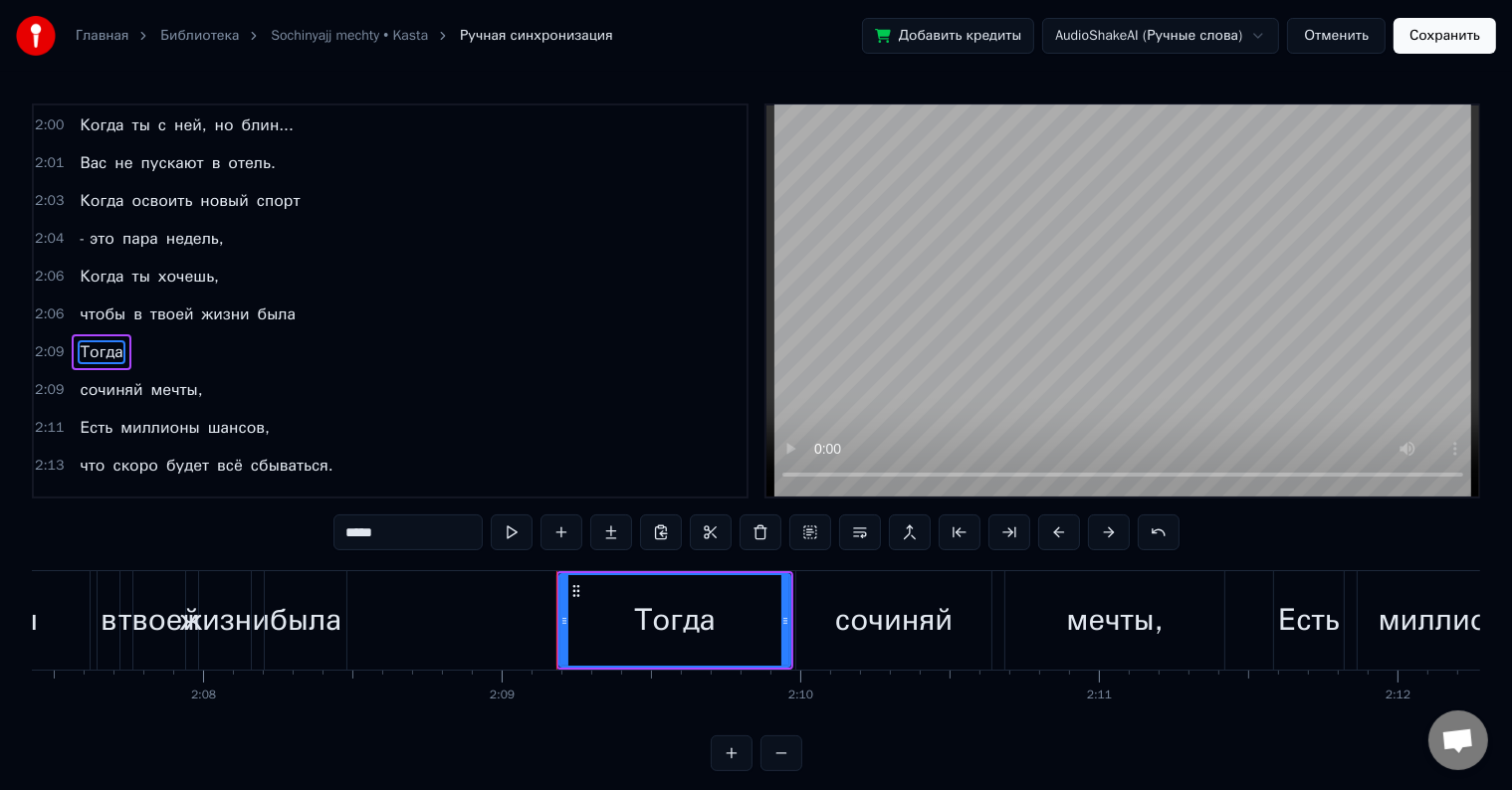 click on "чтобы" at bounding box center [103, 314] 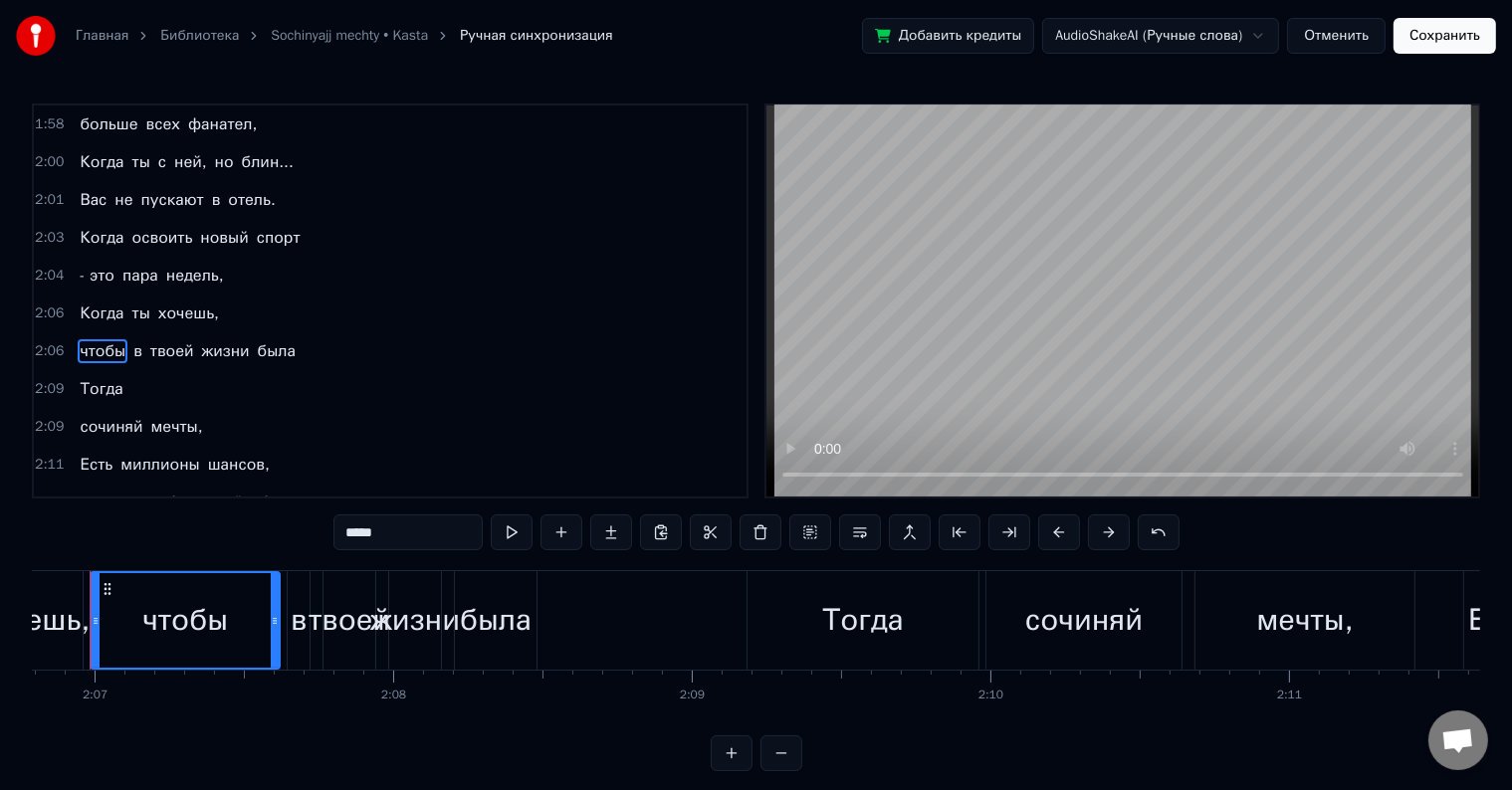 scroll, scrollTop: 0, scrollLeft: 37819, axis: horizontal 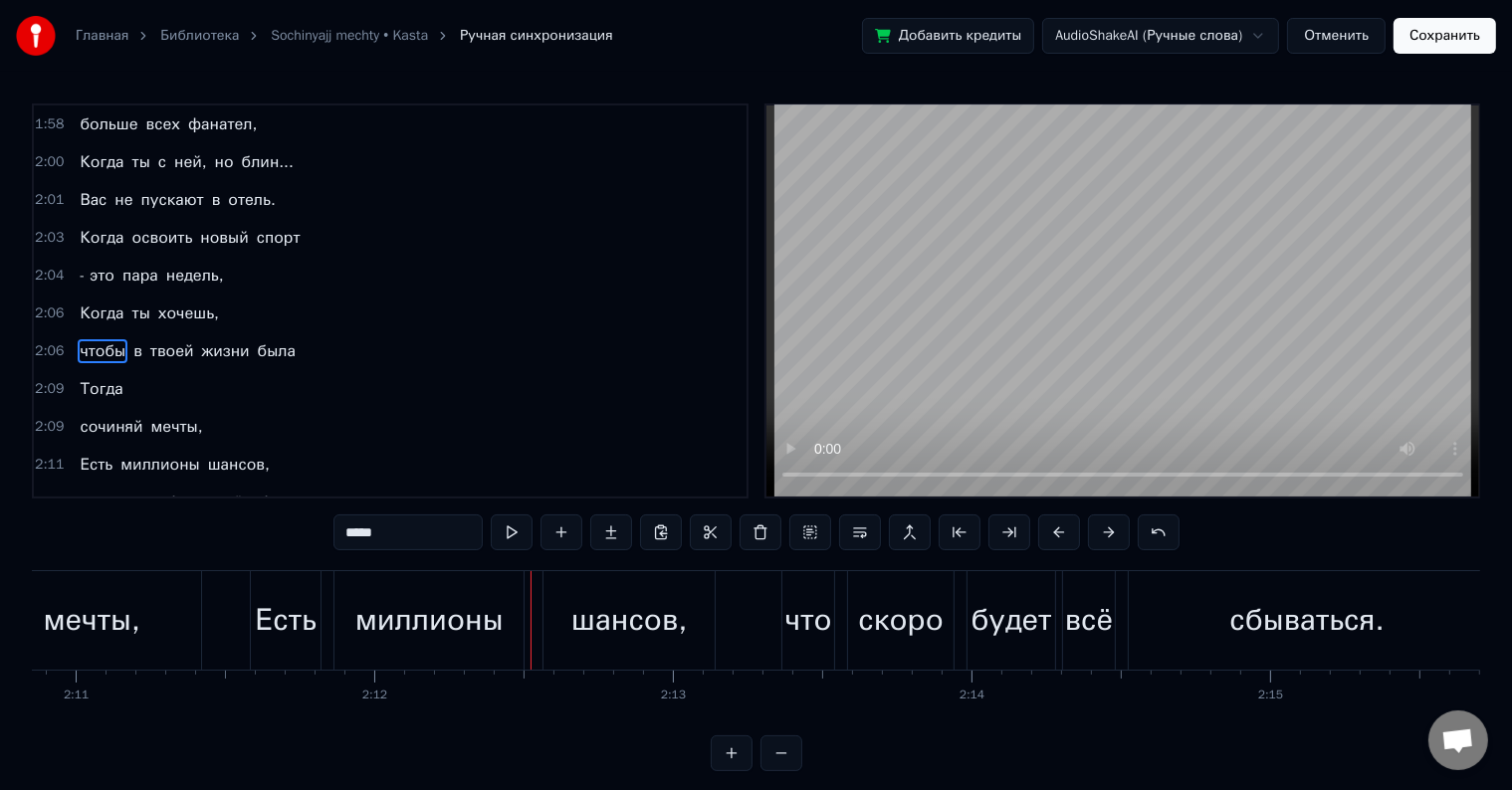 click on "Сохранить" at bounding box center [1444, 36] 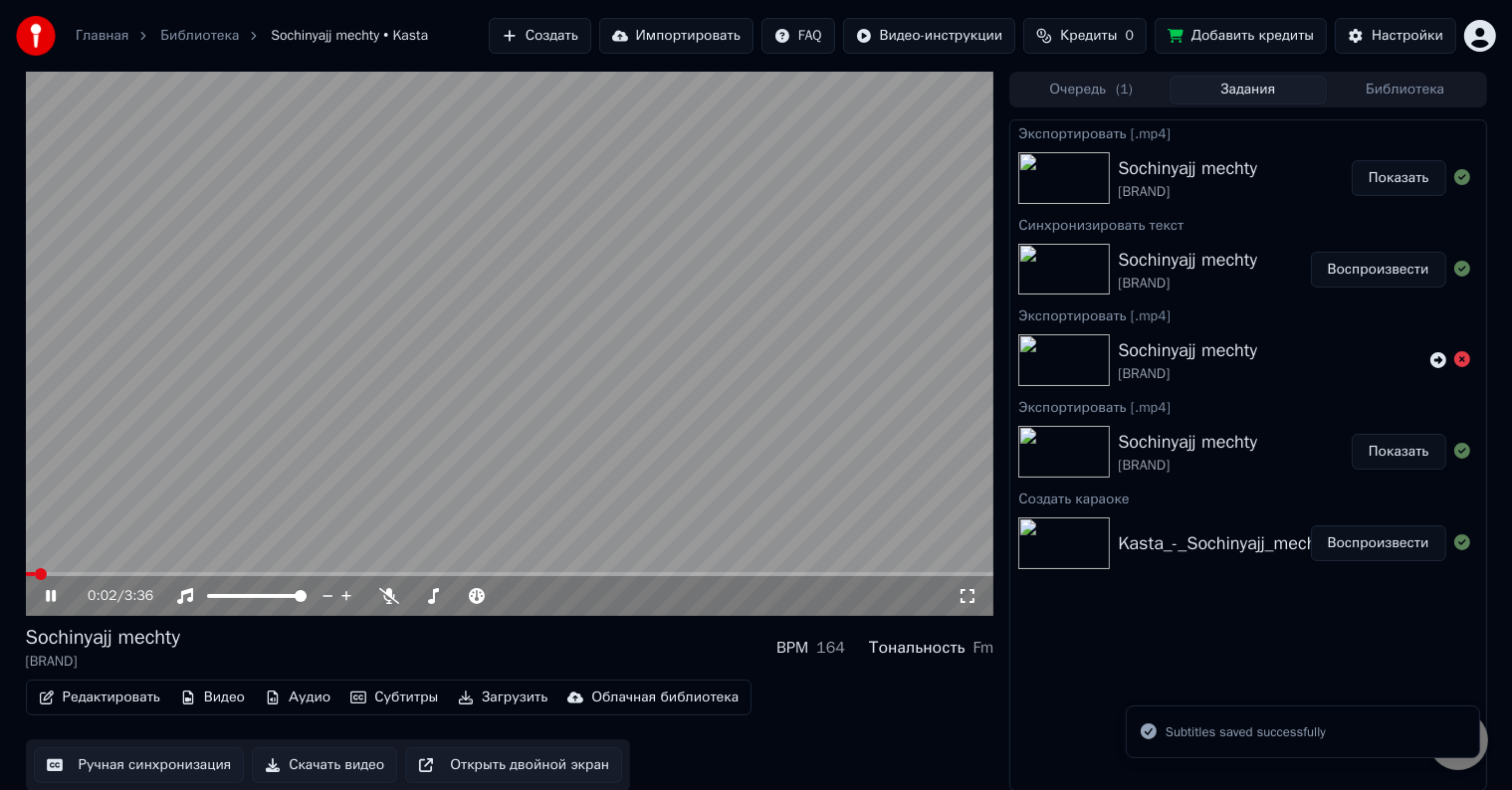 click 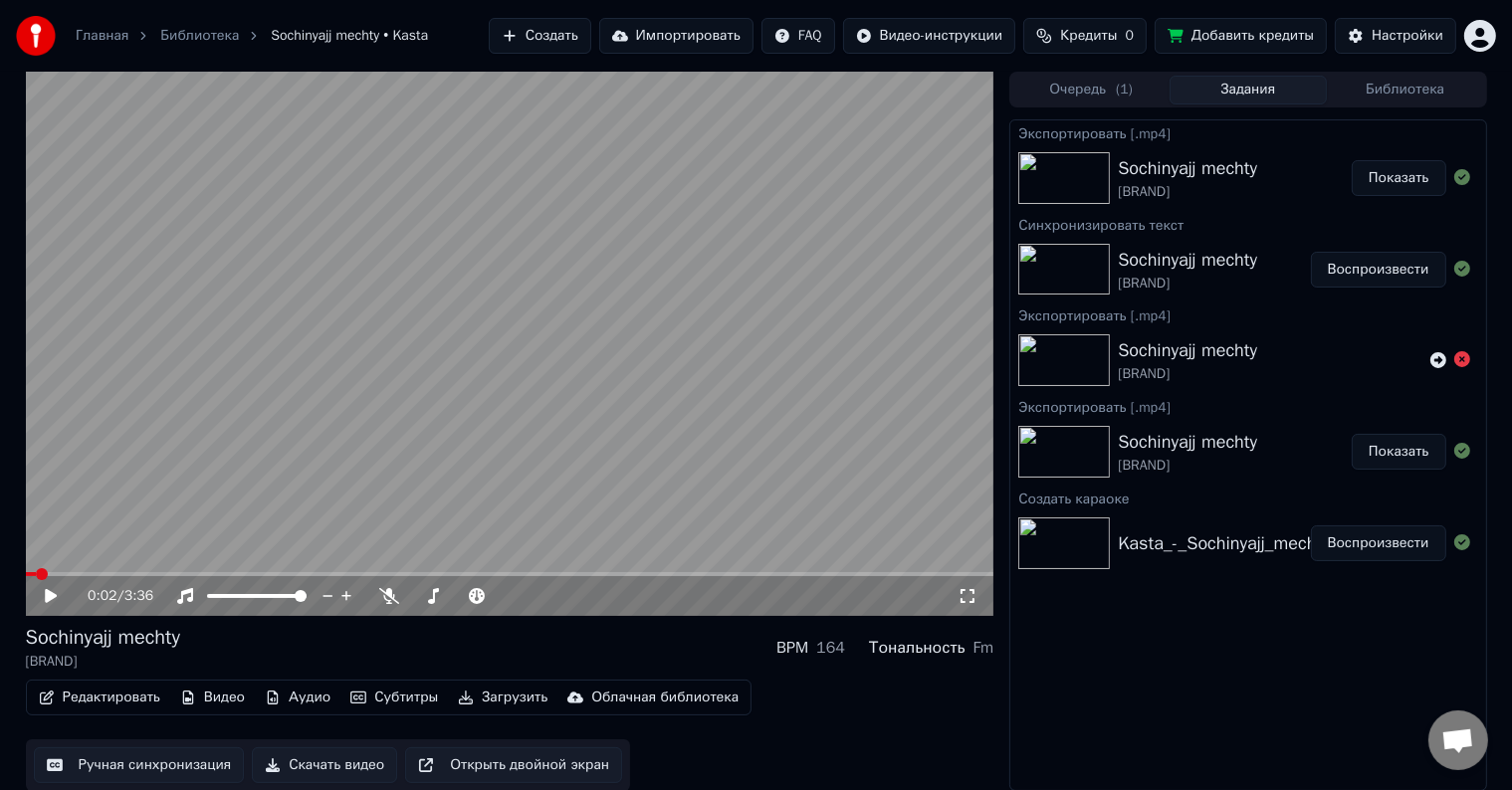 click on "Загрузить" at bounding box center [503, 697] 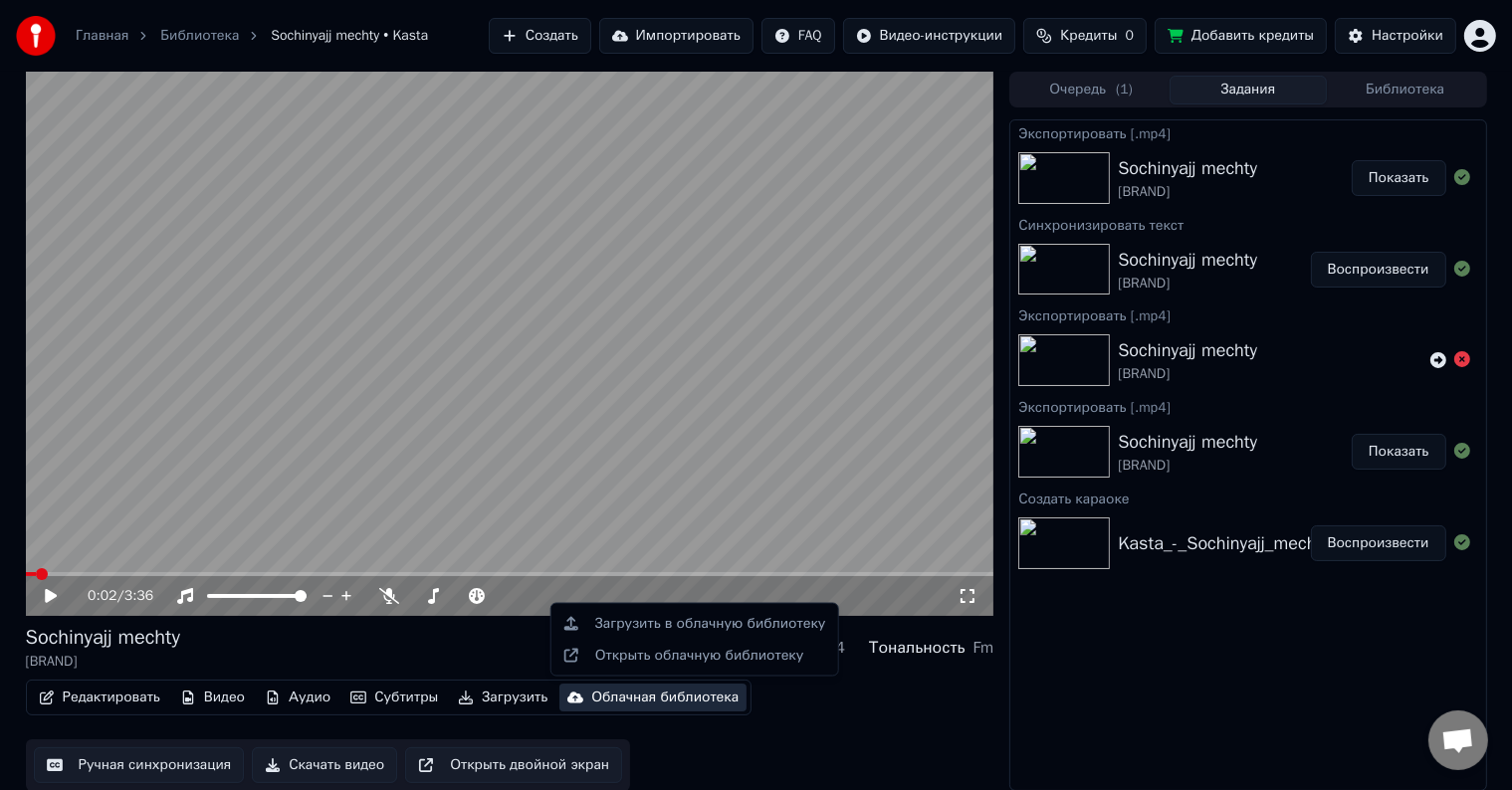 click on "Экспортировать [.mp4] Sochinyajj mechty Kasta Показать Синхронизировать текст Sochinyajj mechty Kasta Воспроизвести Экспортировать [.mp4] Sochinyajj mechty Kasta Экспортировать [.mp4] Sochinyajj mechty Kasta Показать Создать караоке Kasta_-_Sochinyajj_mechty_47964902 (1) Воспроизвести" at bounding box center (1247, 455) 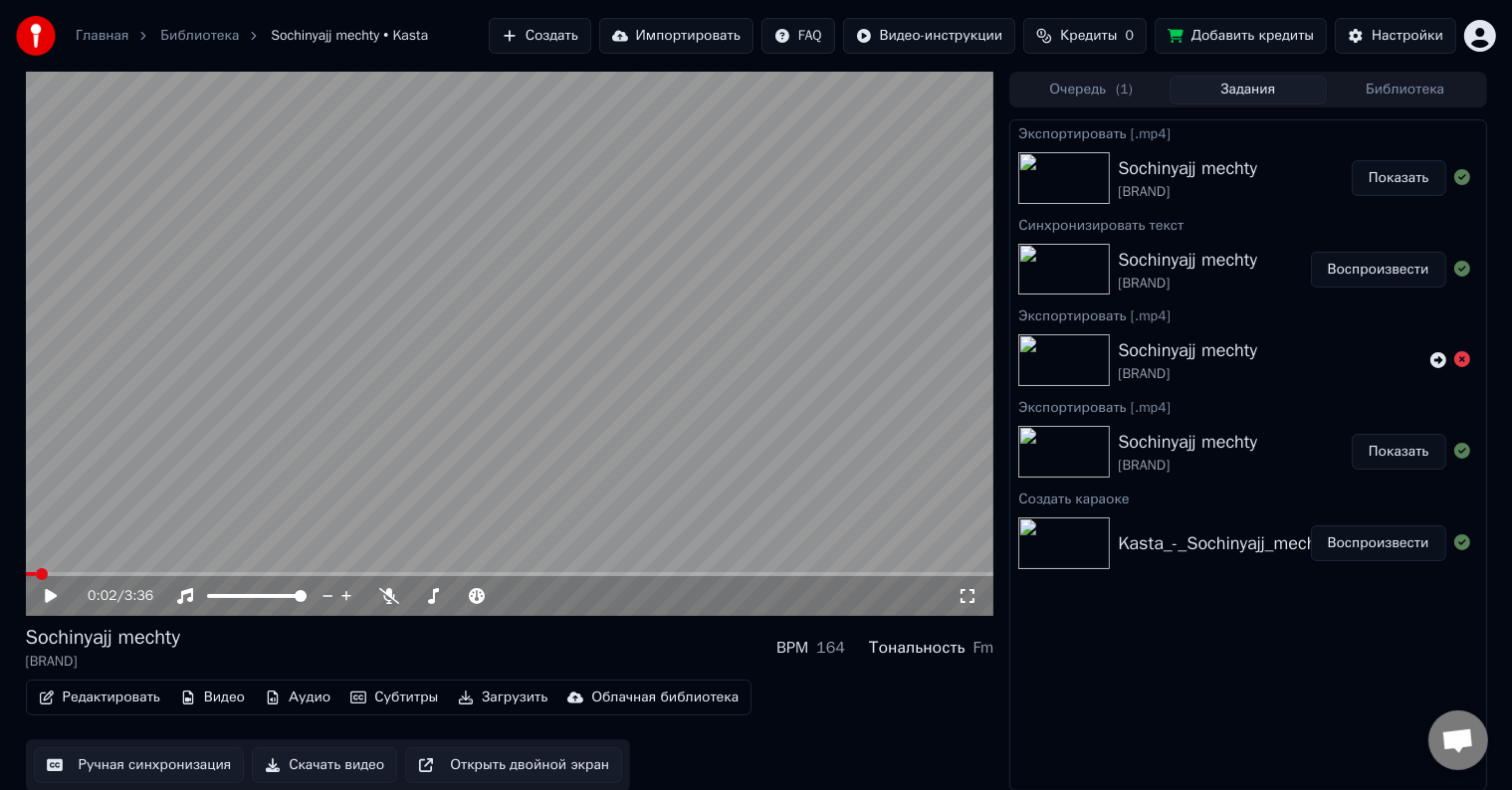 click on "Скачать видео" at bounding box center [324, 765] 